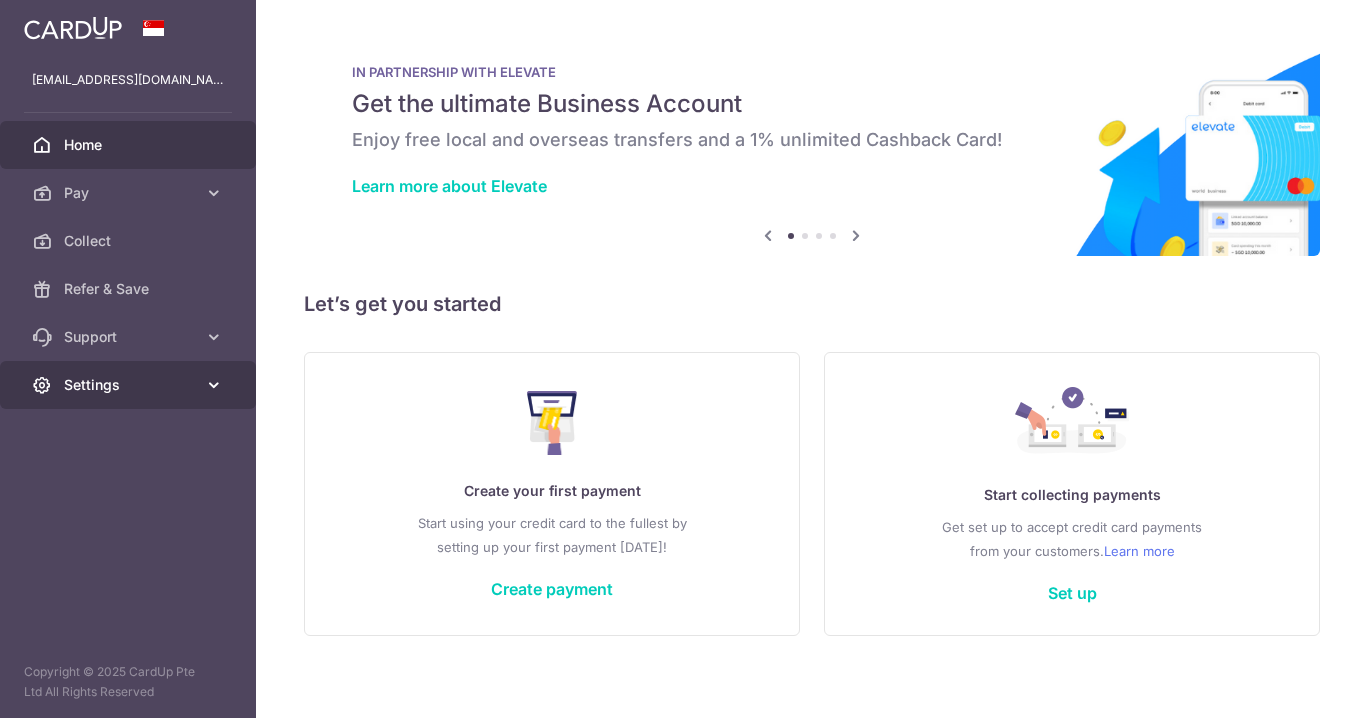 scroll, scrollTop: 0, scrollLeft: 0, axis: both 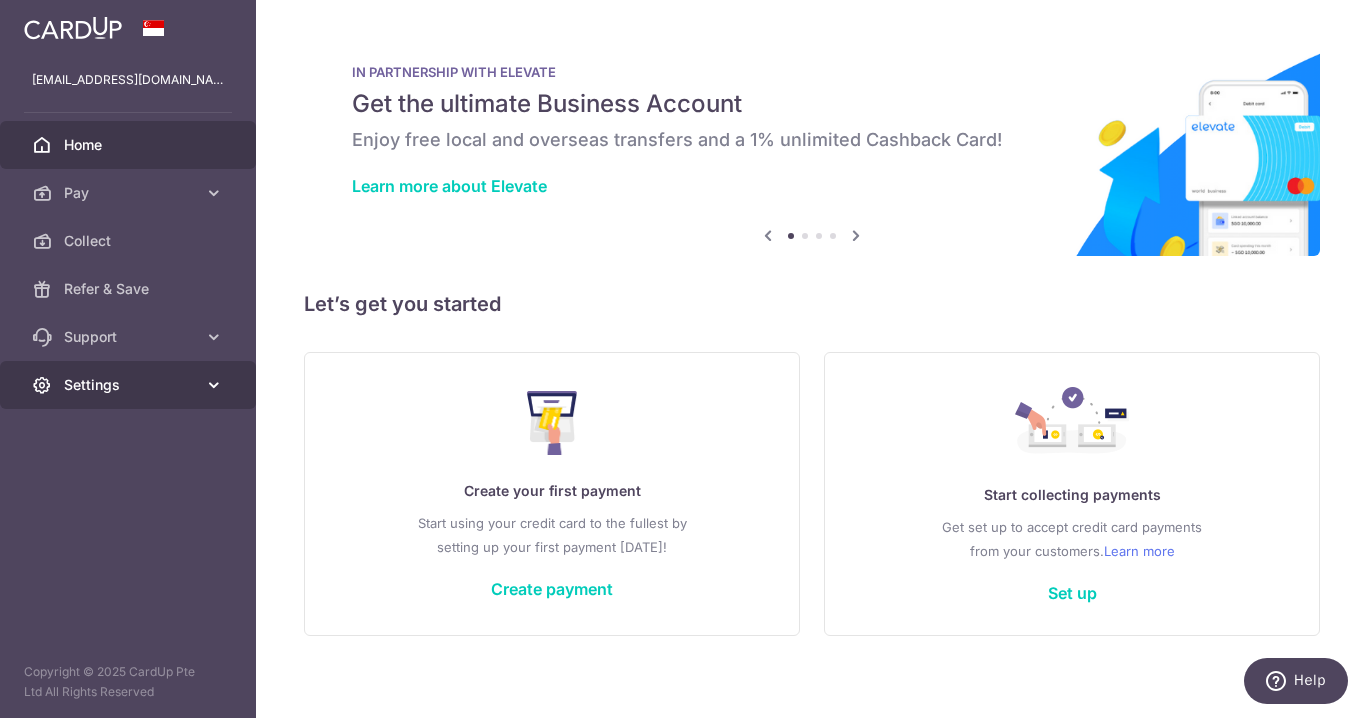 click on "Settings" at bounding box center [130, 385] 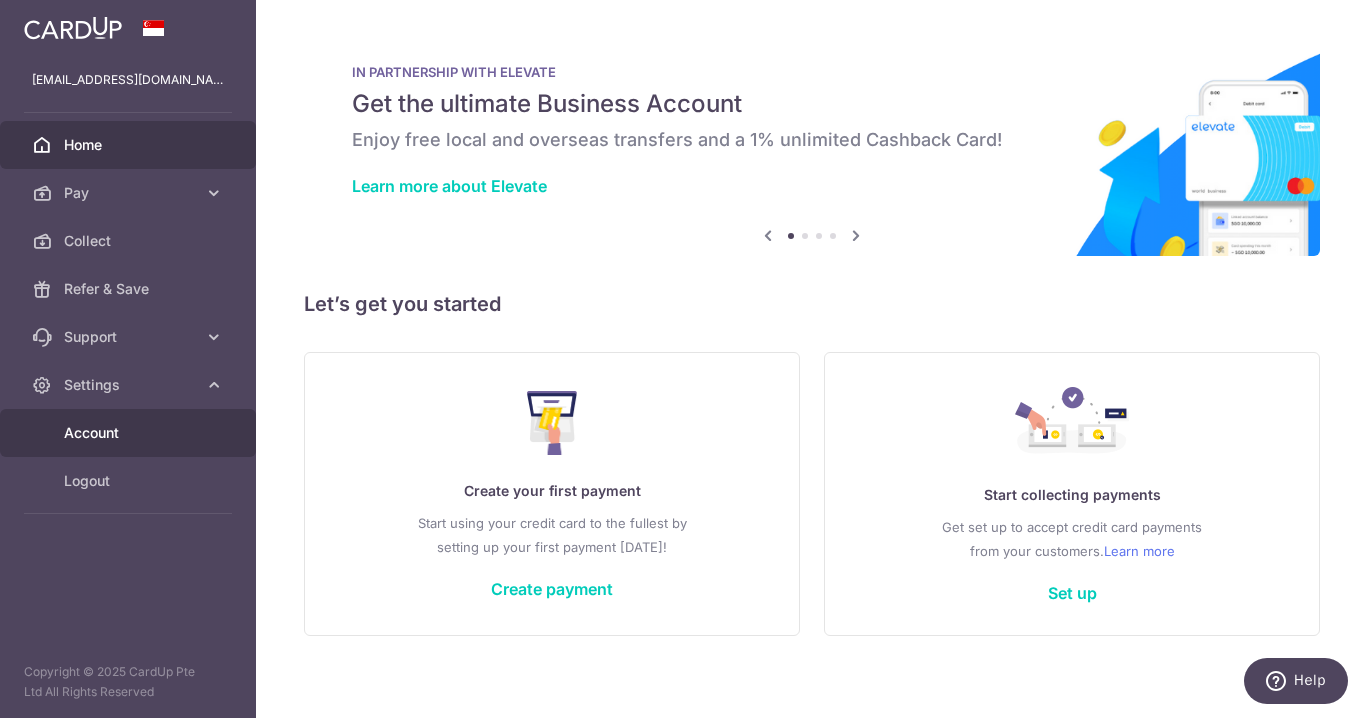 click on "Account" at bounding box center (130, 433) 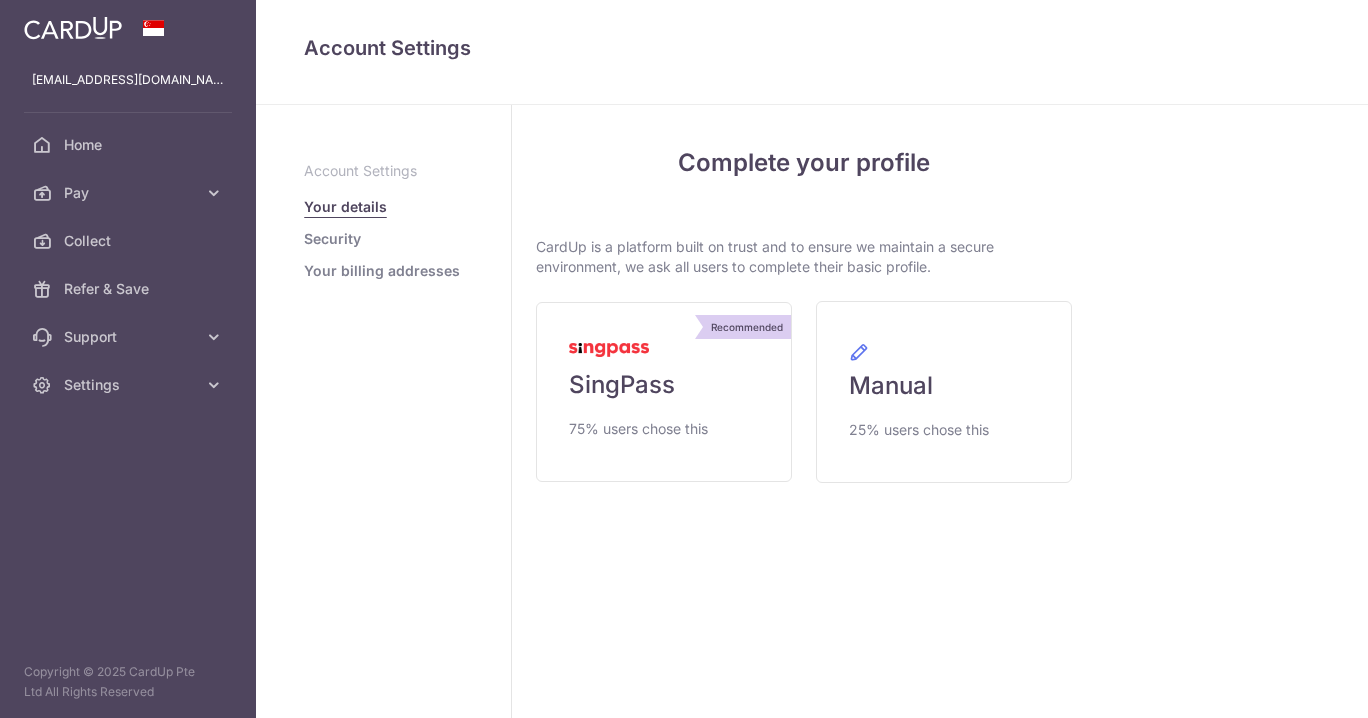 click on "Complete your profile
CardUp is a platform built on trust and to ensure we maintain a secure environment, we ask all users to complete their basic profile.
Recommended
SingPass
75% users chose this
Manual
25% users chose this" at bounding box center [804, 369] 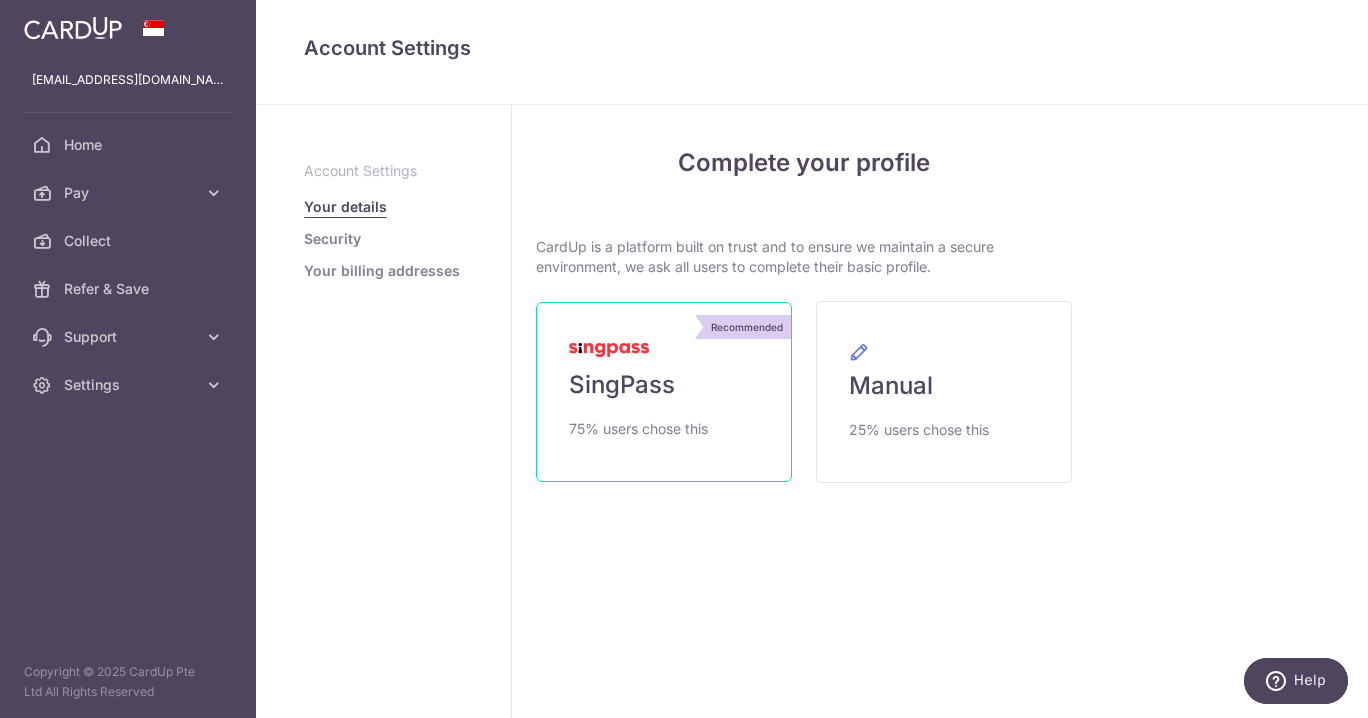 click on "SingPass" at bounding box center (622, 385) 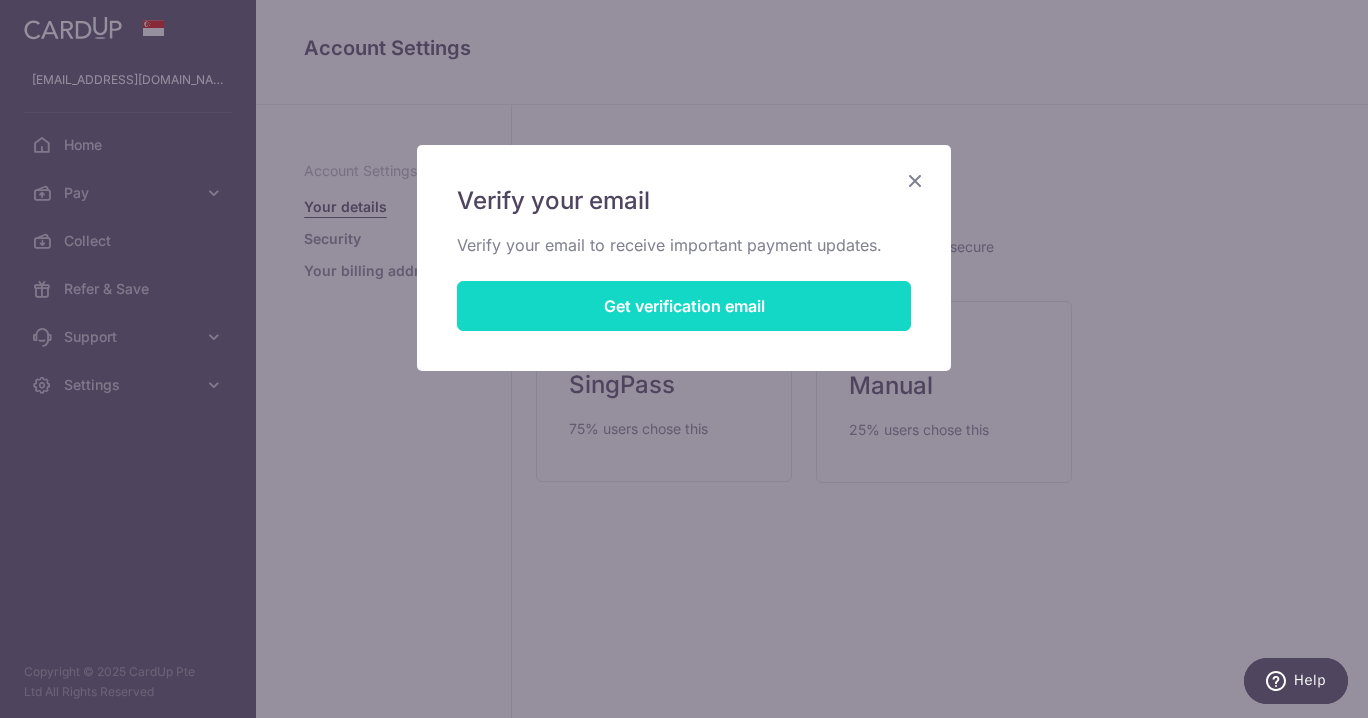 click on "Get verification email" at bounding box center [684, 306] 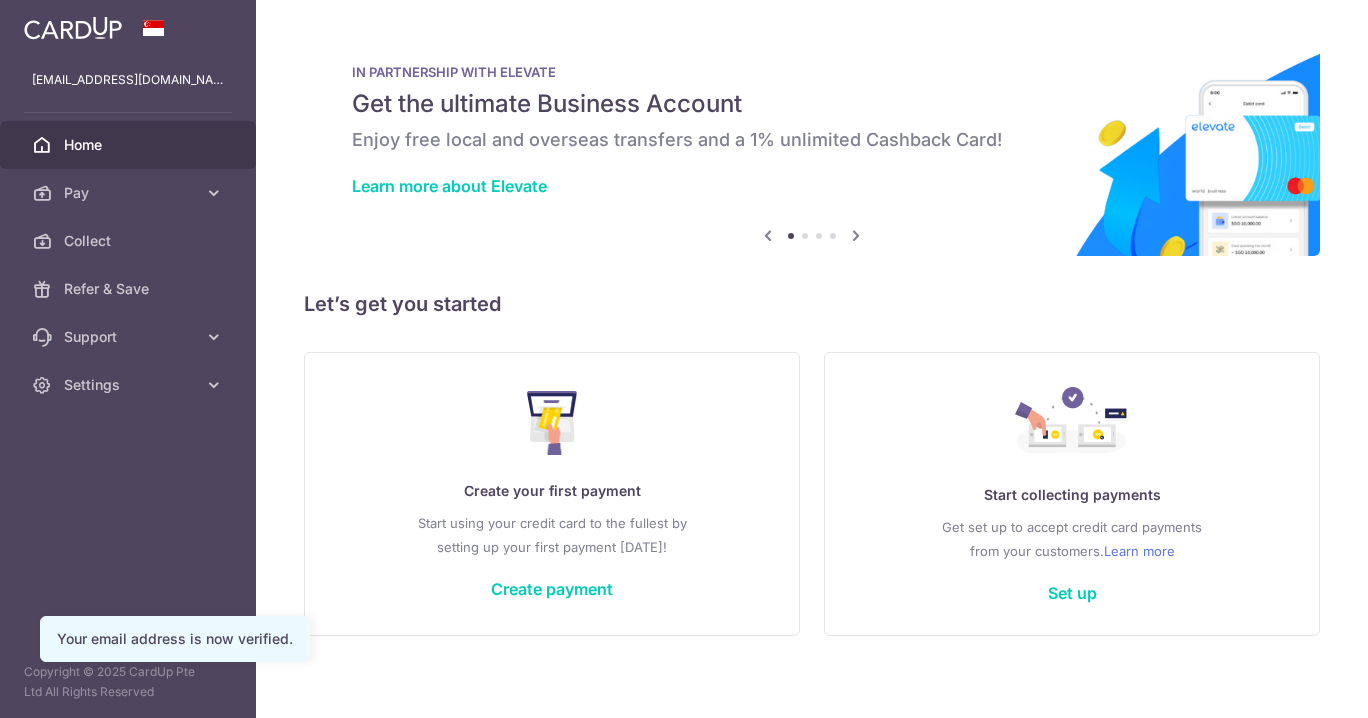 scroll, scrollTop: 0, scrollLeft: 0, axis: both 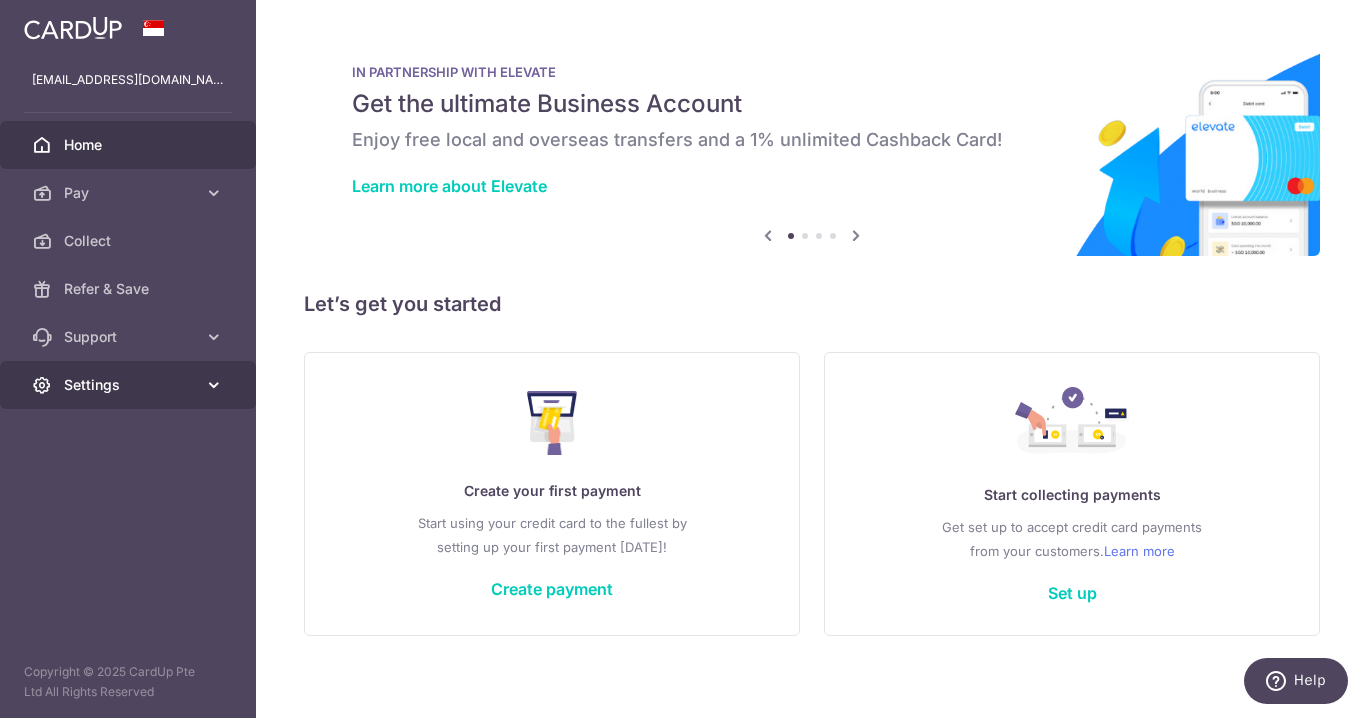 click on "Settings" at bounding box center [130, 385] 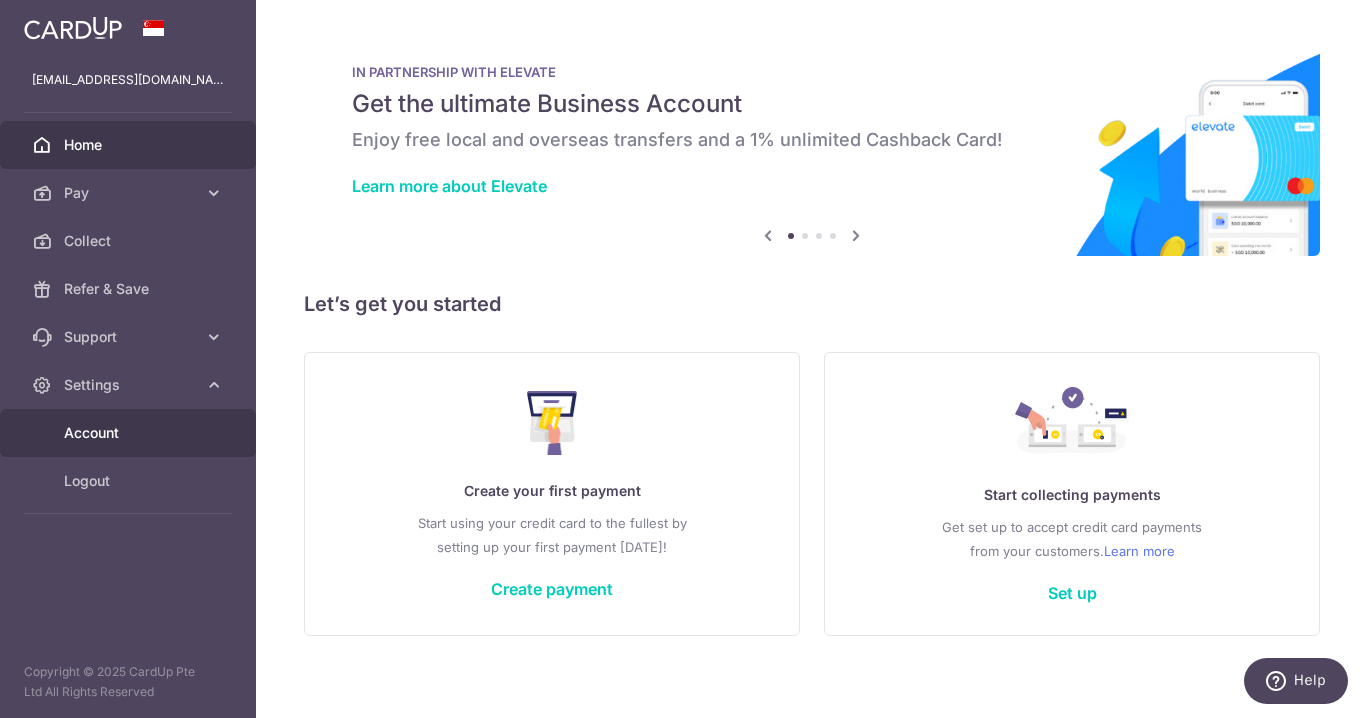 click on "Account" at bounding box center (130, 433) 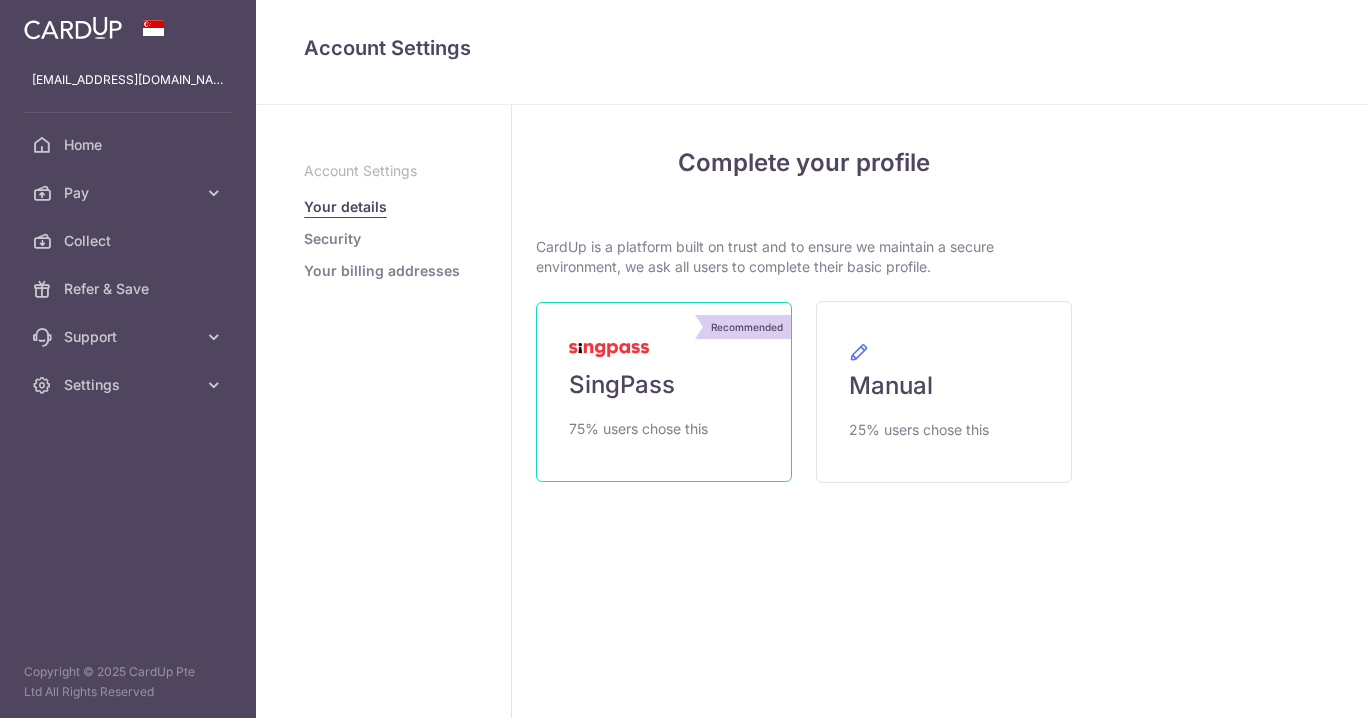 scroll, scrollTop: 0, scrollLeft: 0, axis: both 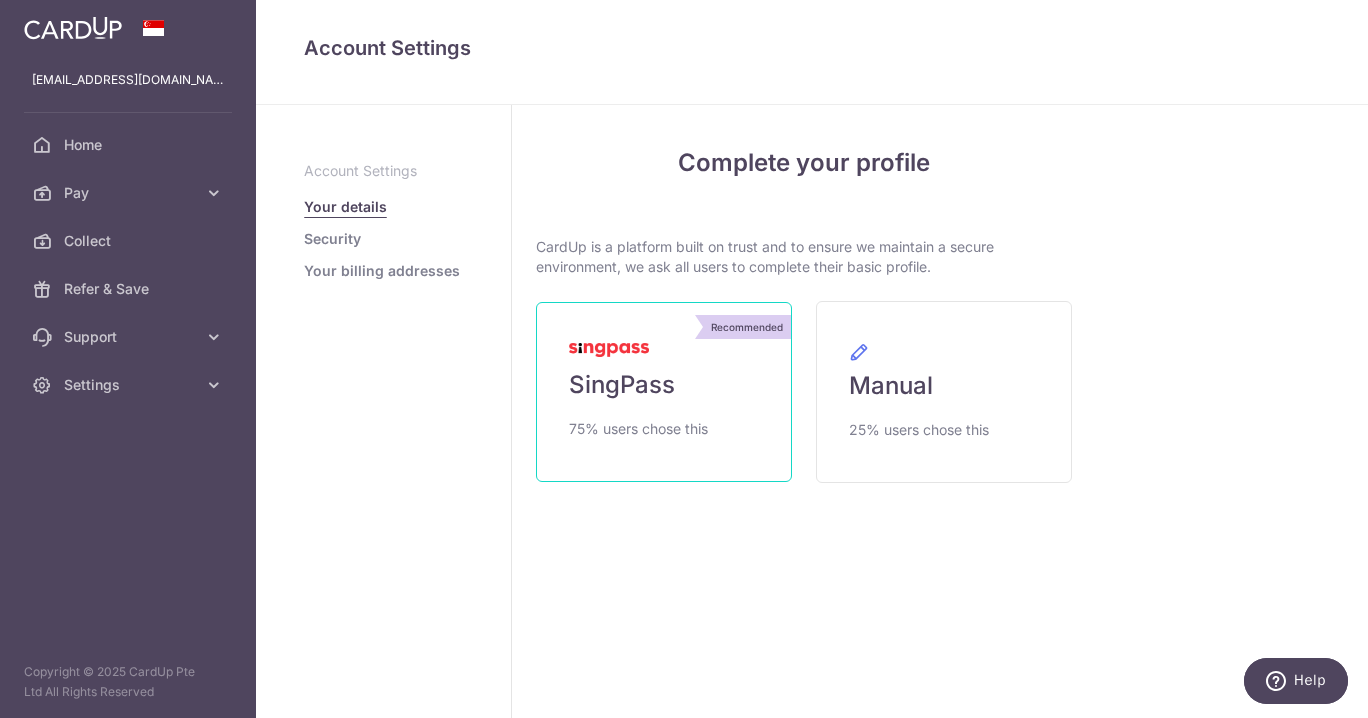 click on "SingPass" at bounding box center [622, 385] 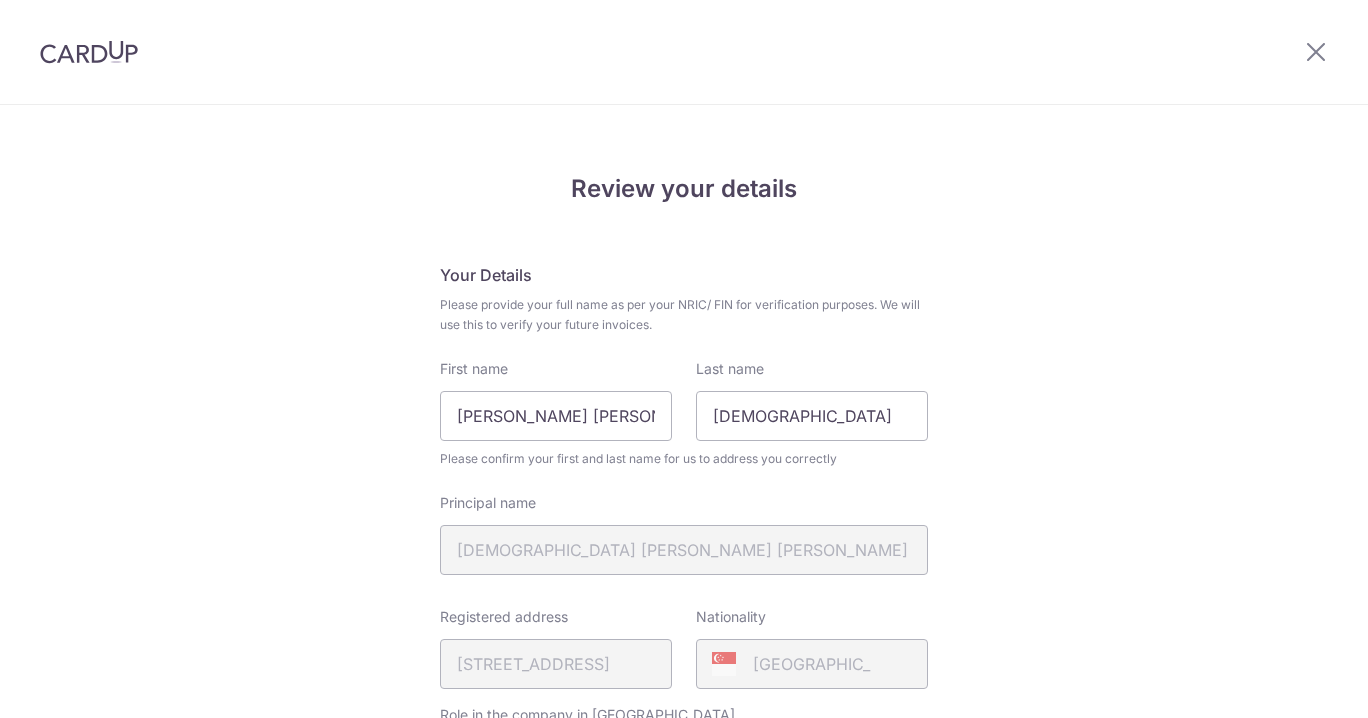 scroll, scrollTop: 0, scrollLeft: 0, axis: both 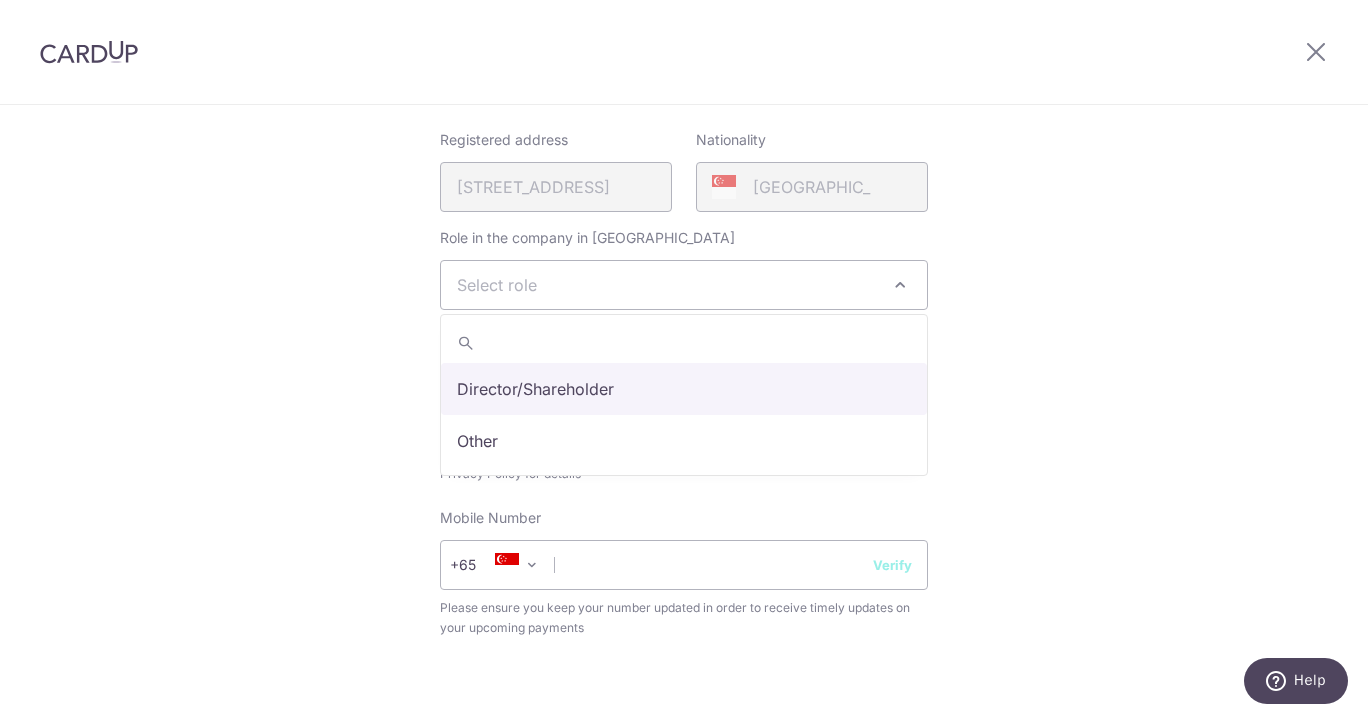 click on "Select role" at bounding box center (684, 285) 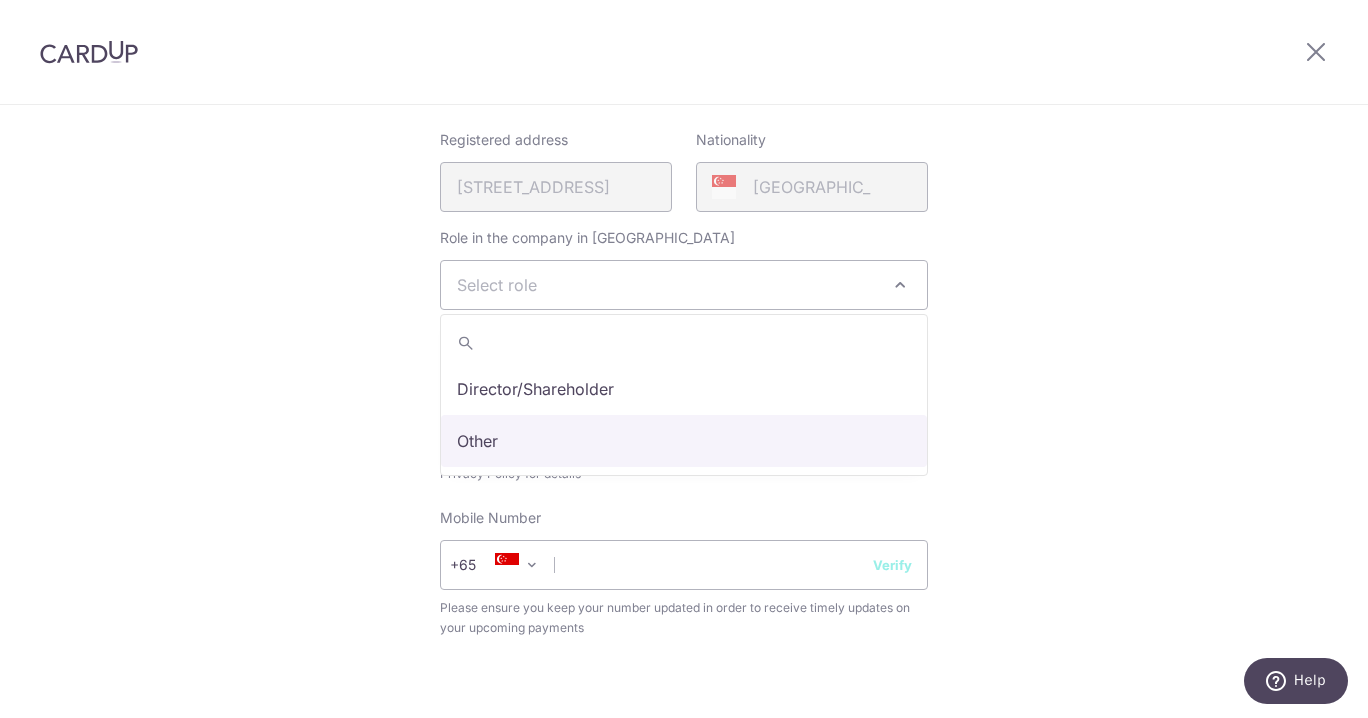 select on "other" 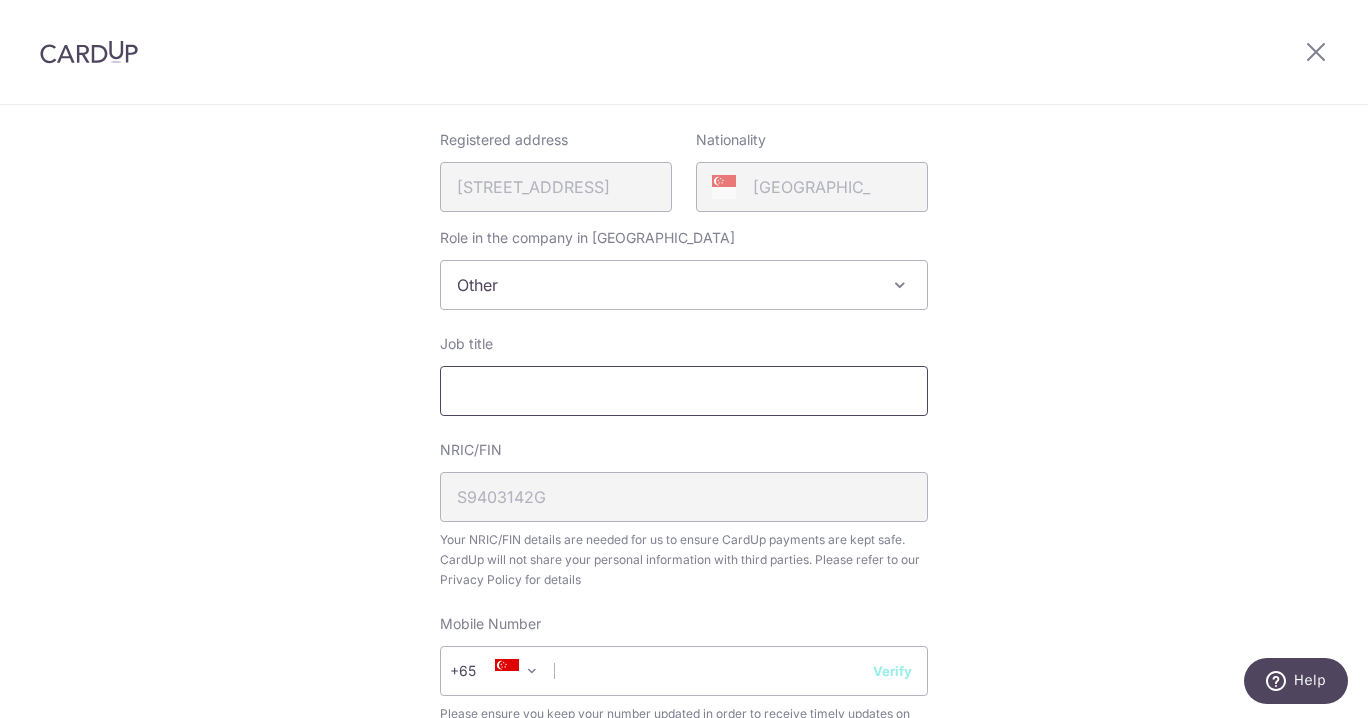 click on "Job title" at bounding box center (684, 391) 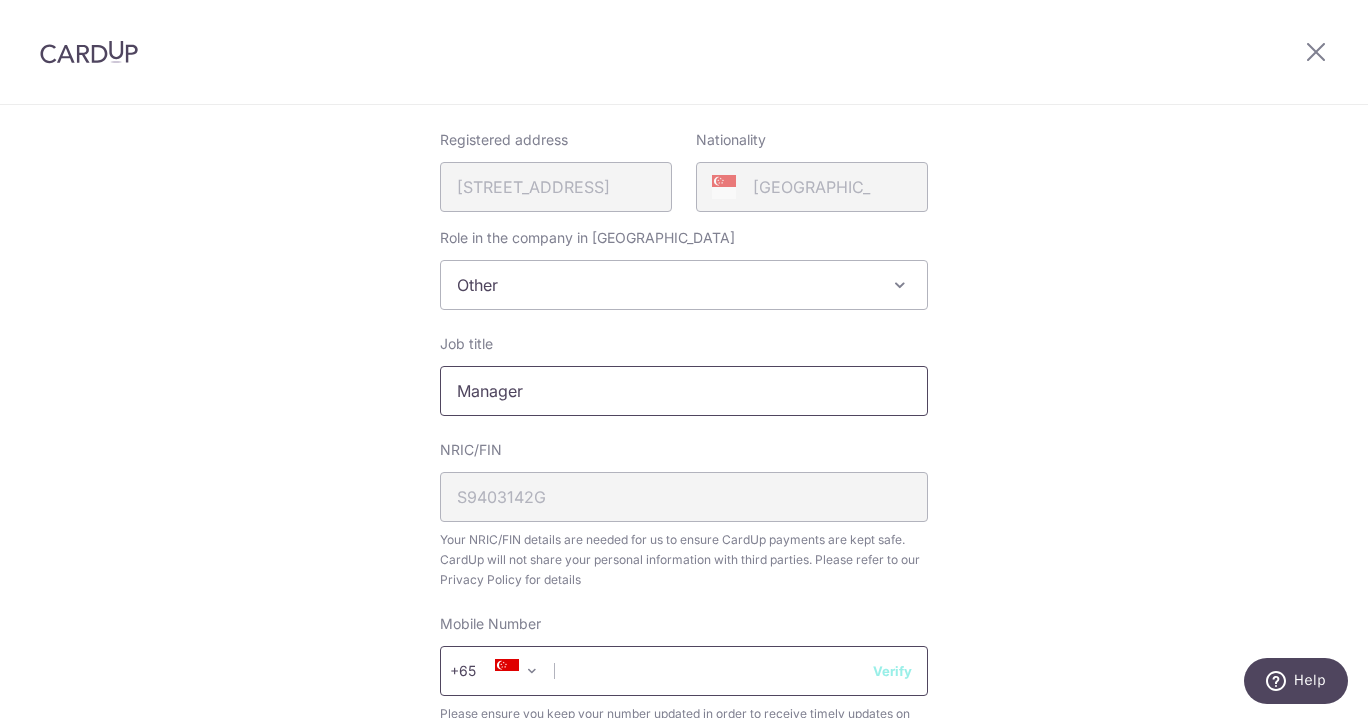 type on "Manager" 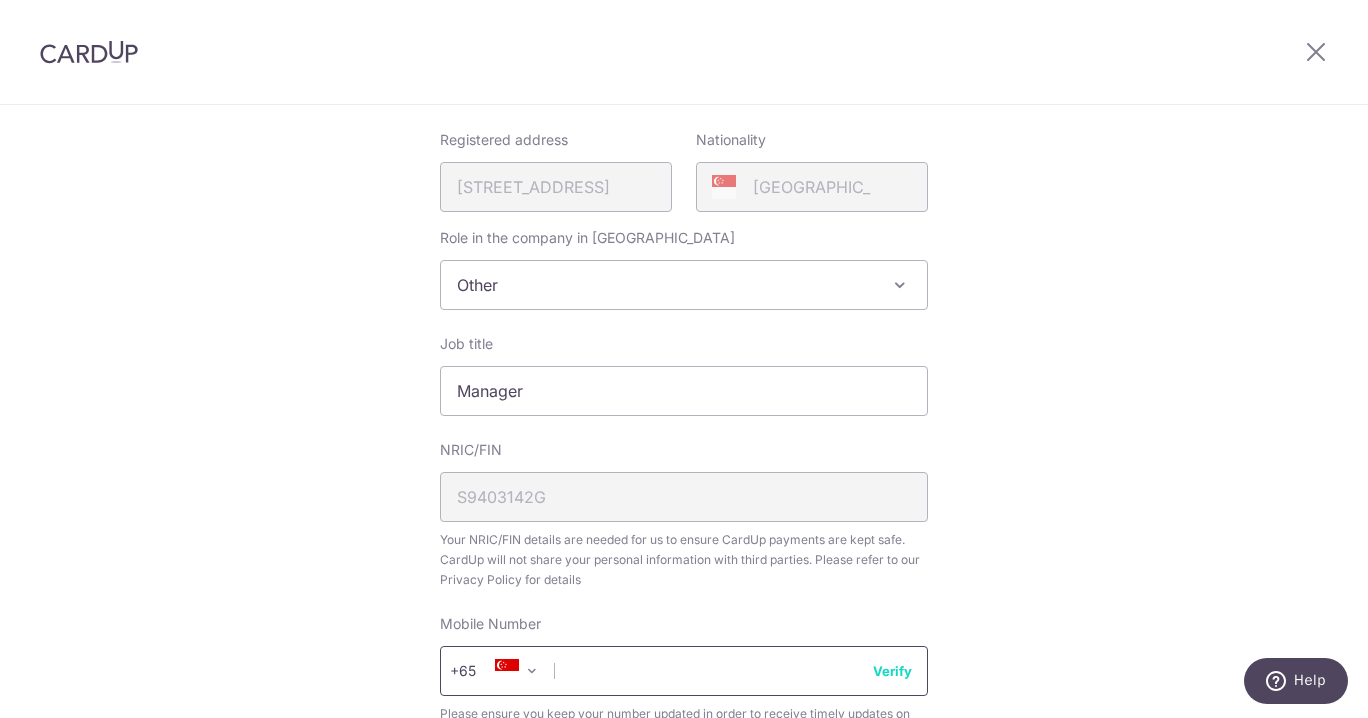 click at bounding box center (684, 671) 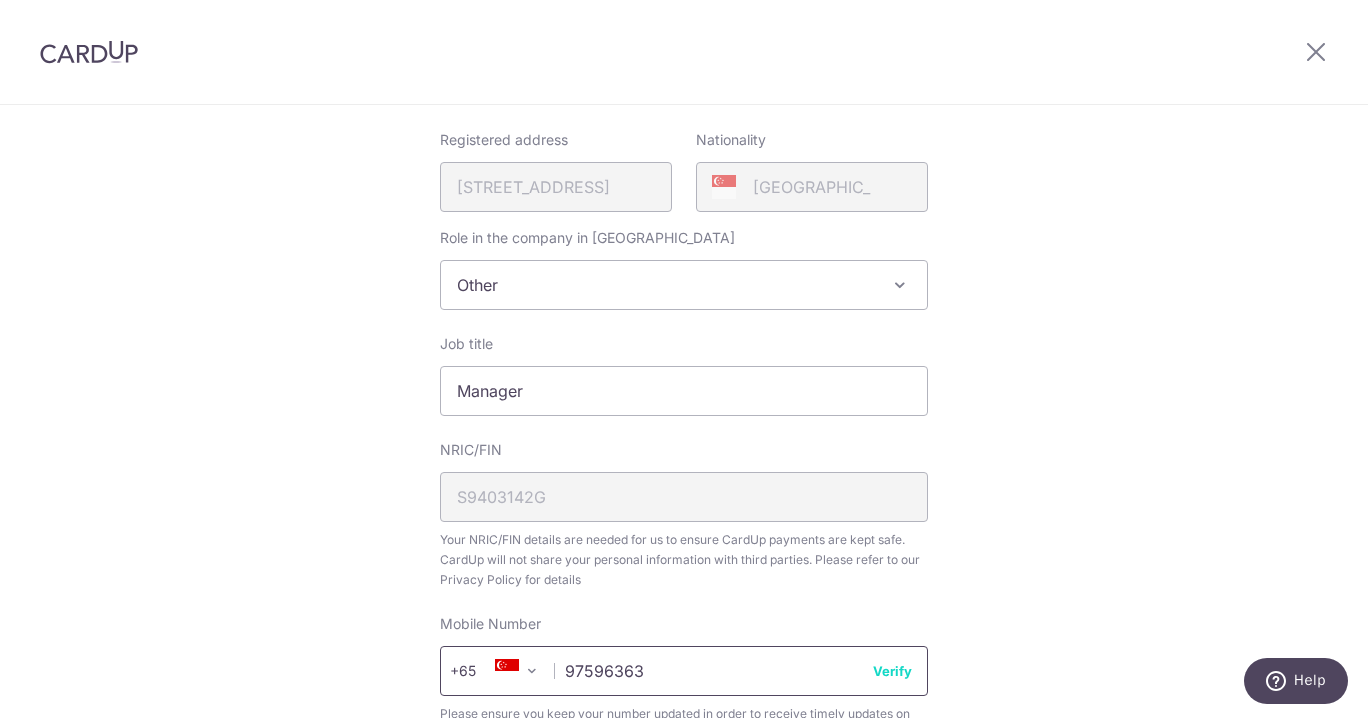 type on "97596363" 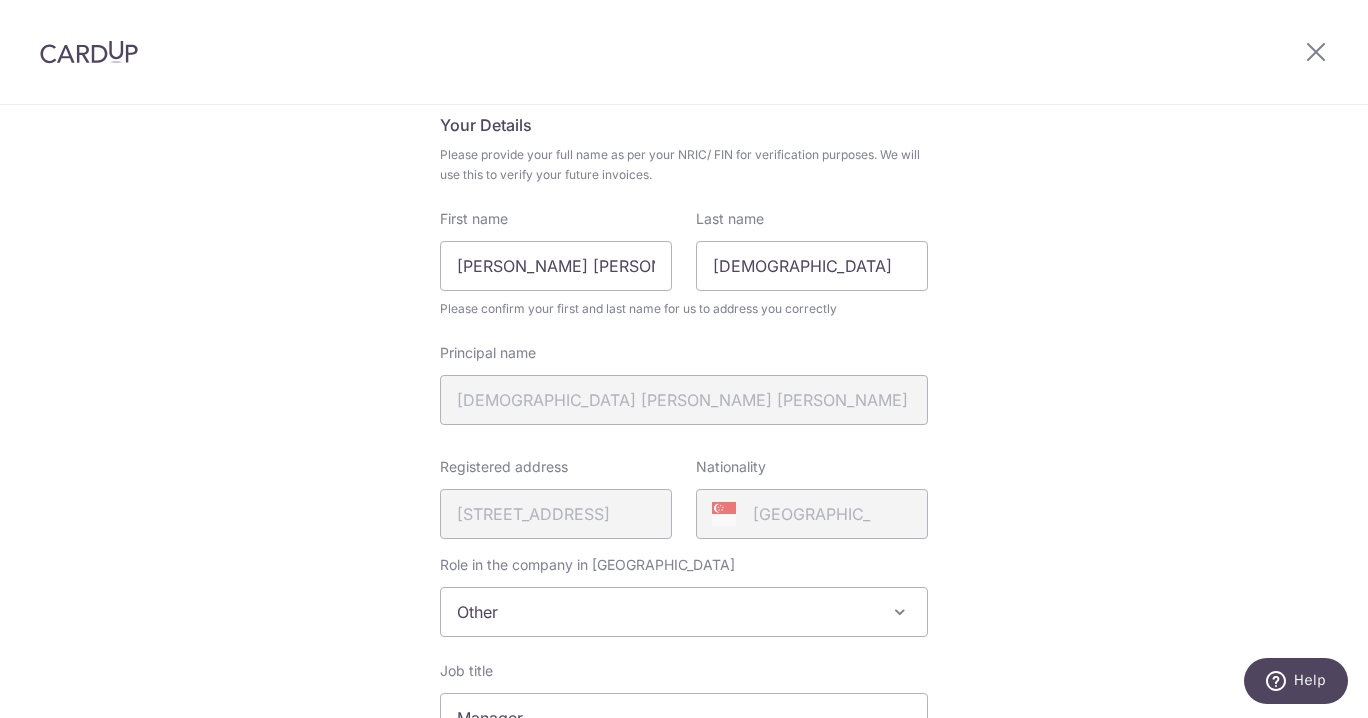 scroll, scrollTop: 200, scrollLeft: 0, axis: vertical 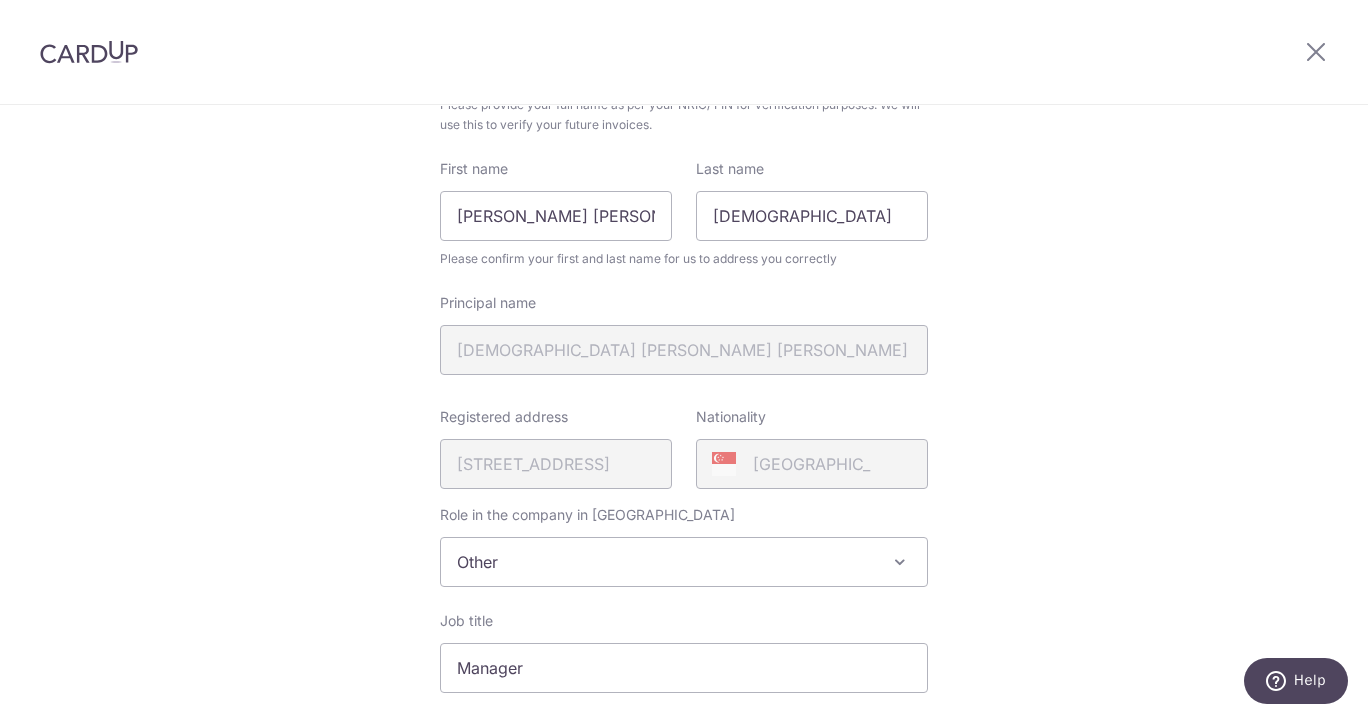 click on "Other" at bounding box center (684, 562) 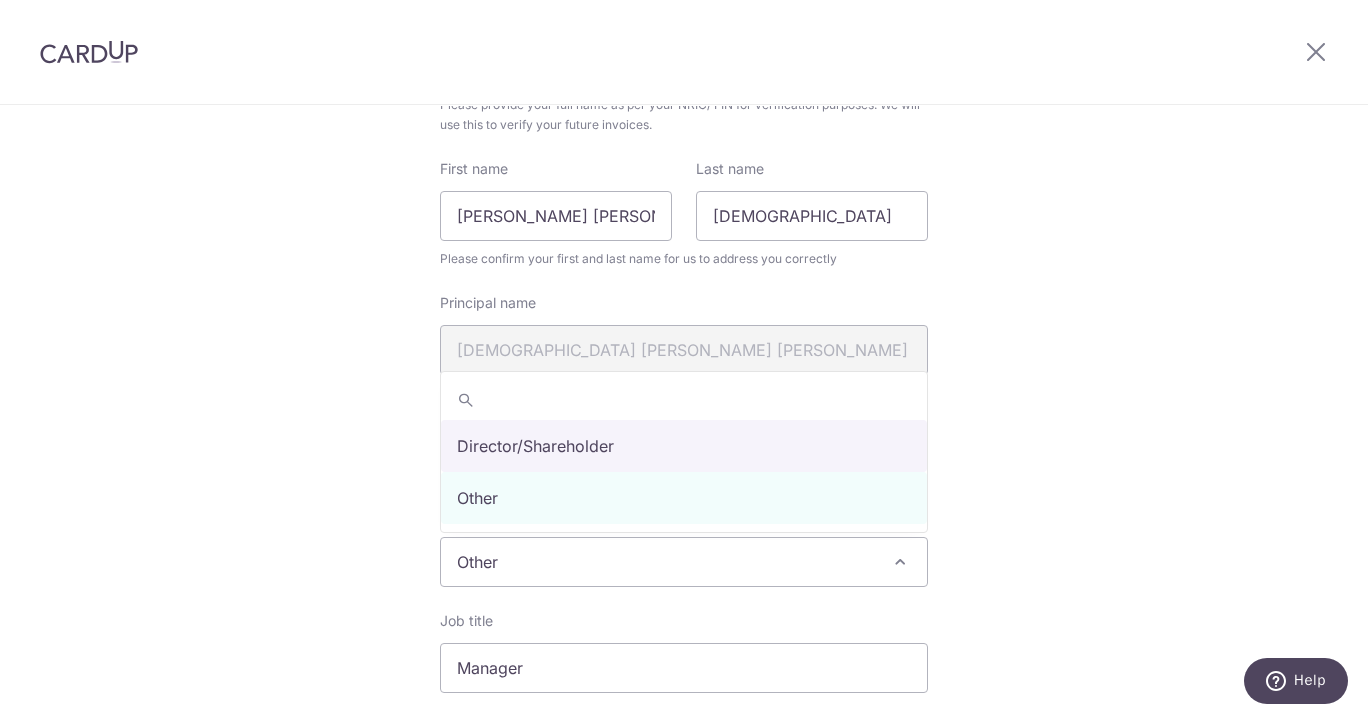select on "director" 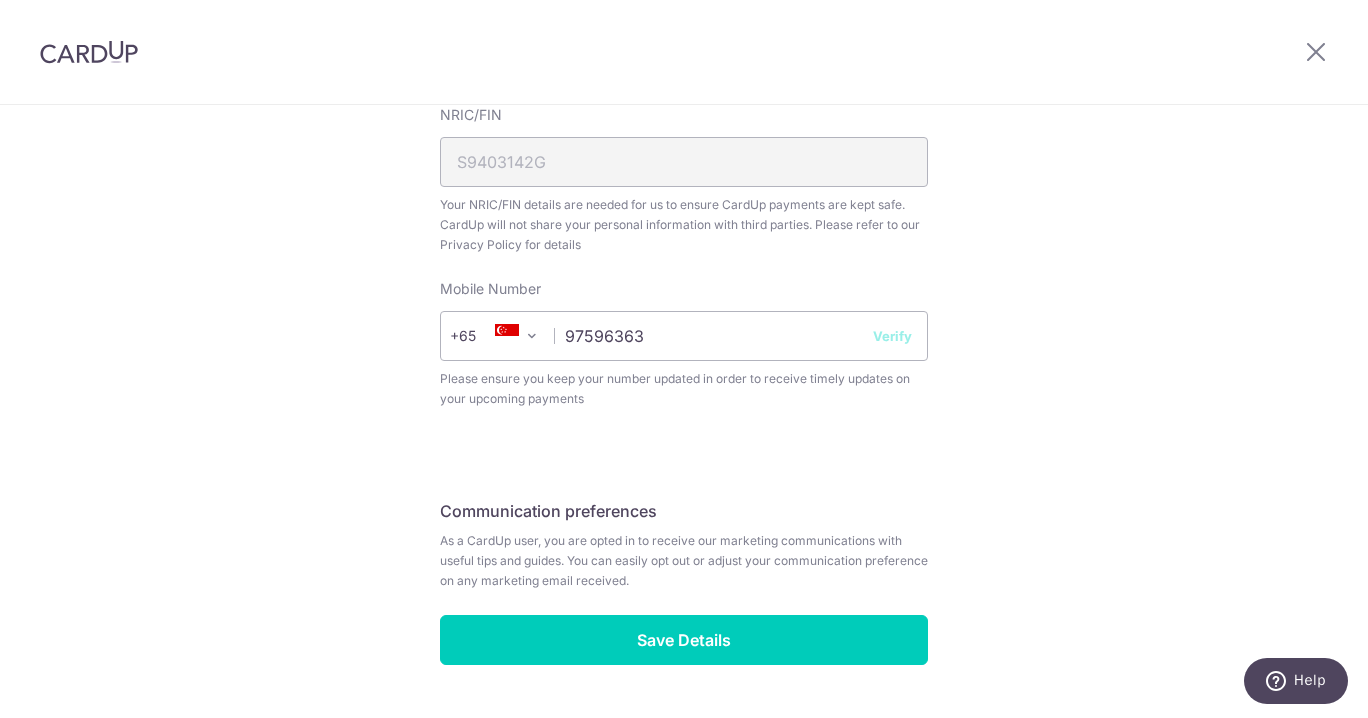 scroll, scrollTop: 763, scrollLeft: 0, axis: vertical 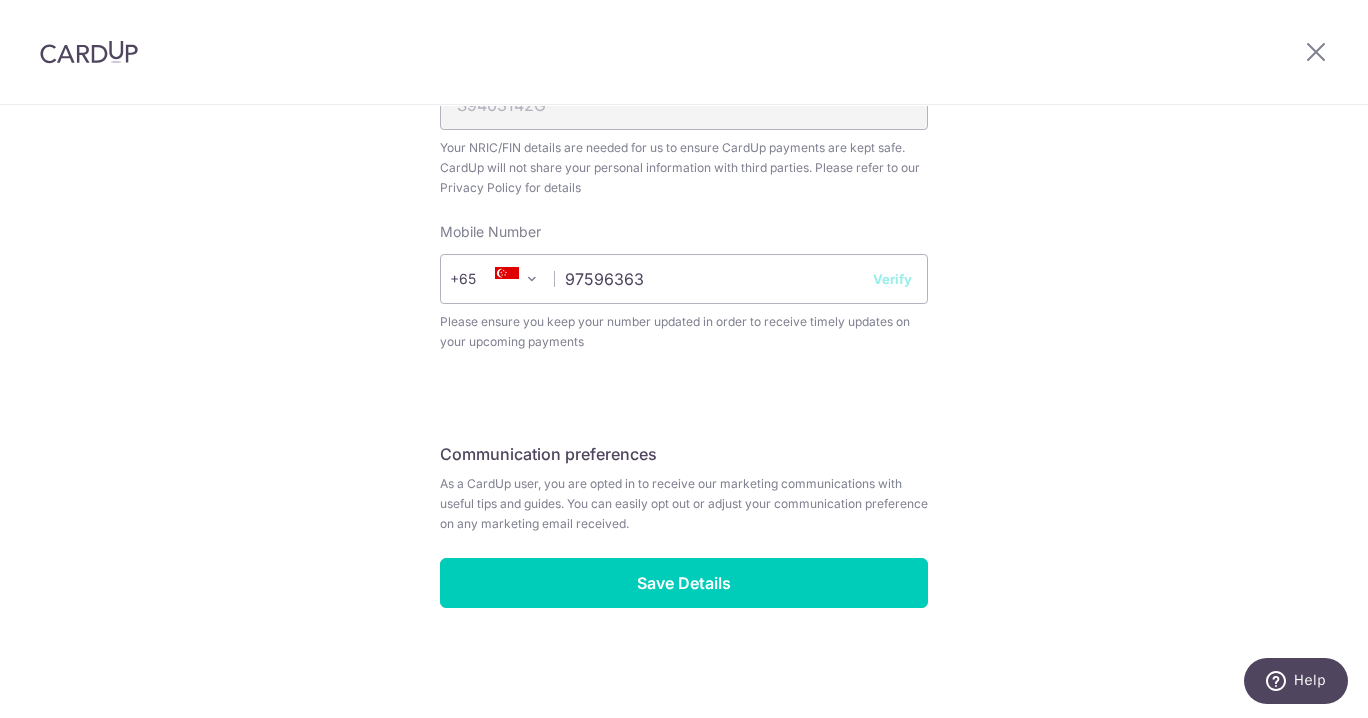 click on "Verify" at bounding box center [892, 279] 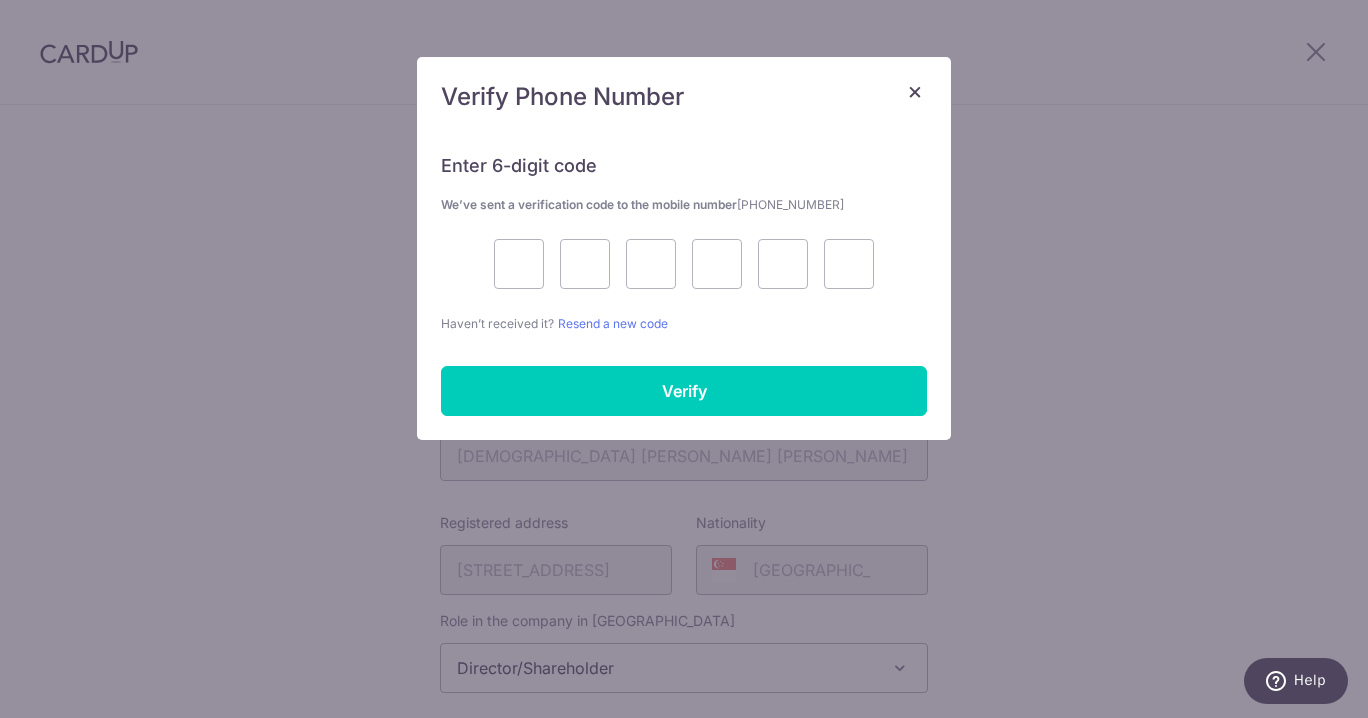 scroll, scrollTop: 647, scrollLeft: 0, axis: vertical 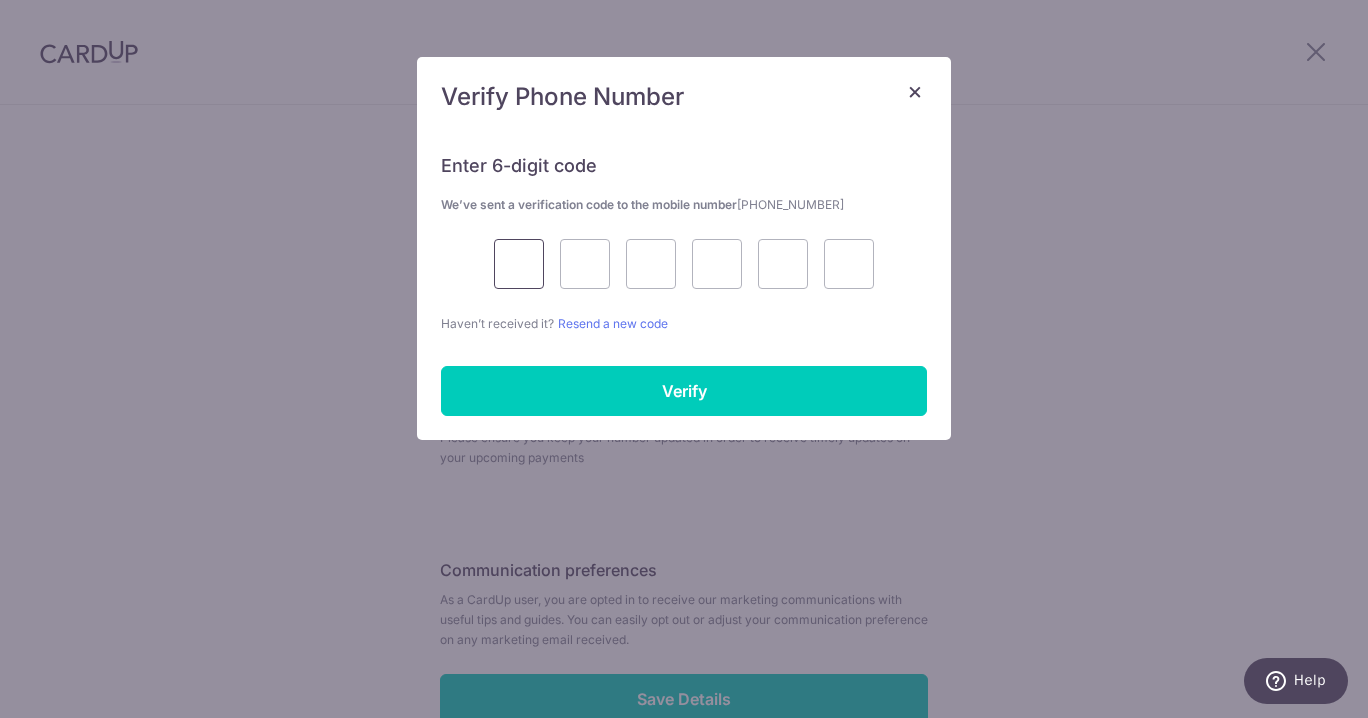 click at bounding box center [519, 264] 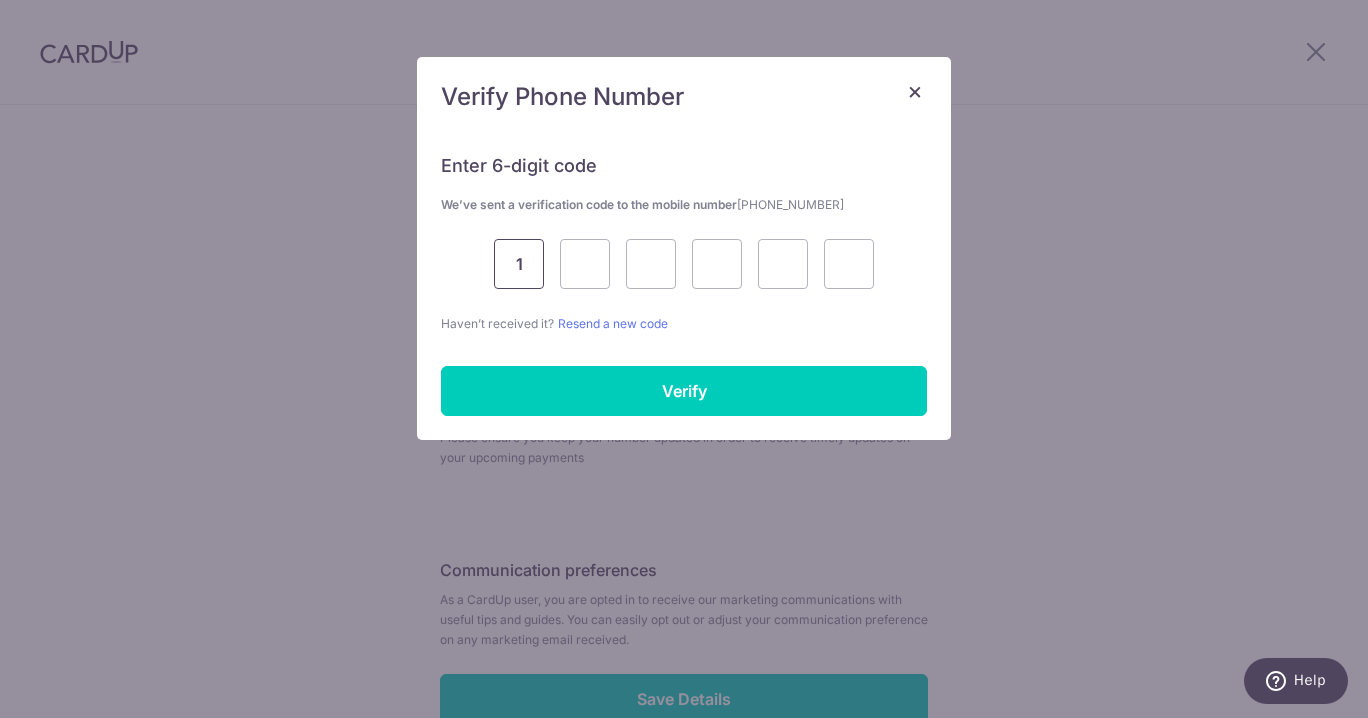 type on "1" 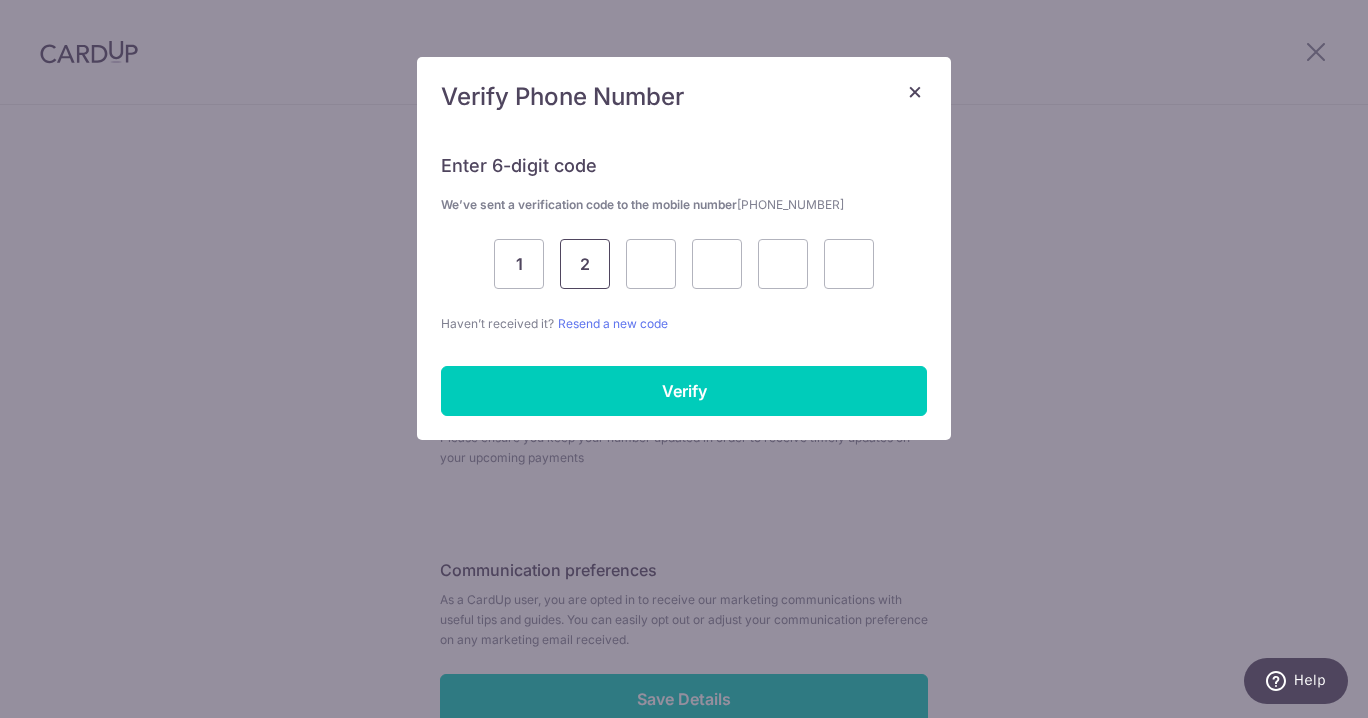 type on "2" 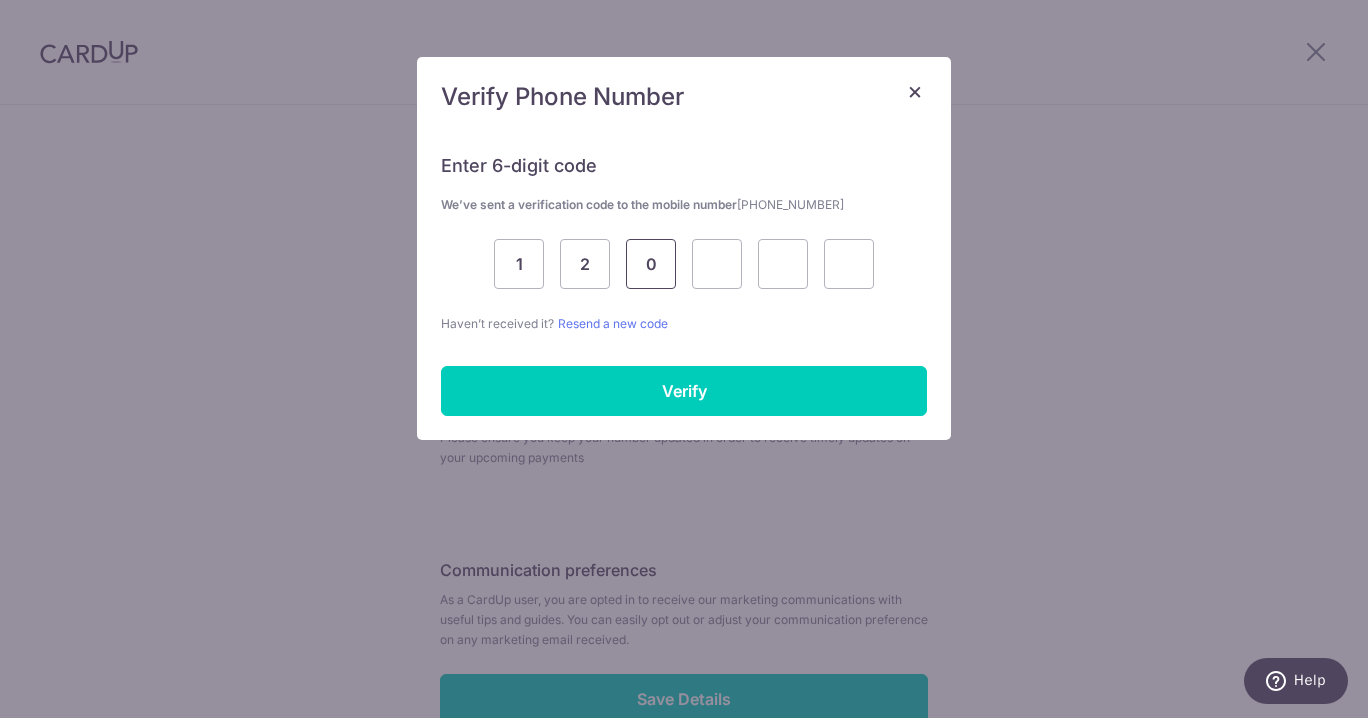 type on "0" 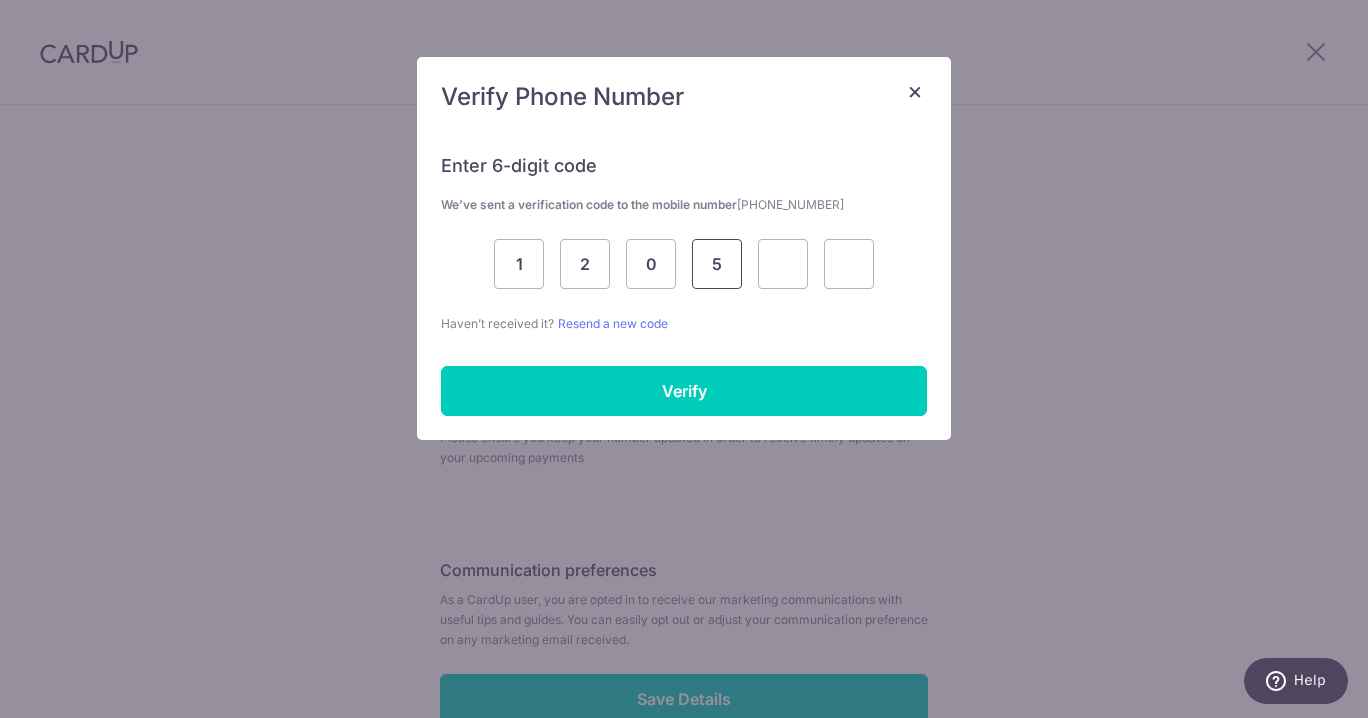 type on "5" 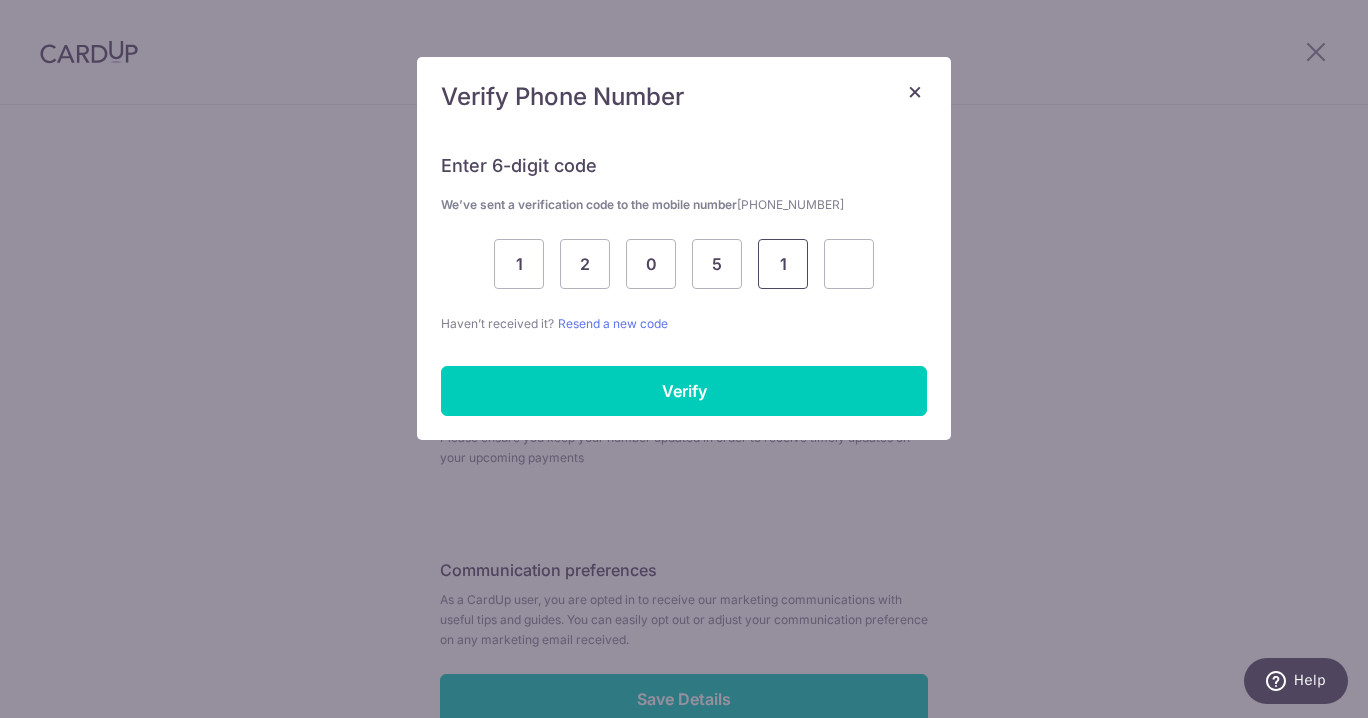 type on "1" 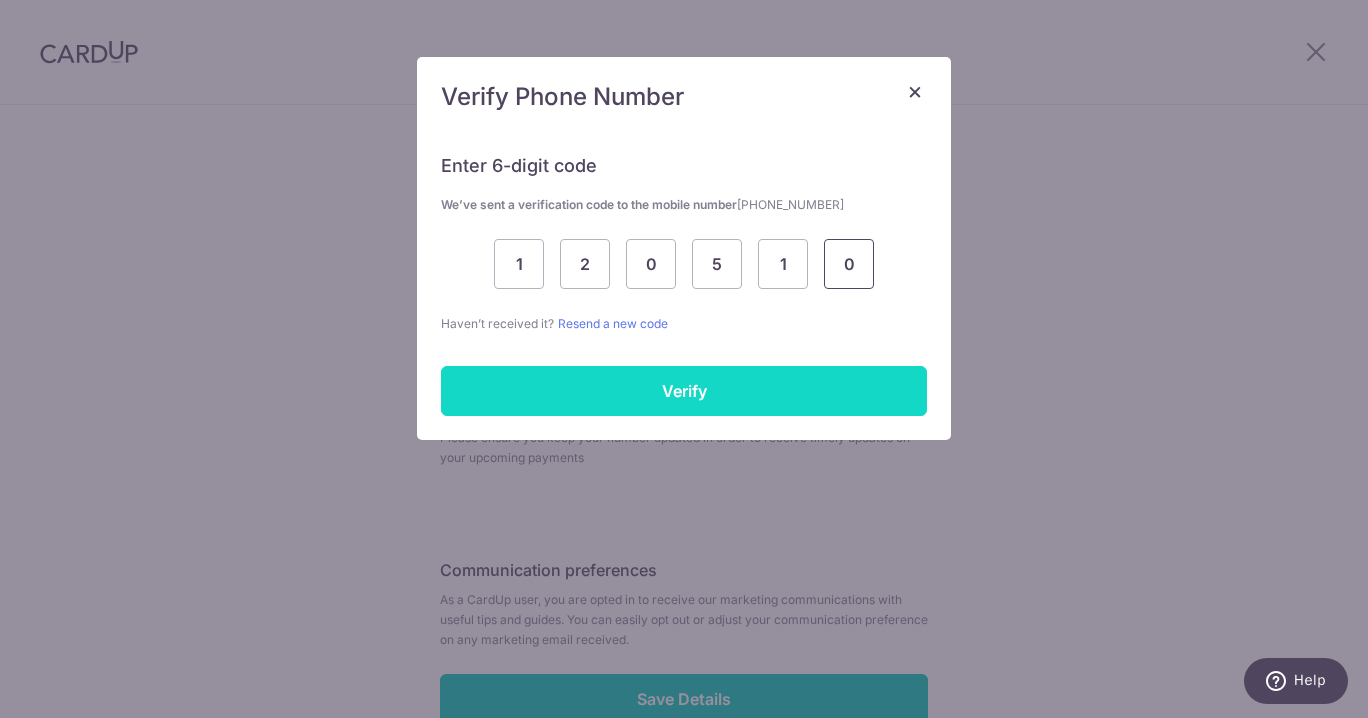 type on "0" 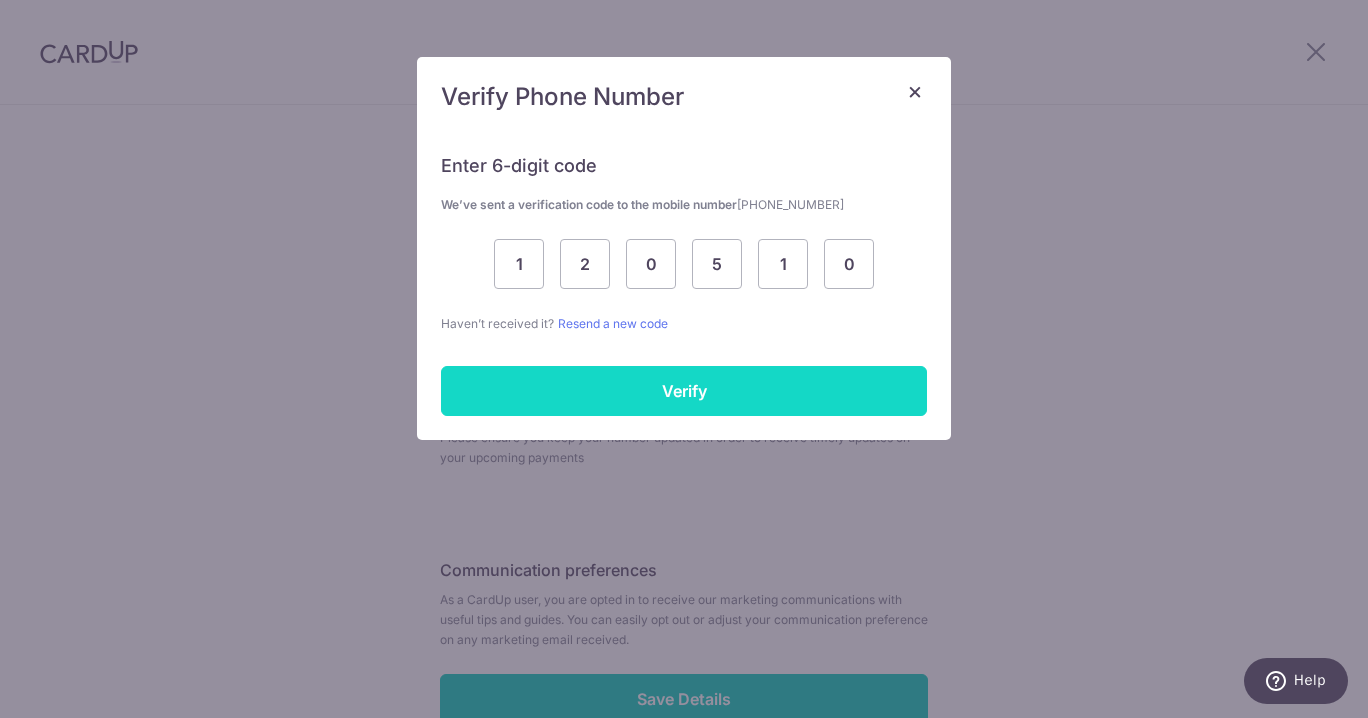 click on "Verify" at bounding box center (684, 391) 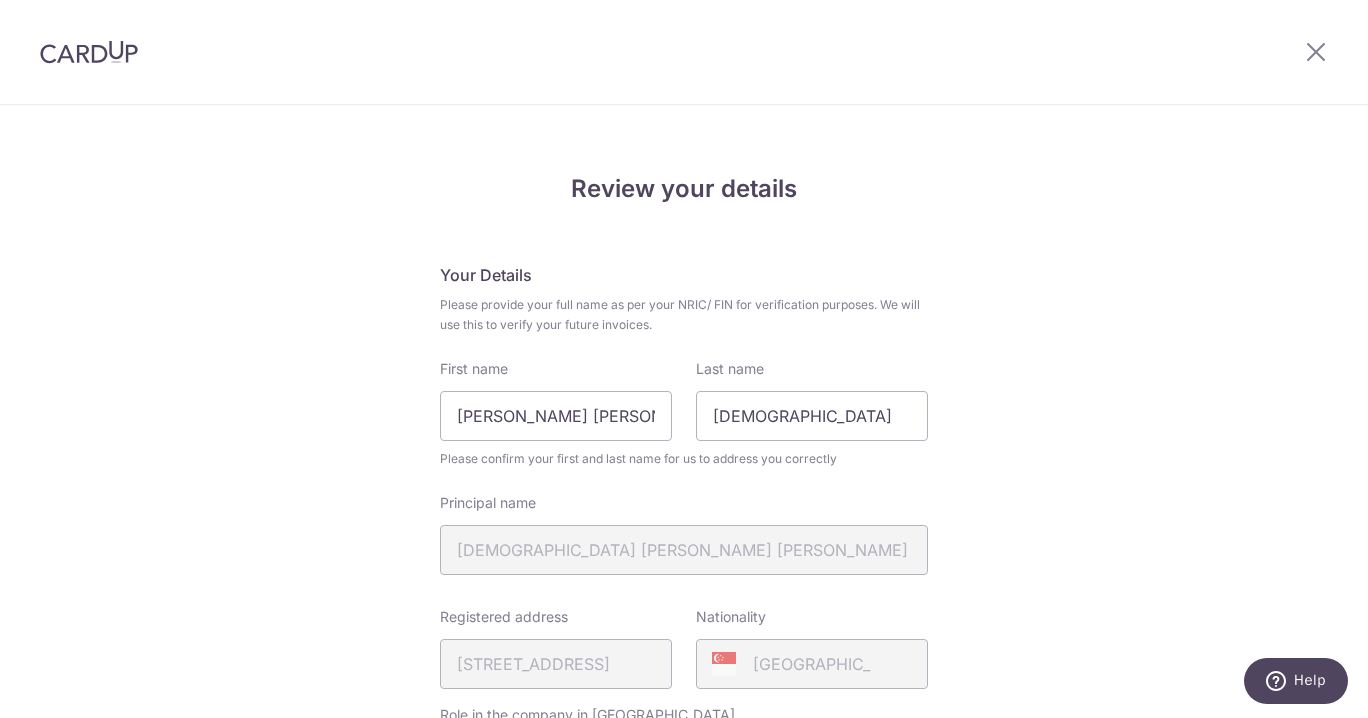 scroll, scrollTop: 763, scrollLeft: 0, axis: vertical 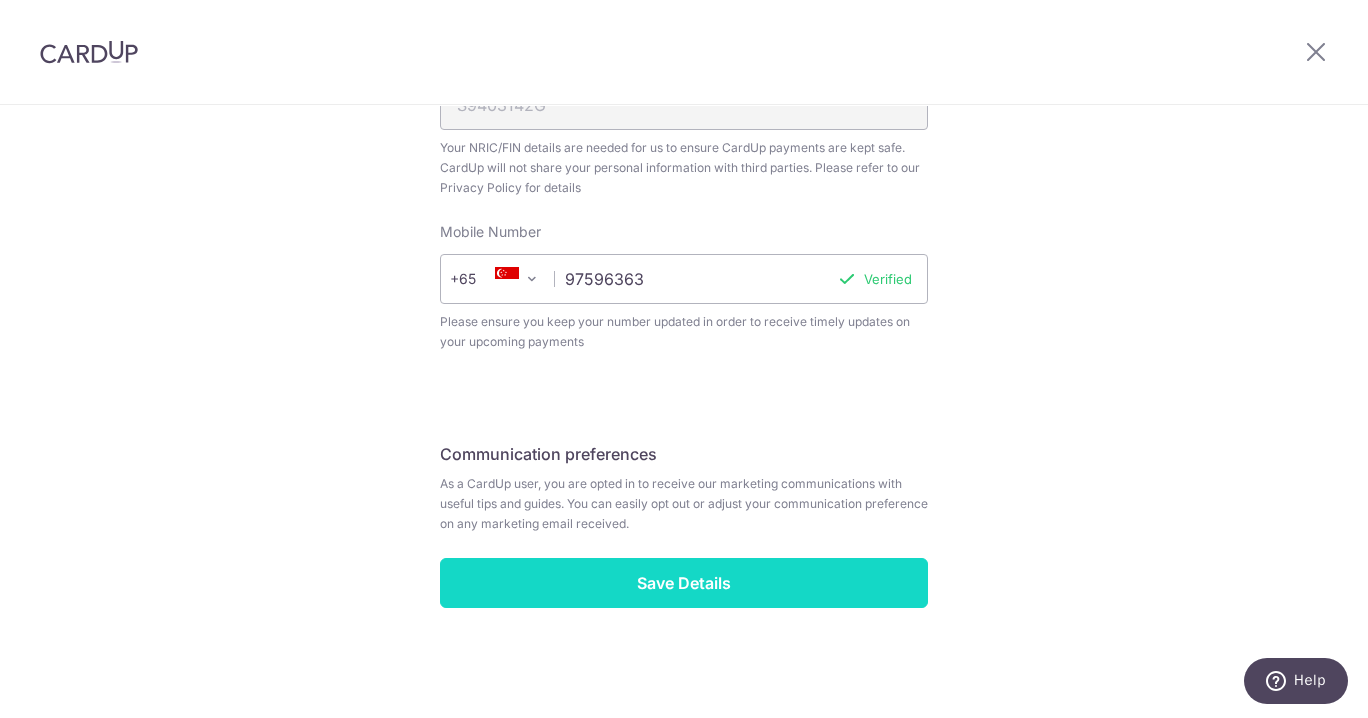 click on "Save Details" at bounding box center (684, 583) 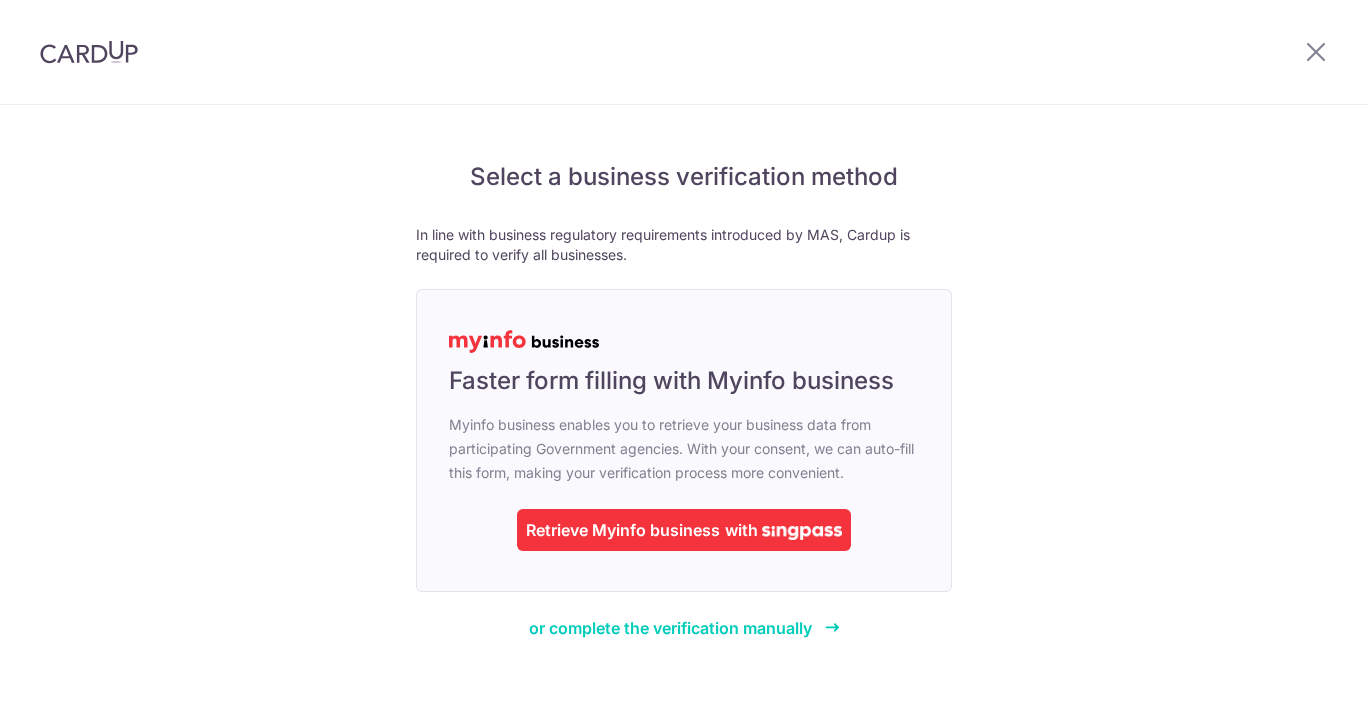 scroll, scrollTop: 0, scrollLeft: 0, axis: both 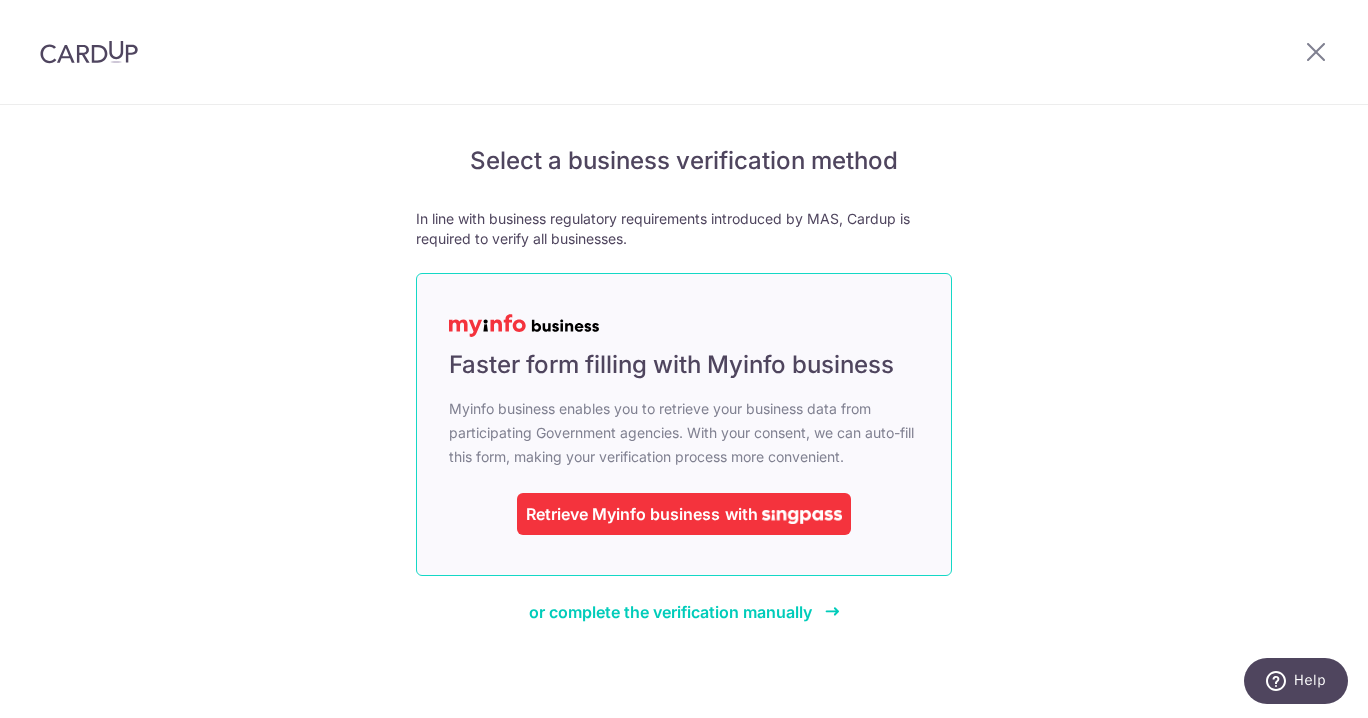 click on "Retrieve Myinfo business
with" at bounding box center [684, 514] 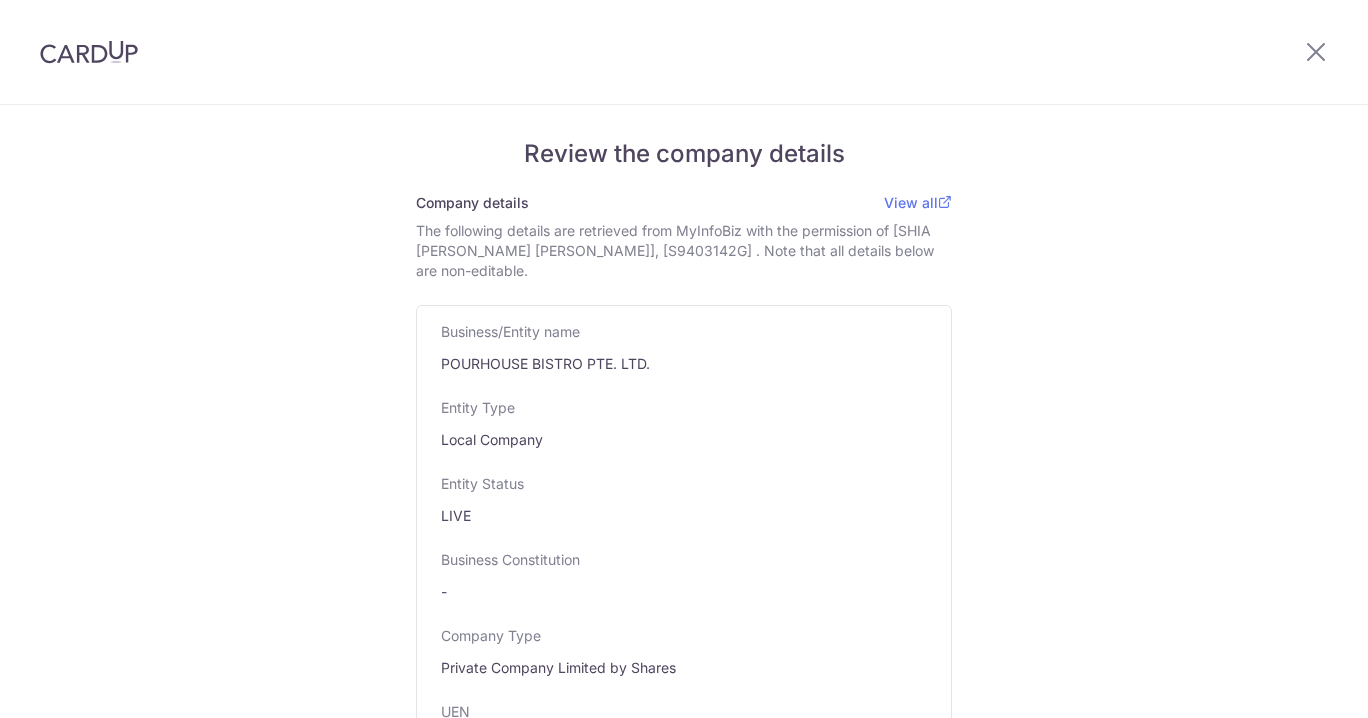 scroll, scrollTop: 0, scrollLeft: 0, axis: both 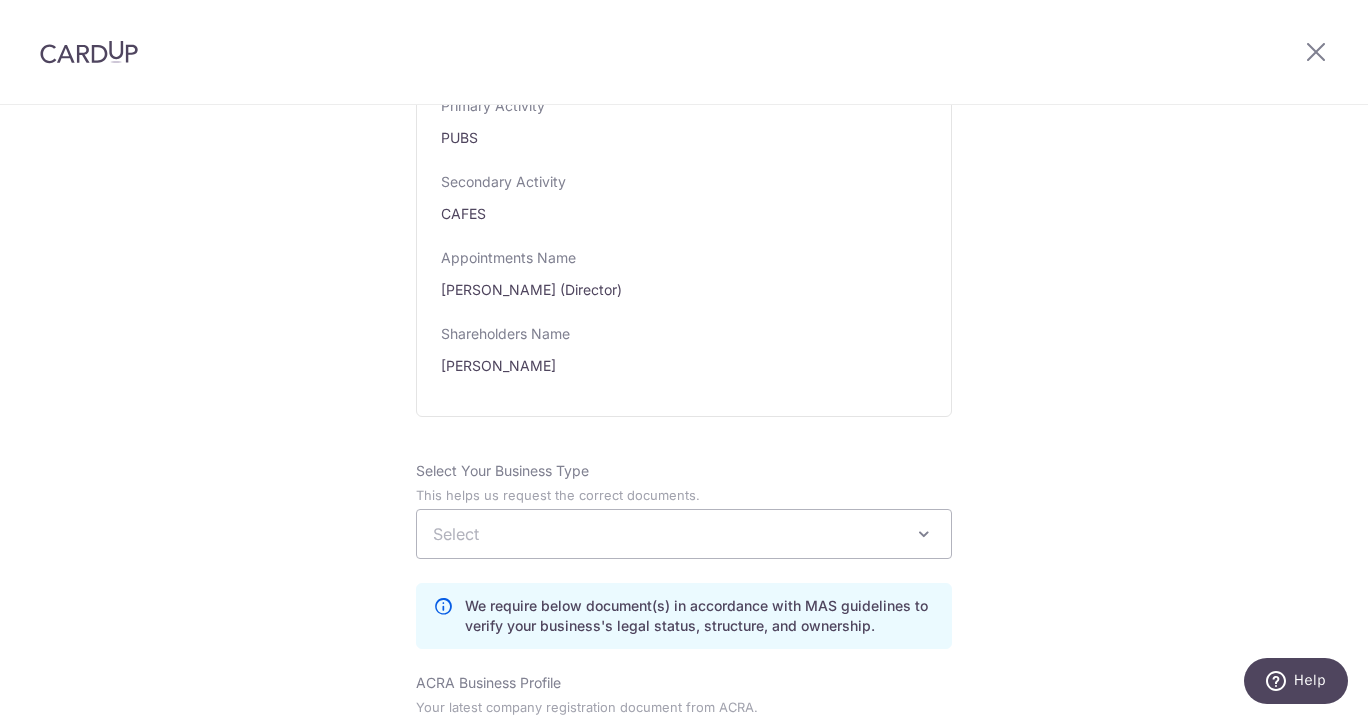 click on "Select" at bounding box center (684, 534) 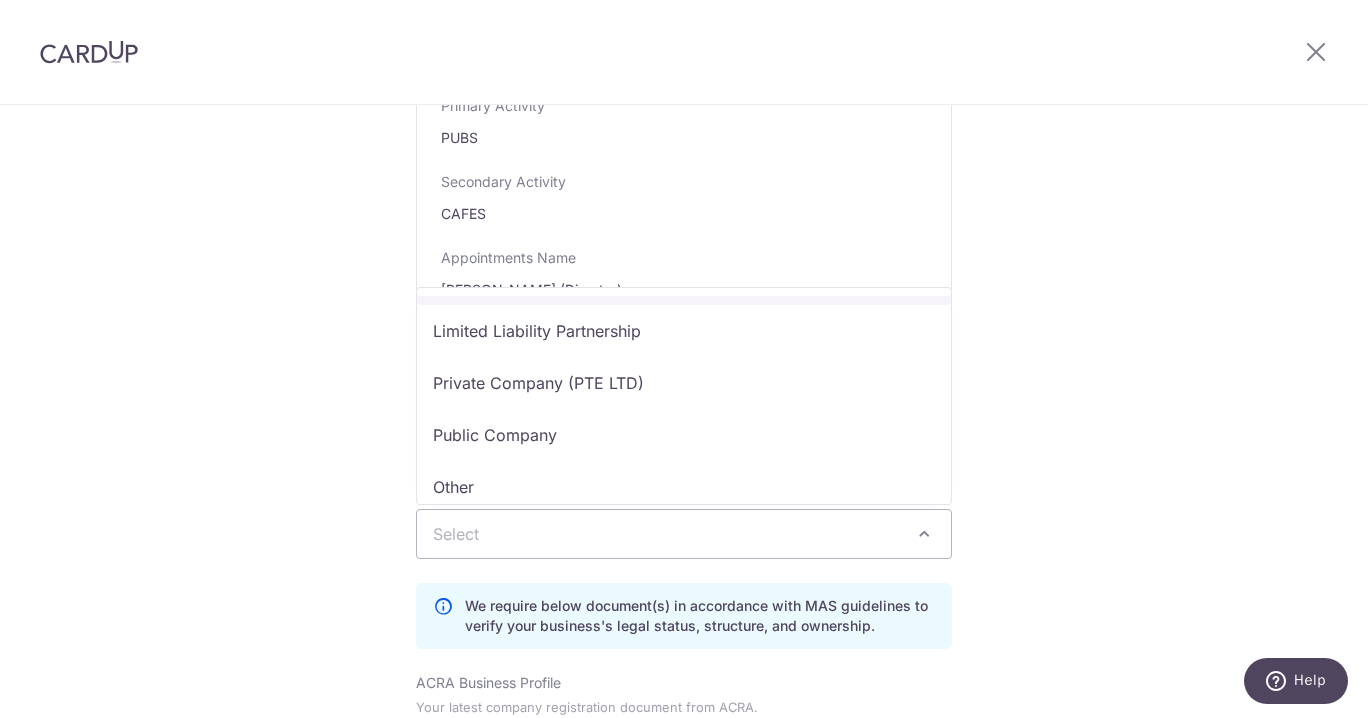 scroll, scrollTop: 164, scrollLeft: 0, axis: vertical 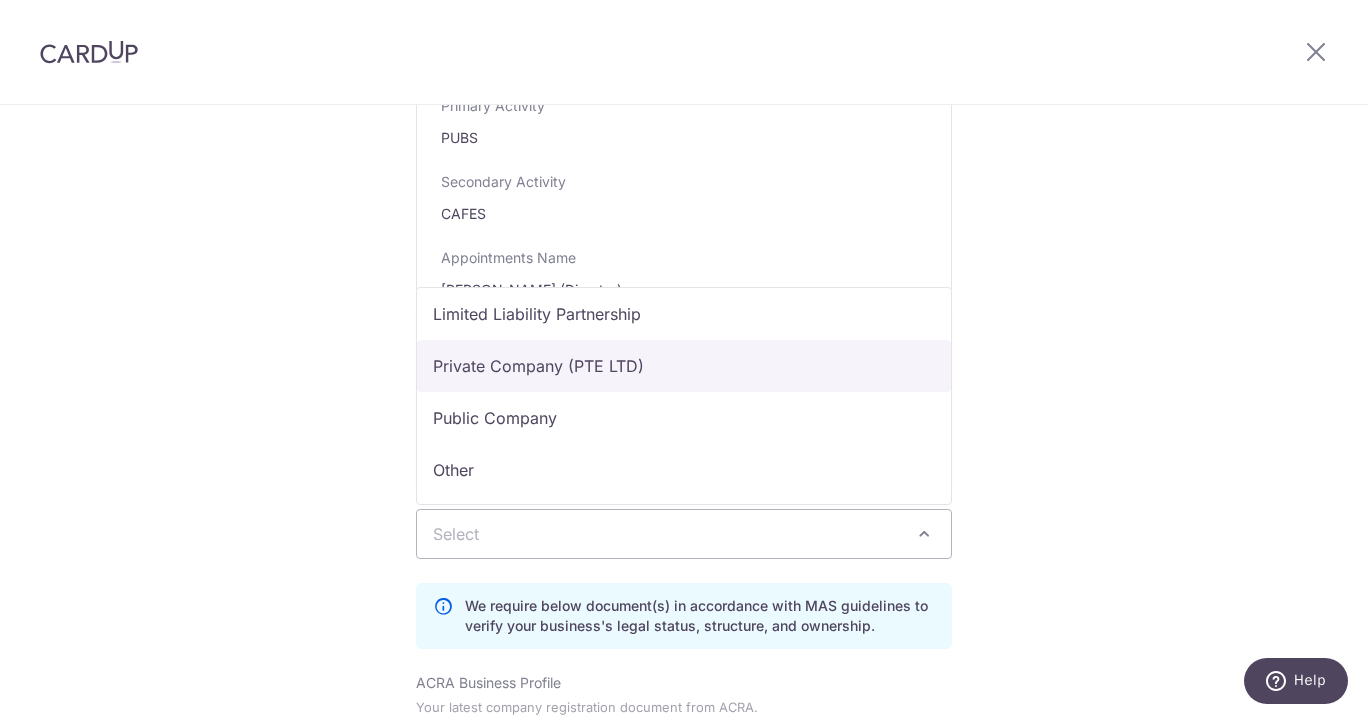 select on "Private Company (PTE LTD)" 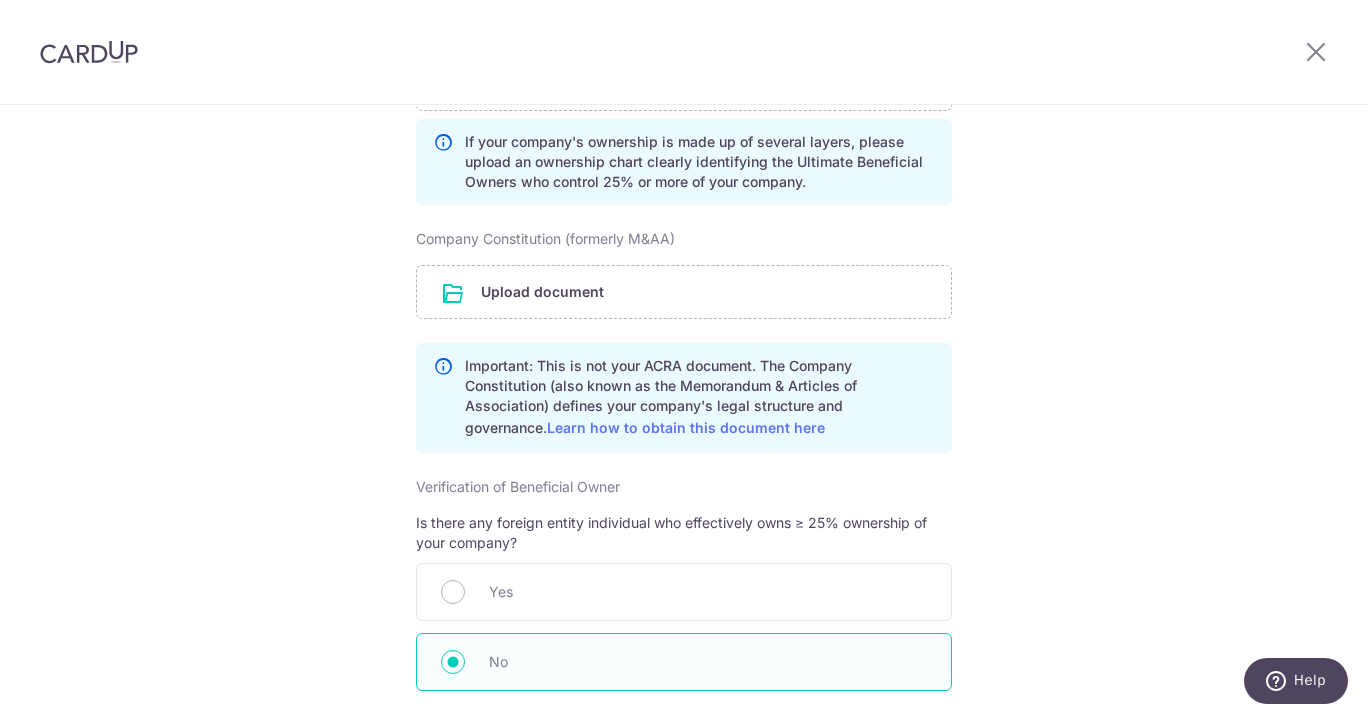 scroll, scrollTop: 1650, scrollLeft: 0, axis: vertical 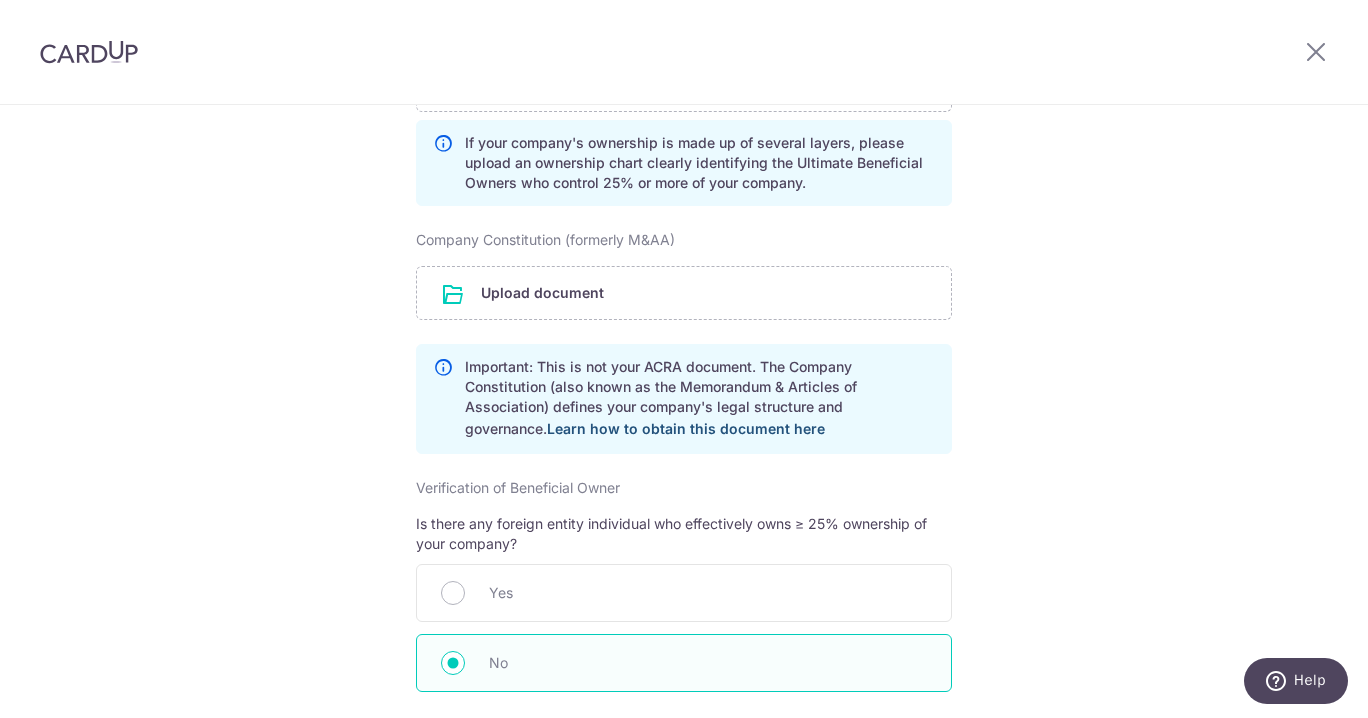 click on "Learn how to obtain this document here" at bounding box center [686, 428] 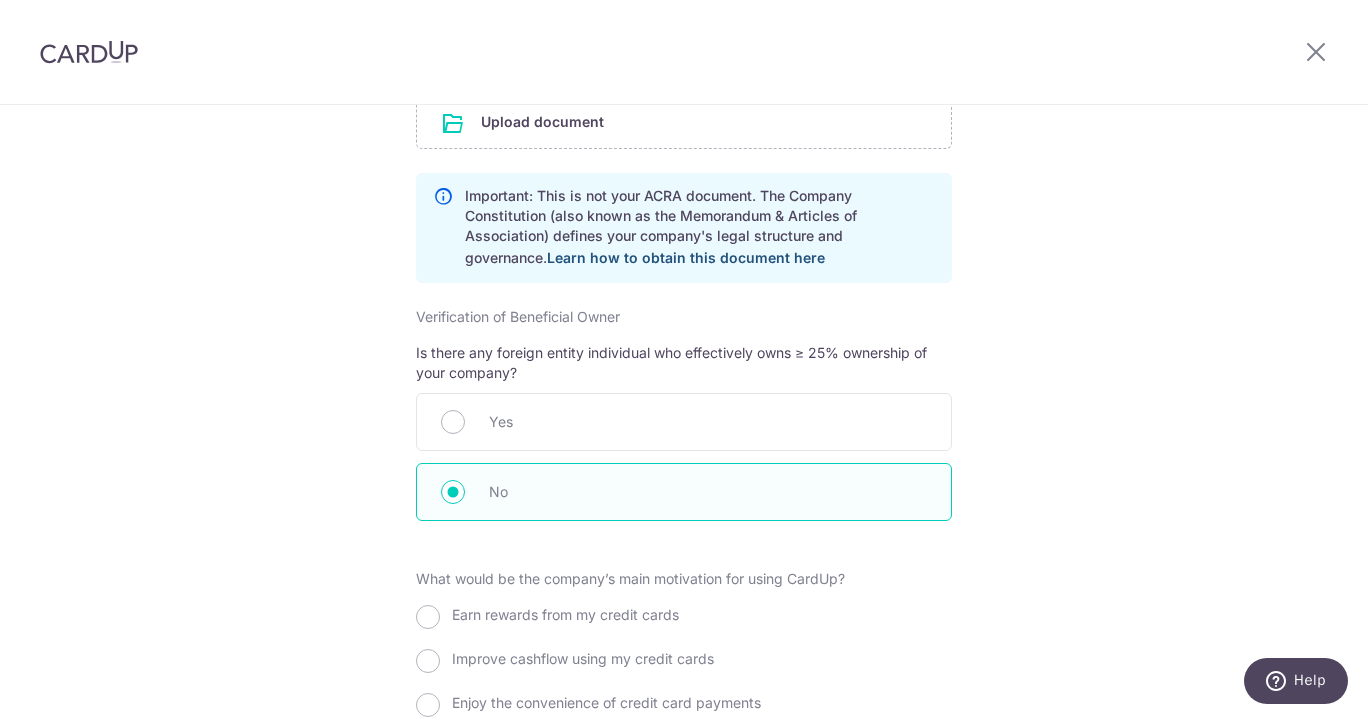 scroll, scrollTop: 1842, scrollLeft: 0, axis: vertical 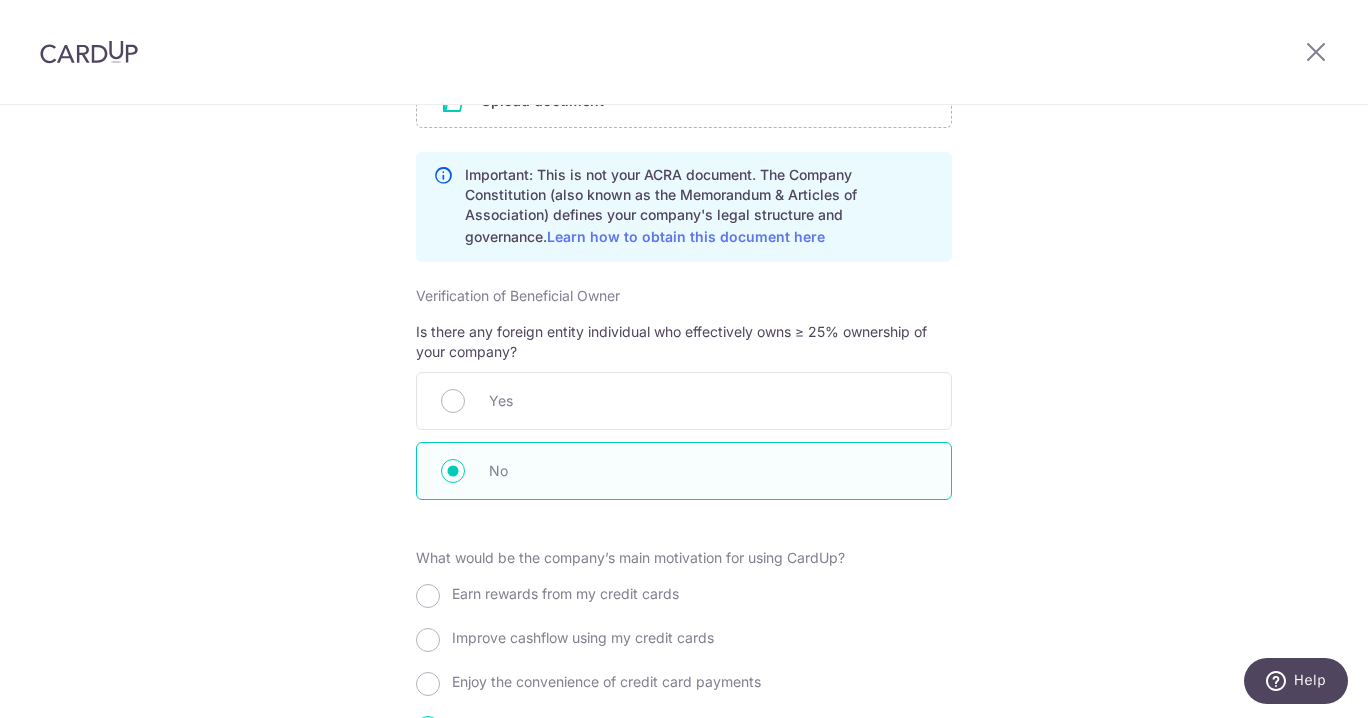 click on "Earn rewards from my credit cards" at bounding box center (565, 593) 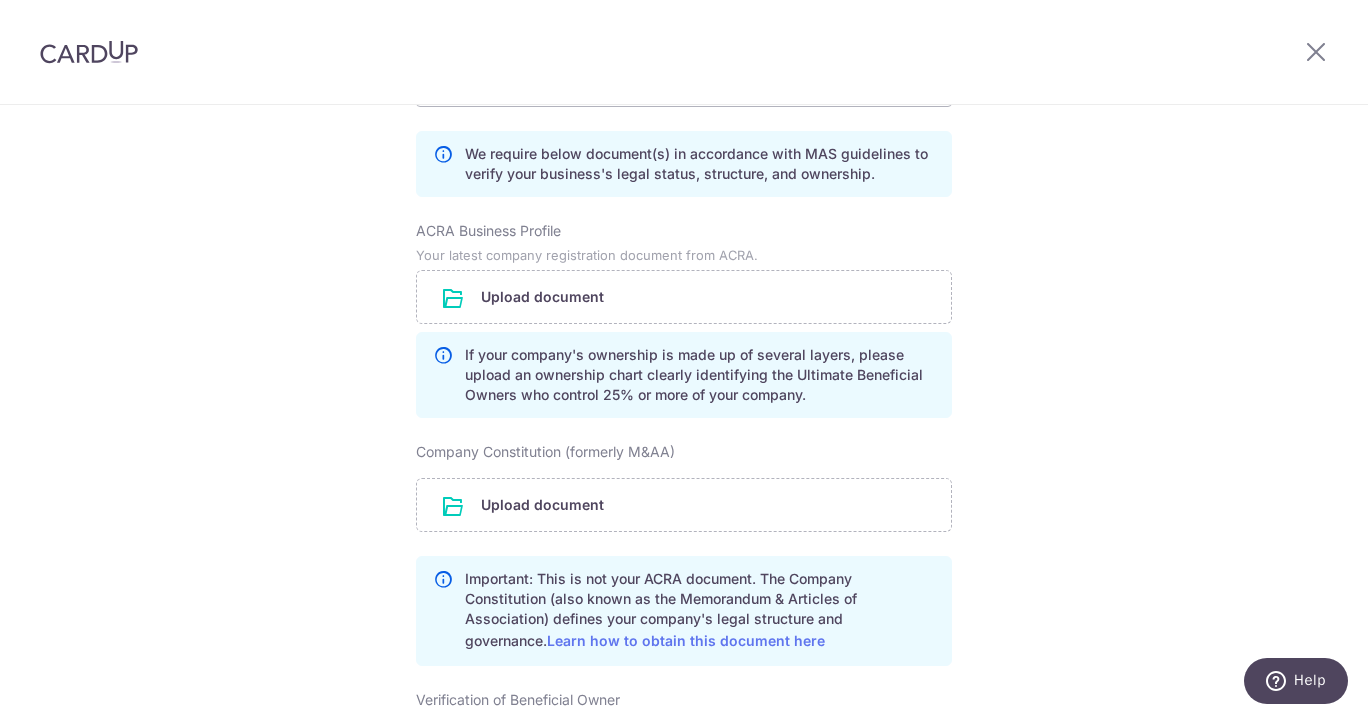 scroll, scrollTop: 1433, scrollLeft: 0, axis: vertical 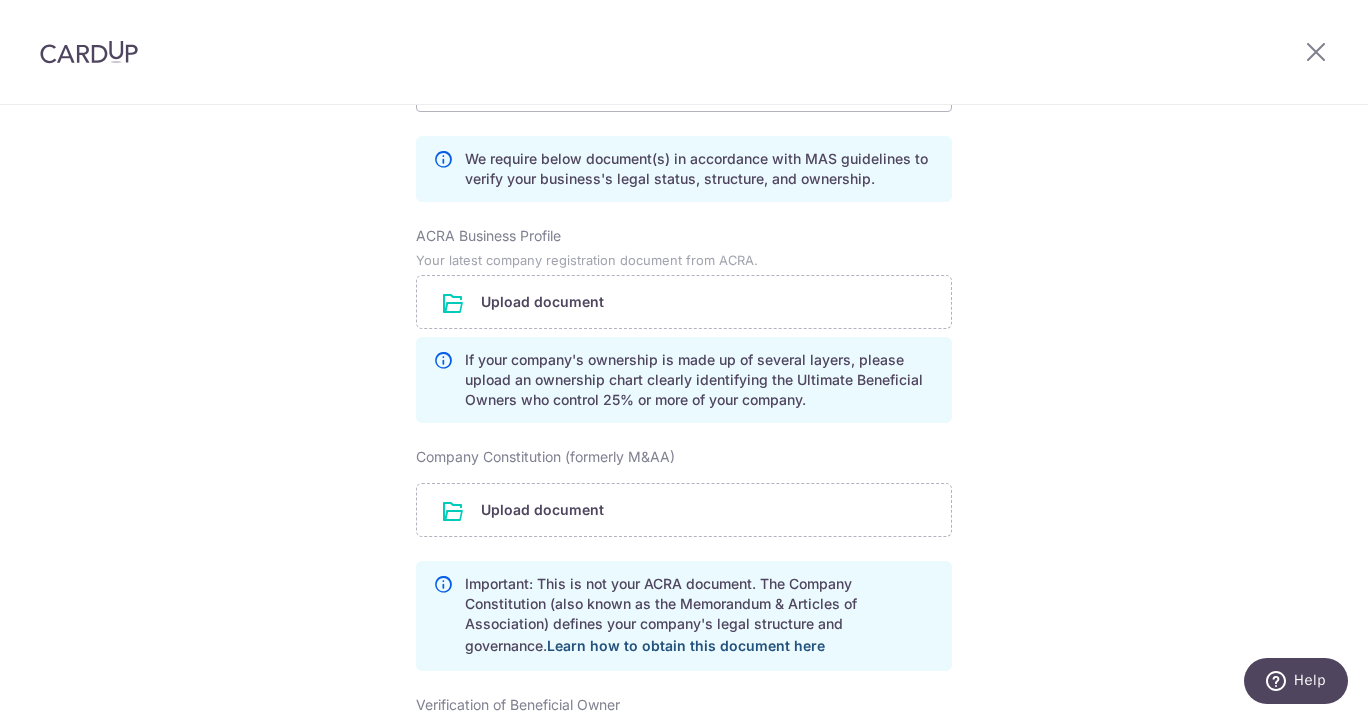 click on "Learn how to obtain this document here" at bounding box center (686, 645) 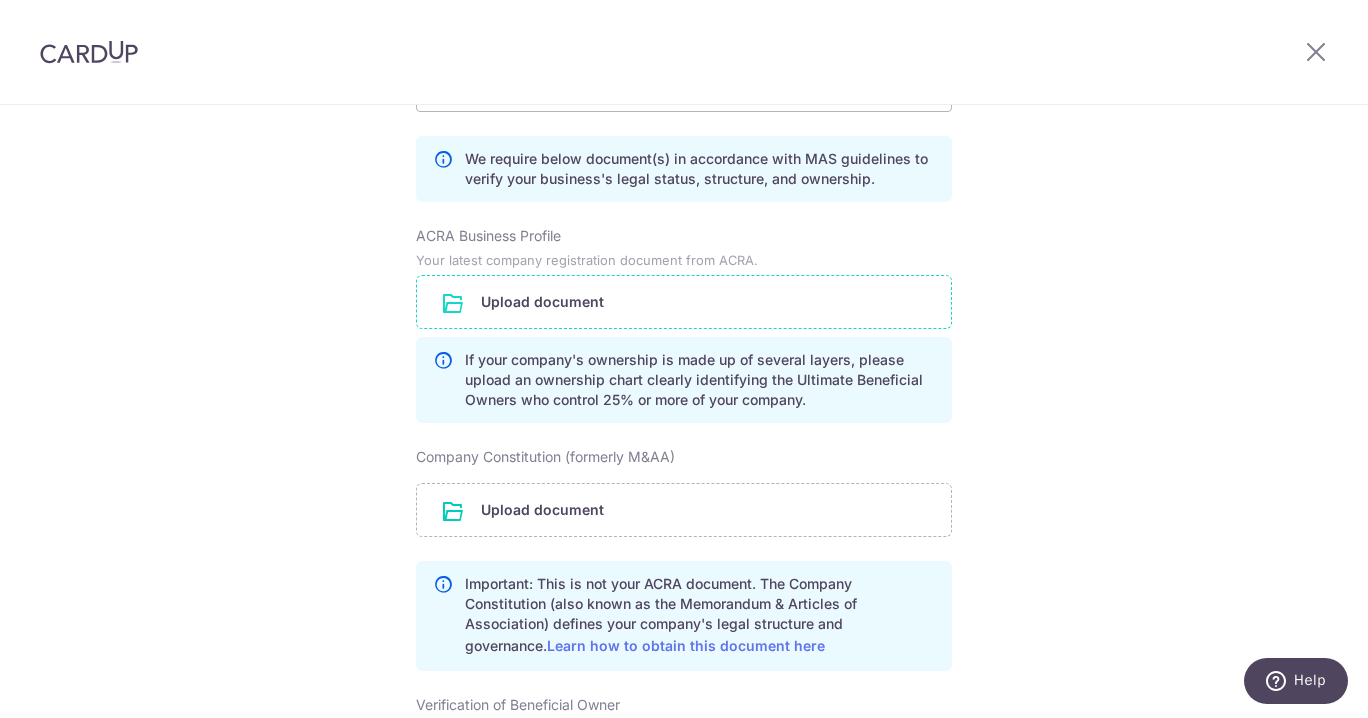 click at bounding box center [684, 302] 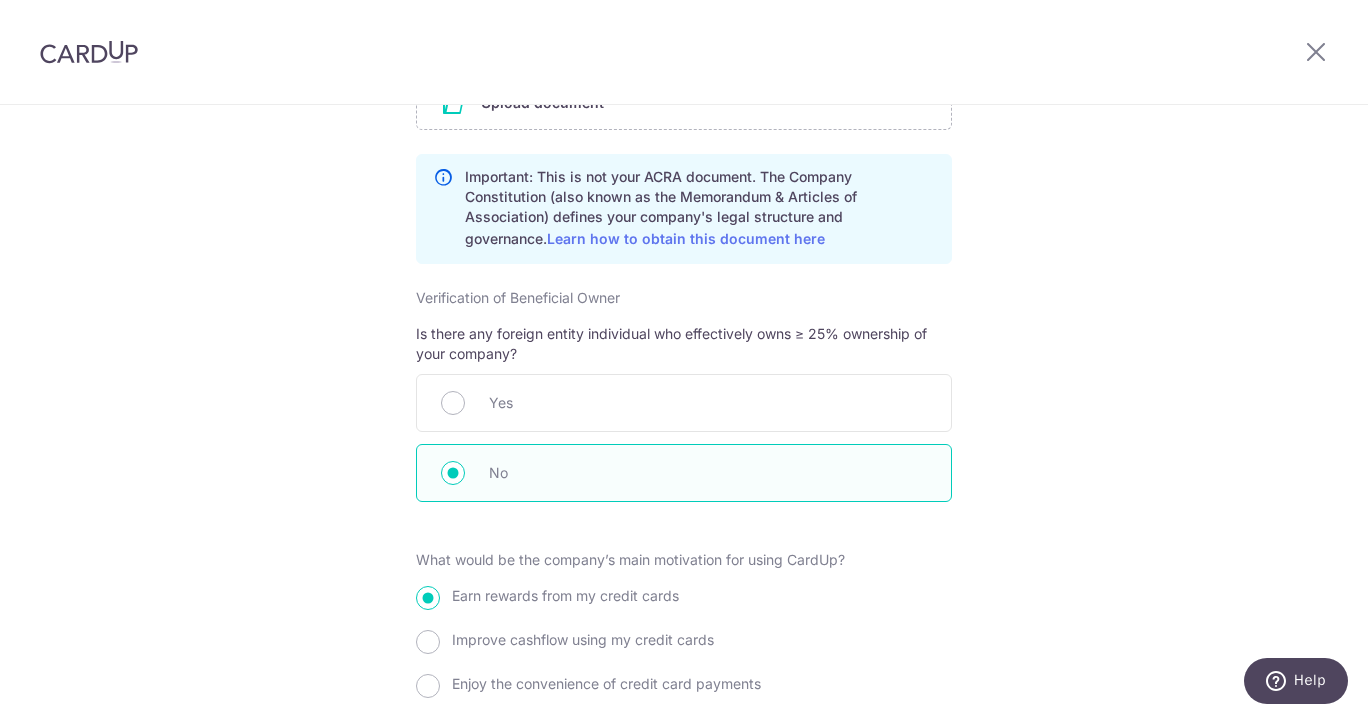 scroll, scrollTop: 2161, scrollLeft: 0, axis: vertical 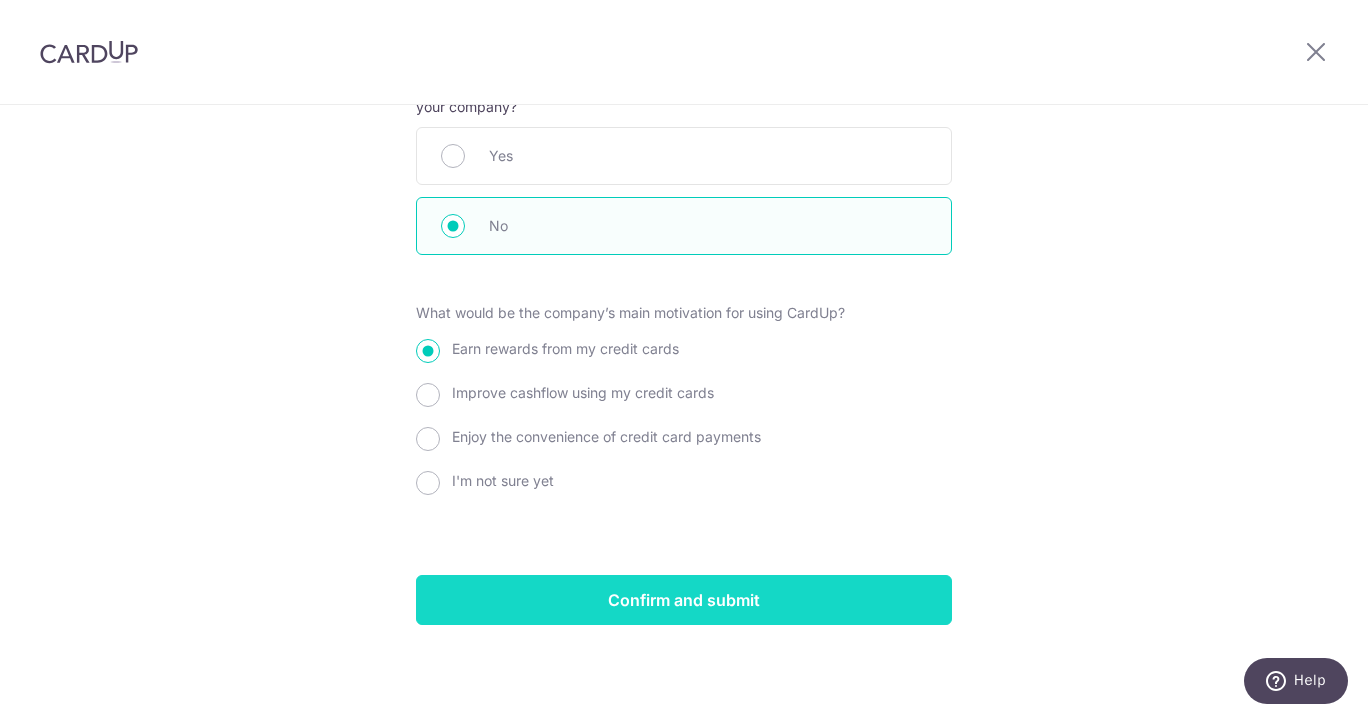 click on "Confirm and submit" at bounding box center [684, 600] 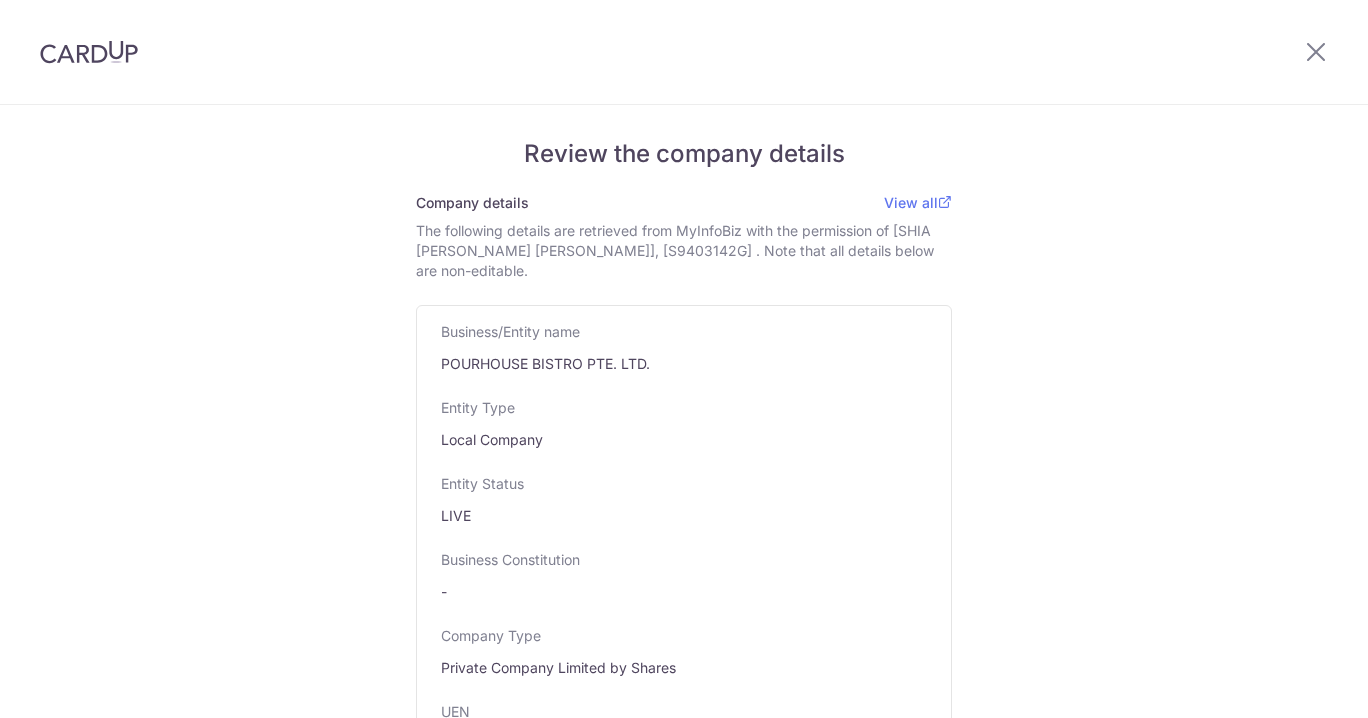 scroll, scrollTop: 0, scrollLeft: 0, axis: both 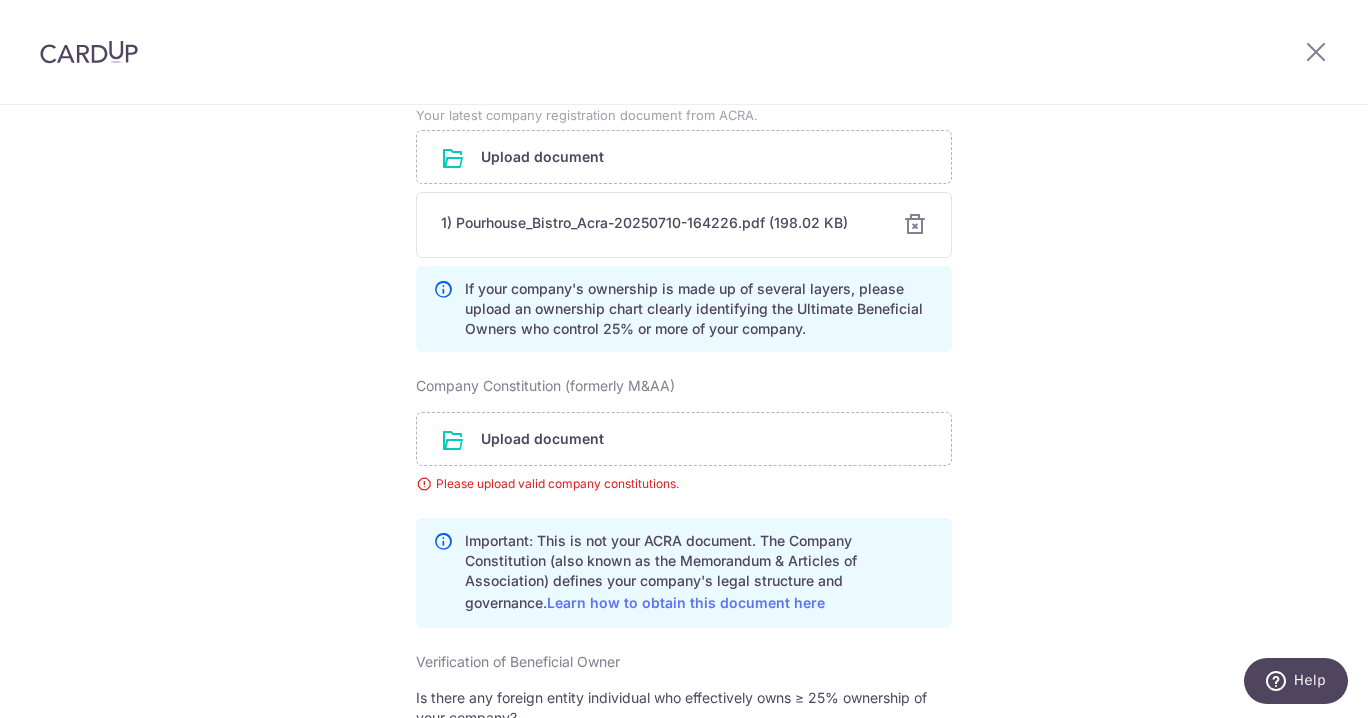 click on "Important: This is not your ACRA document. The Company Constitution (also known as the Memorandum & Articles of Association) defines your company's legal structure and governance.  Learn how to obtain this document here" at bounding box center [700, 573] 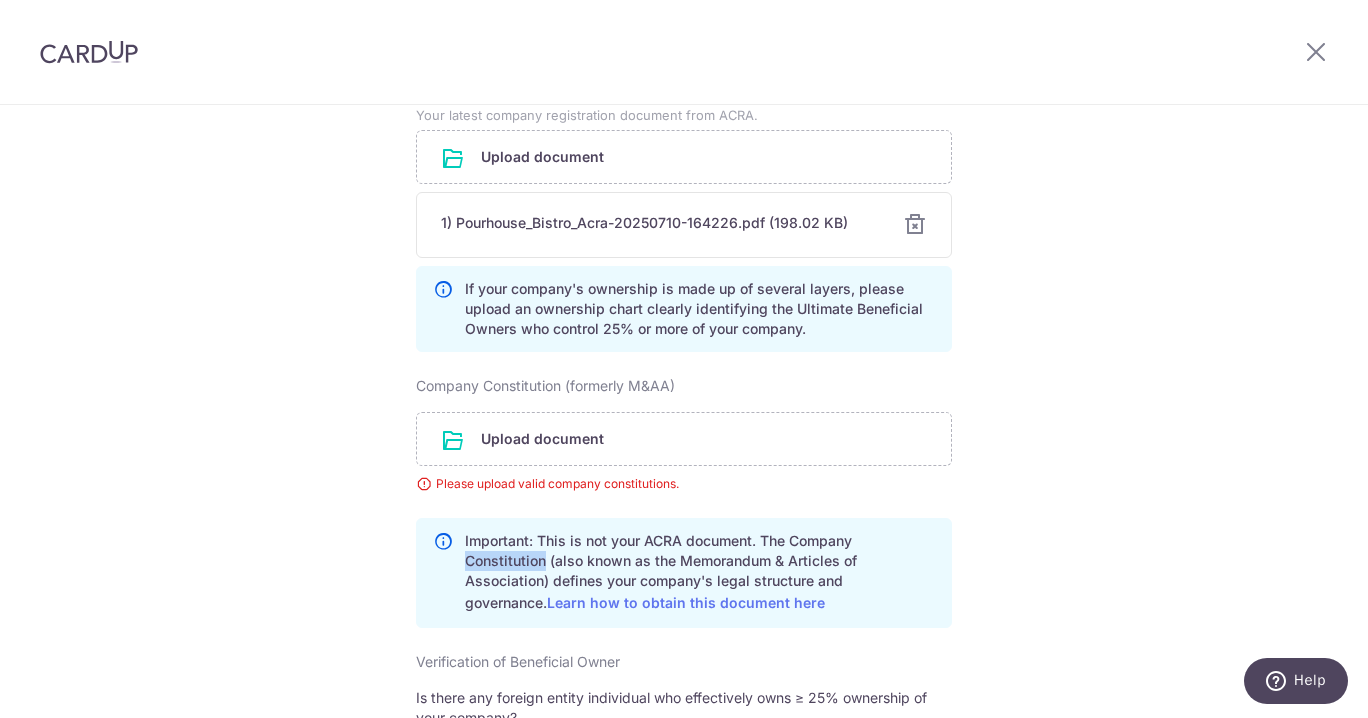 click on "Important: This is not your ACRA document. The Company Constitution (also known as the Memorandum & Articles of Association) defines your company's legal structure and governance.  Learn how to obtain this document here" at bounding box center [700, 573] 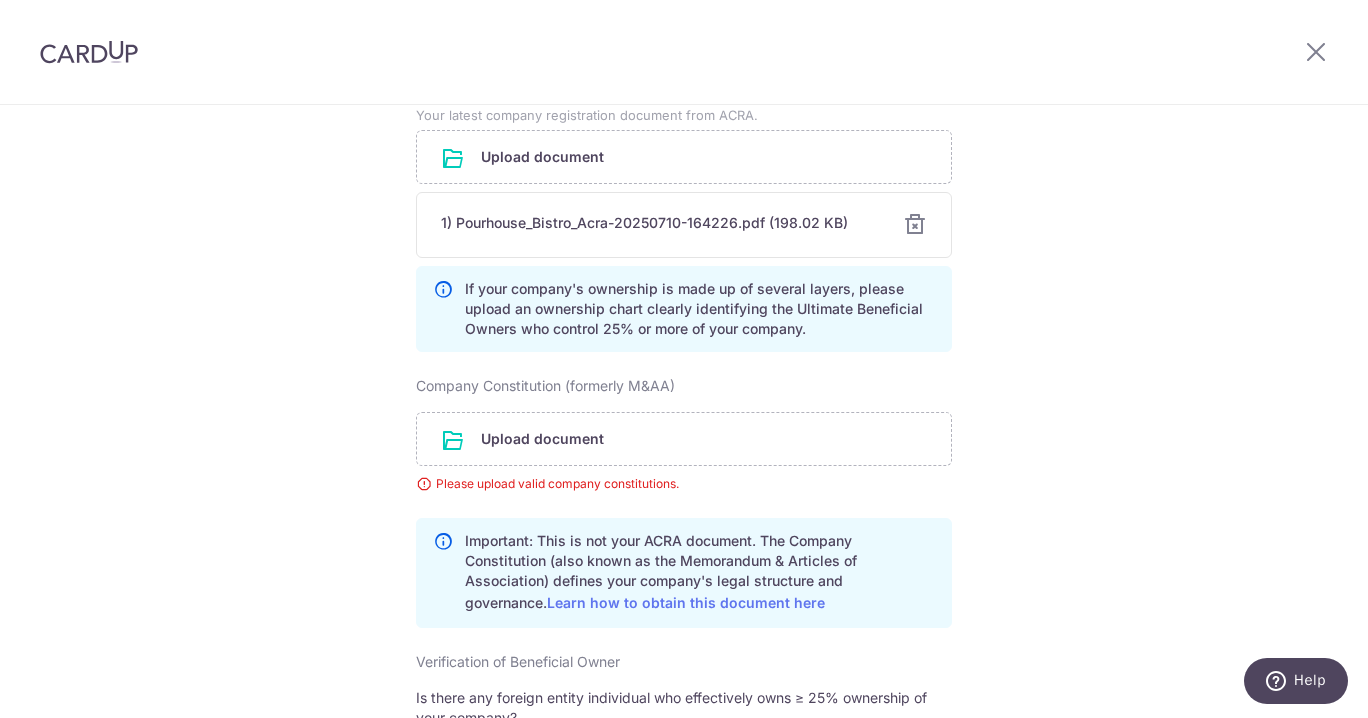 drag, startPoint x: 760, startPoint y: 536, endPoint x: 928, endPoint y: 588, distance: 175.86359 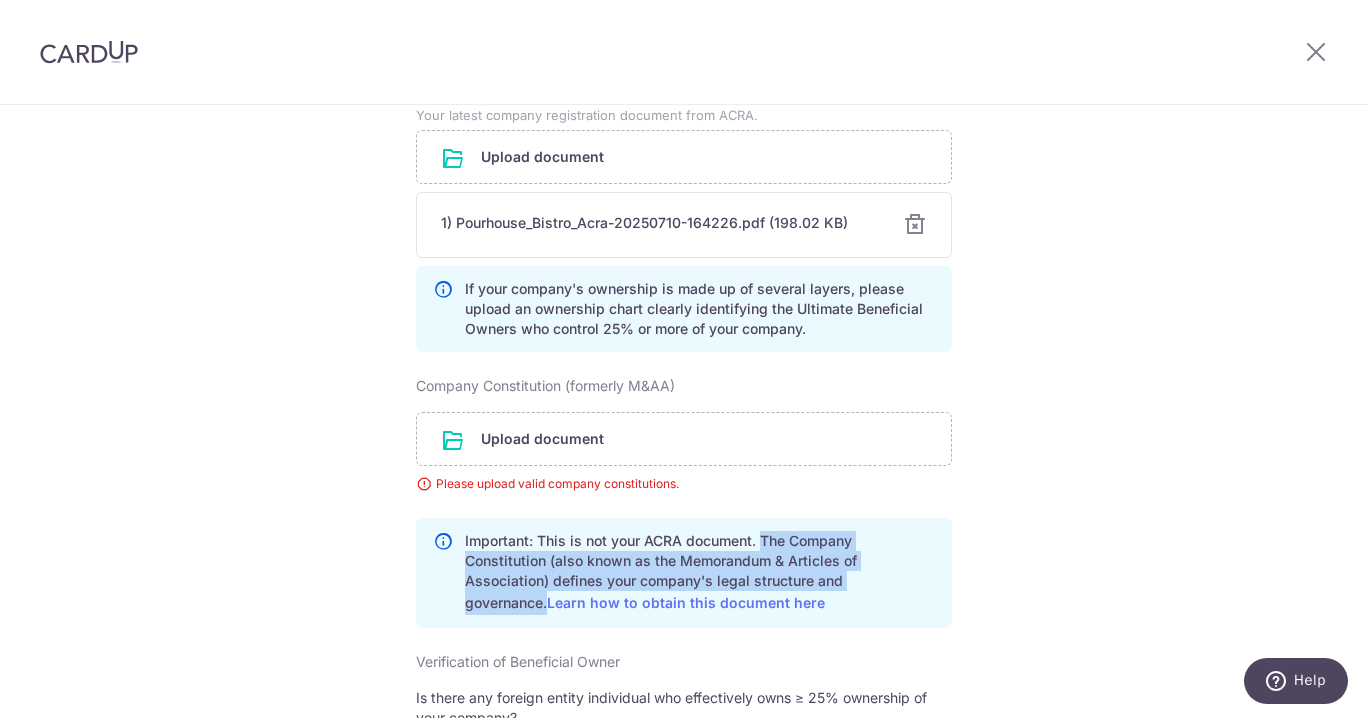 drag, startPoint x: 930, startPoint y: 579, endPoint x: 764, endPoint y: 539, distance: 170.75128 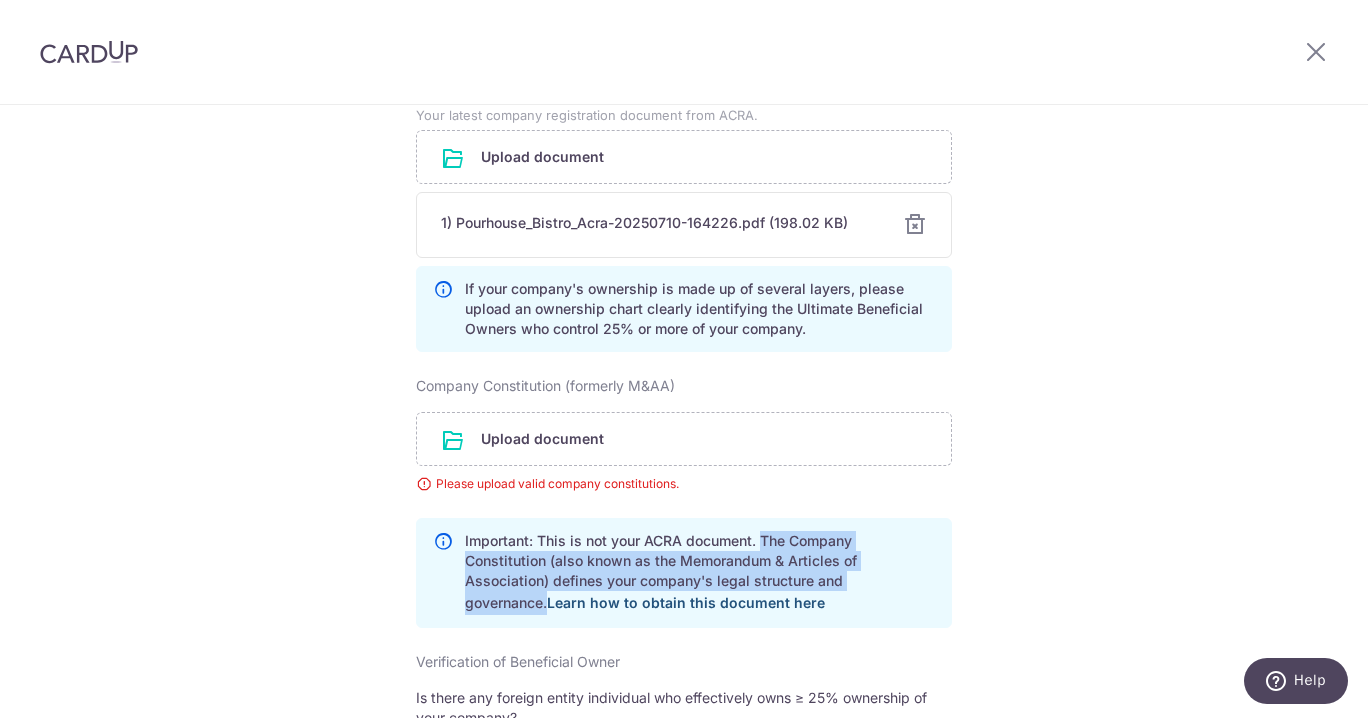 click on "Learn how to obtain this document here" at bounding box center (686, 602) 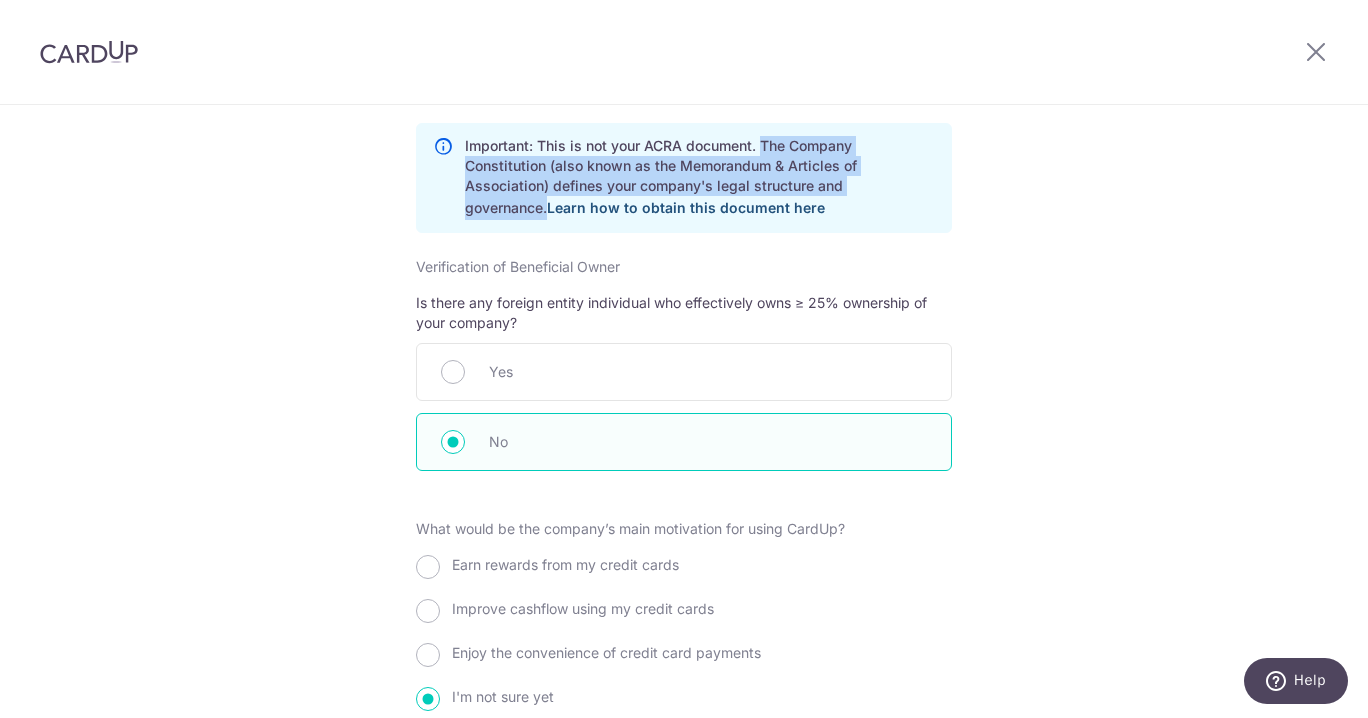scroll, scrollTop: 1944, scrollLeft: 0, axis: vertical 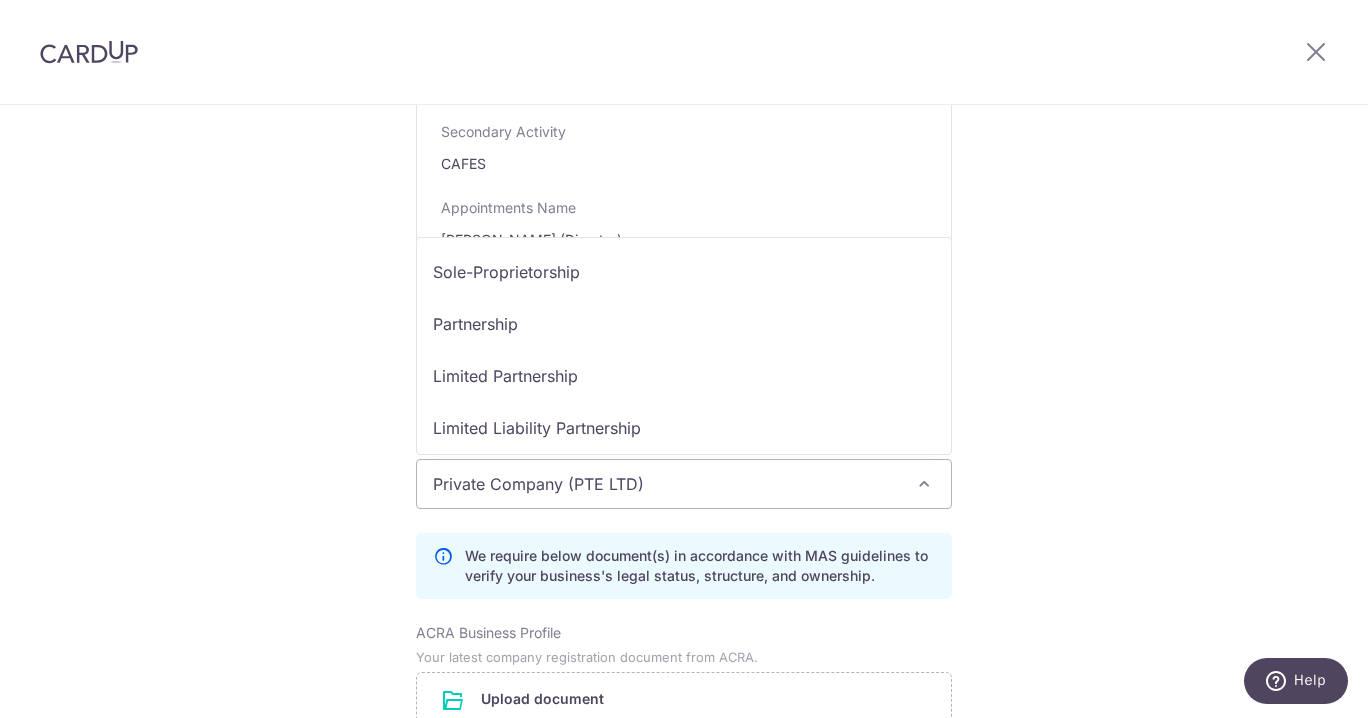 click on "Private Company (PTE LTD)" at bounding box center [684, 484] 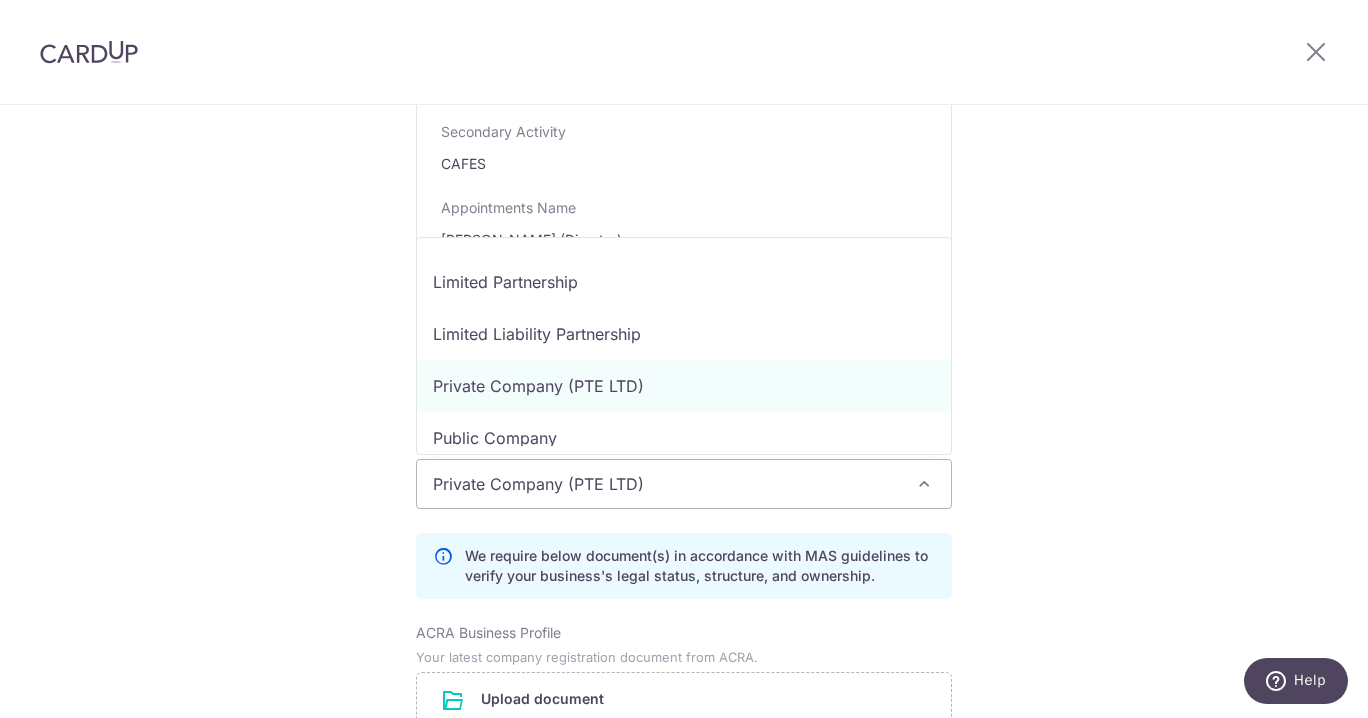 scroll, scrollTop: 147, scrollLeft: 0, axis: vertical 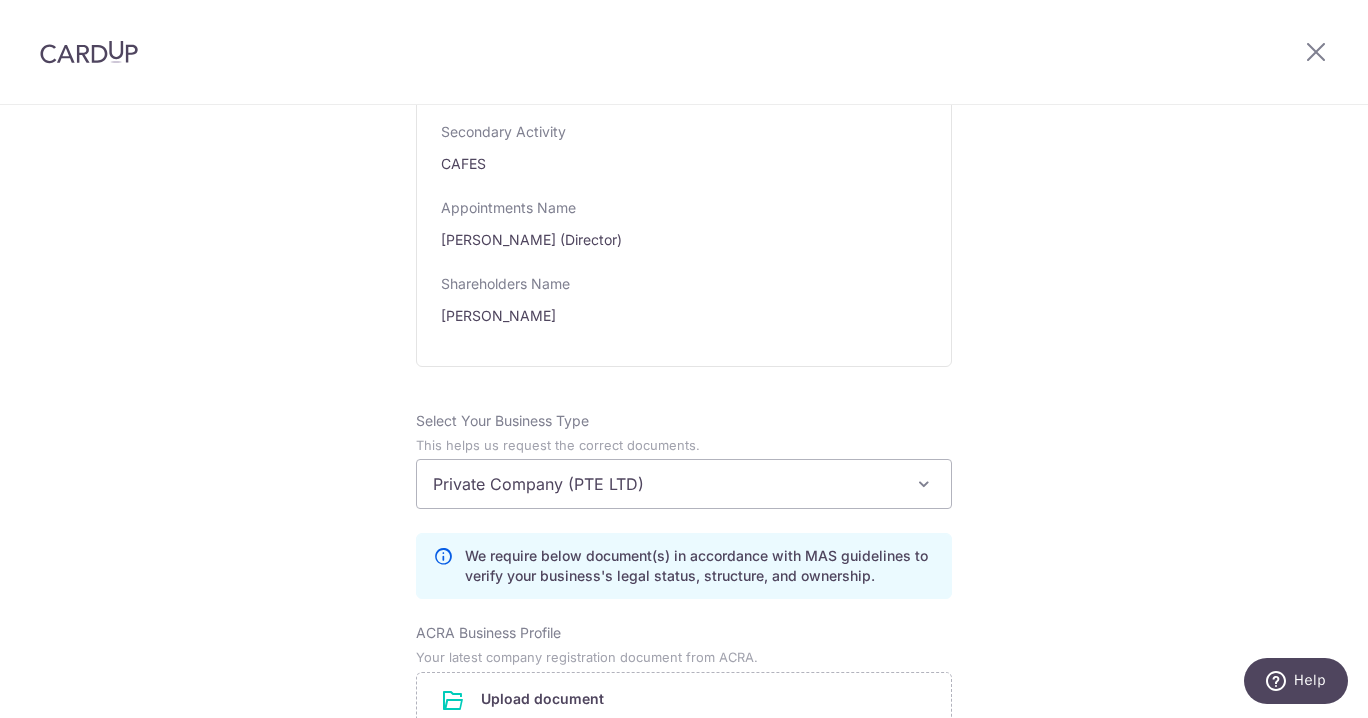 click on "Review the company details
Company details
View all
The following details are retrieved from MyInfoBiz with the permission of [SHIA ZHENG ZHE DARWIN], [S9403142G] . Note that all details below are non-editable.
Business/Entity name
POURHOUSE BISTRO PTE. LTD.
Entity Type
Local Company
Entity Status
LIVE
Business Constitution
-
Company Type
Private Company Limited by Shares
UEN
202446000N
Registered Business Address
60, JALAN LAM HUAT, 01, 14, CARROS CENTRE, 737869, SINGAPORE
Ownership
Both Individual and Corporate Entity Shareholders" at bounding box center (684, 470) 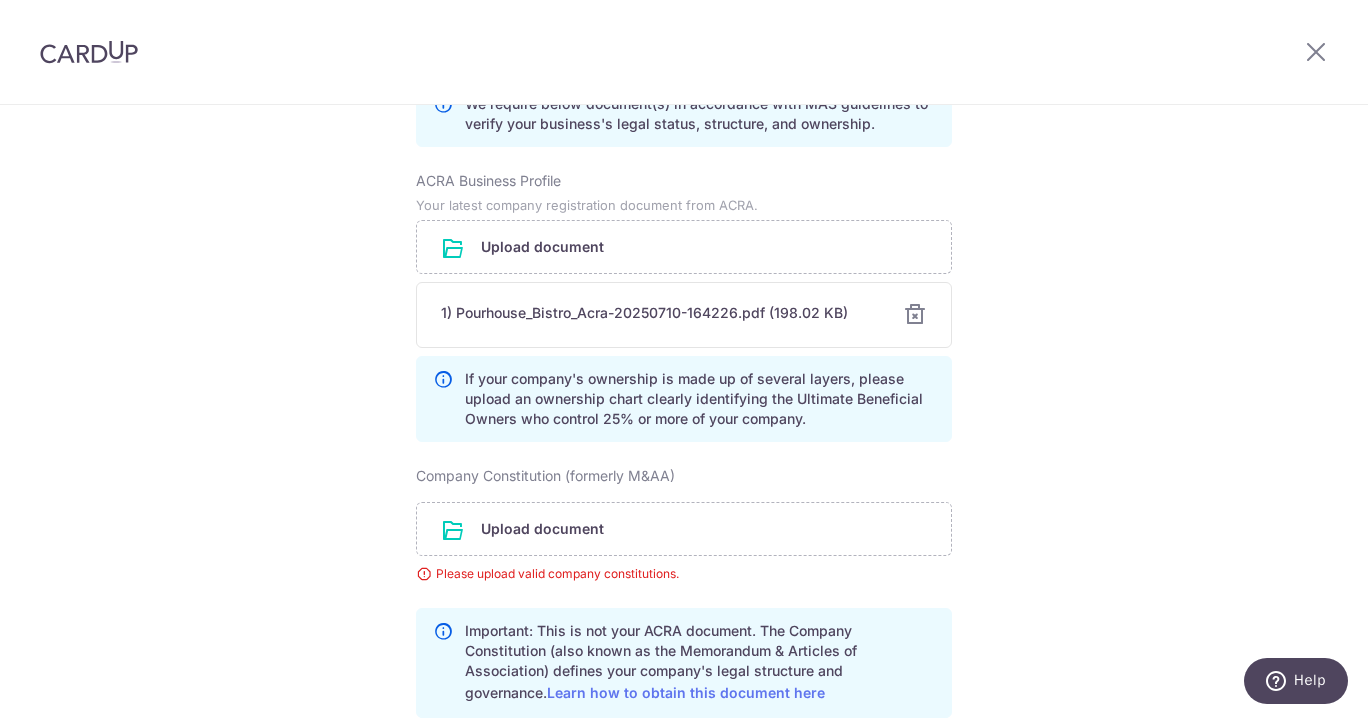 scroll, scrollTop: 1532, scrollLeft: 0, axis: vertical 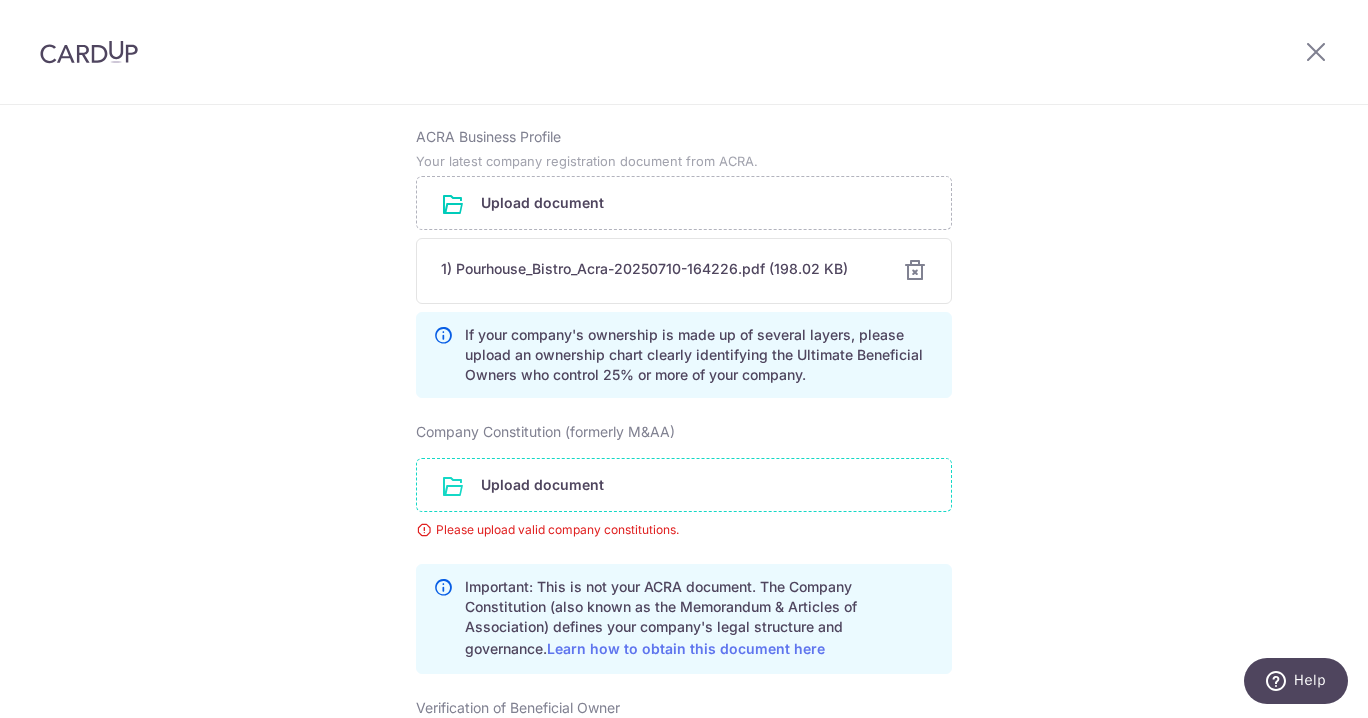 click at bounding box center [684, 485] 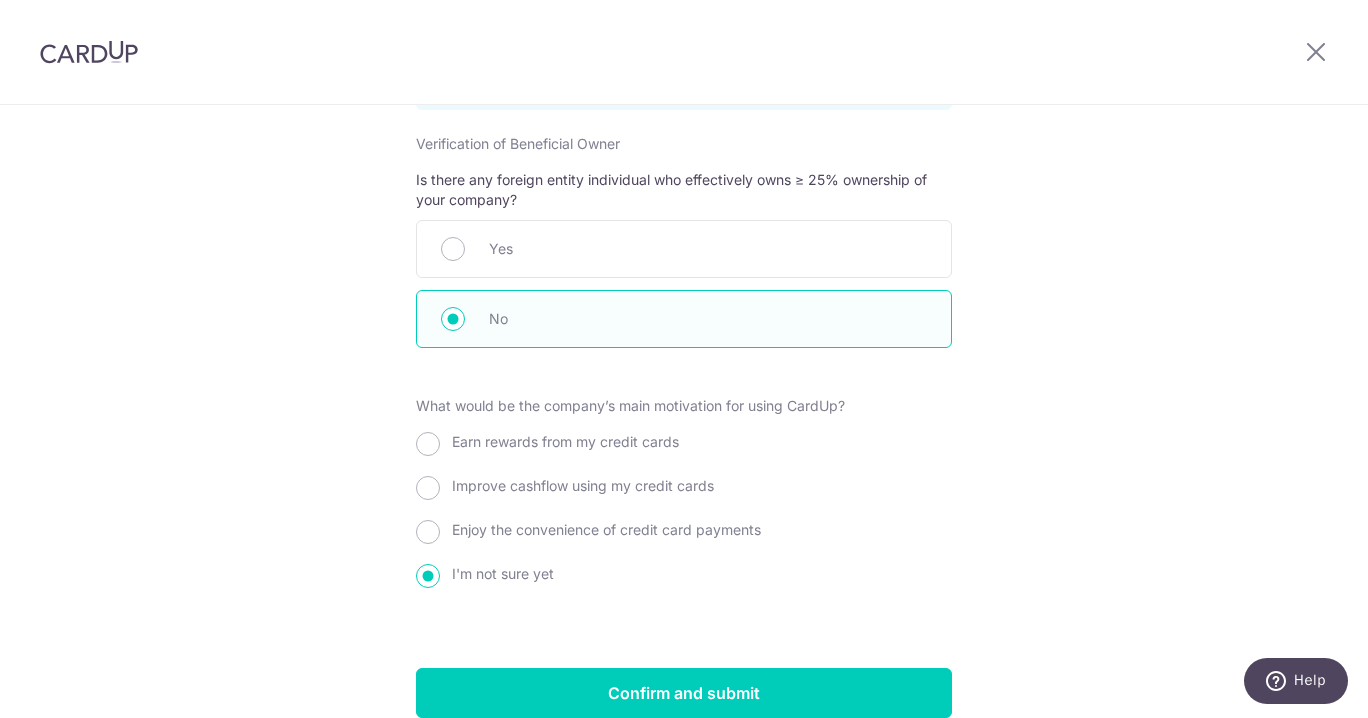 scroll, scrollTop: 2263, scrollLeft: 0, axis: vertical 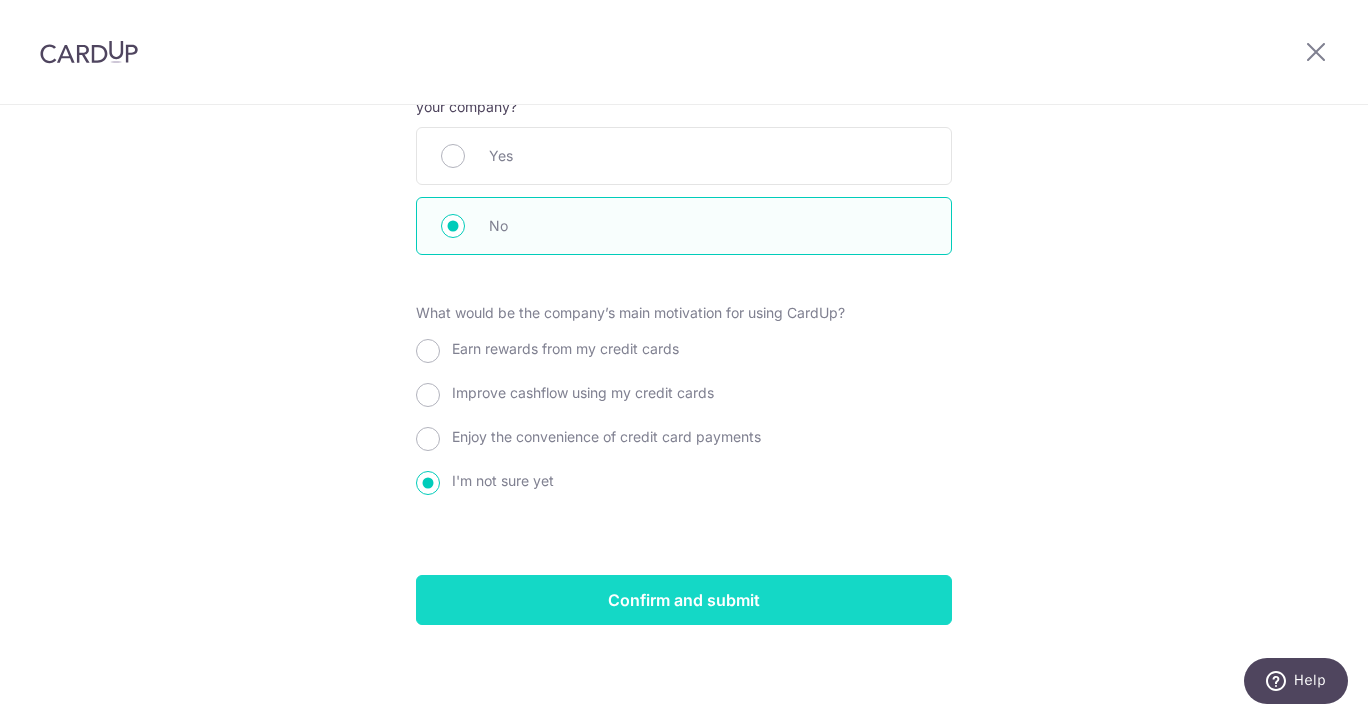 click on "Confirm and submit" at bounding box center [684, 600] 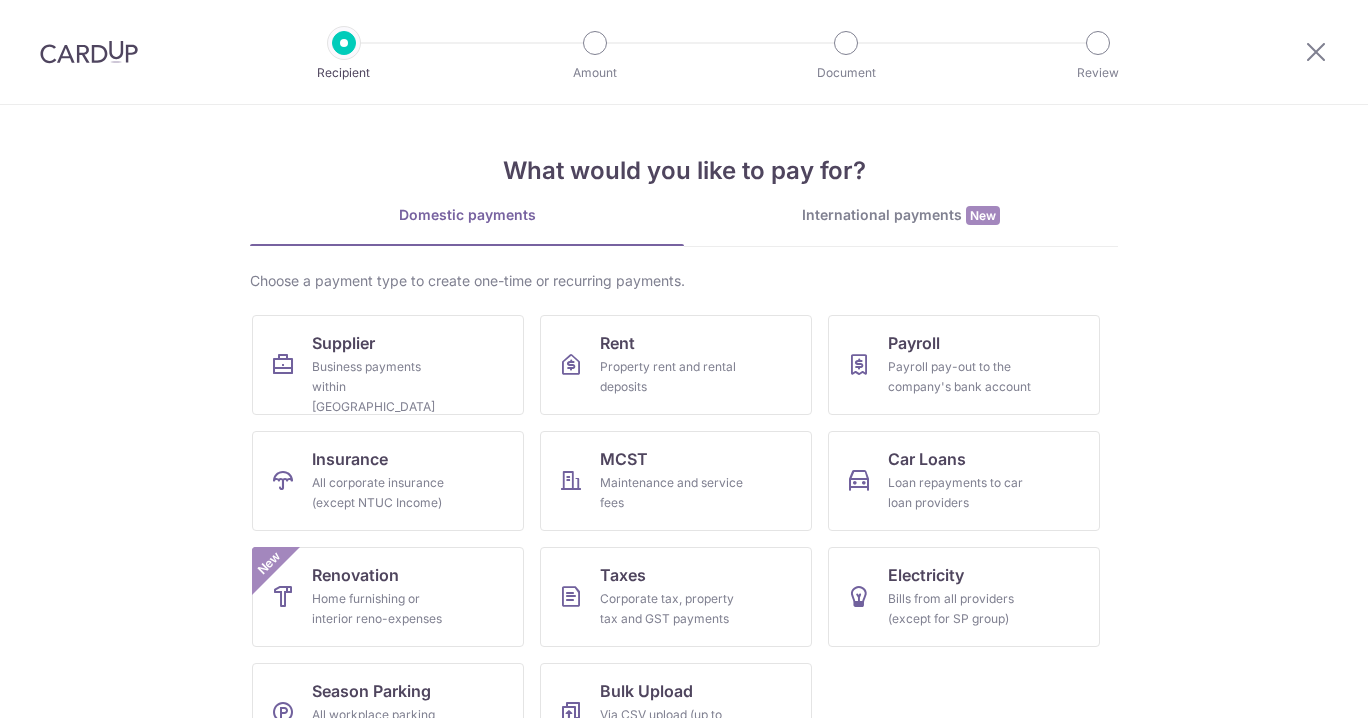 scroll, scrollTop: 0, scrollLeft: 0, axis: both 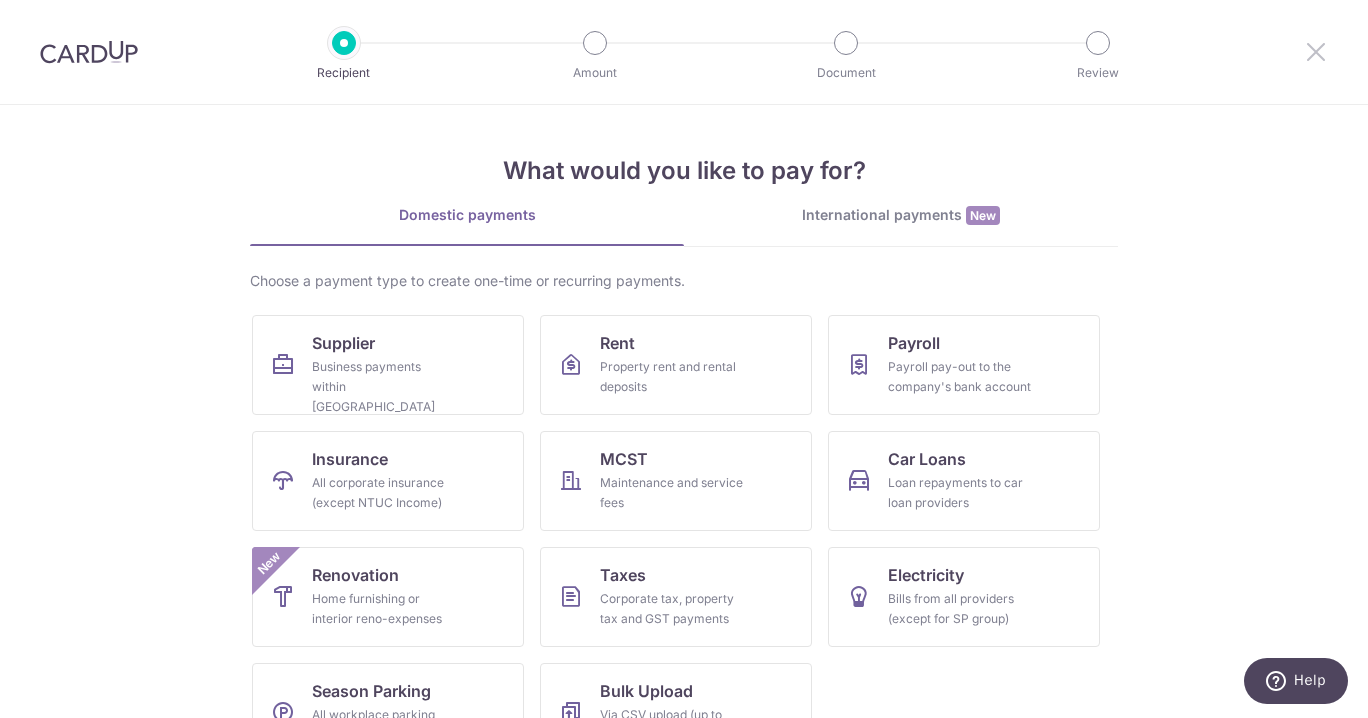 click at bounding box center (1316, 51) 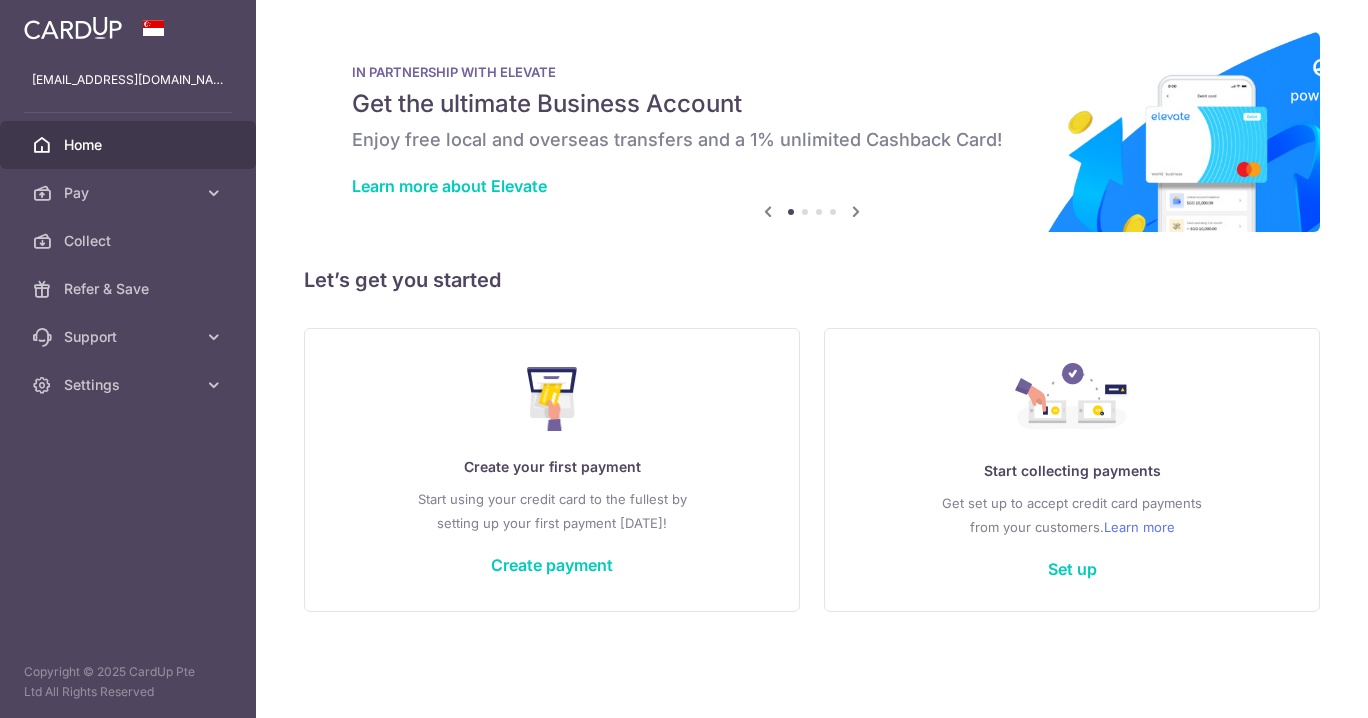 scroll, scrollTop: 0, scrollLeft: 0, axis: both 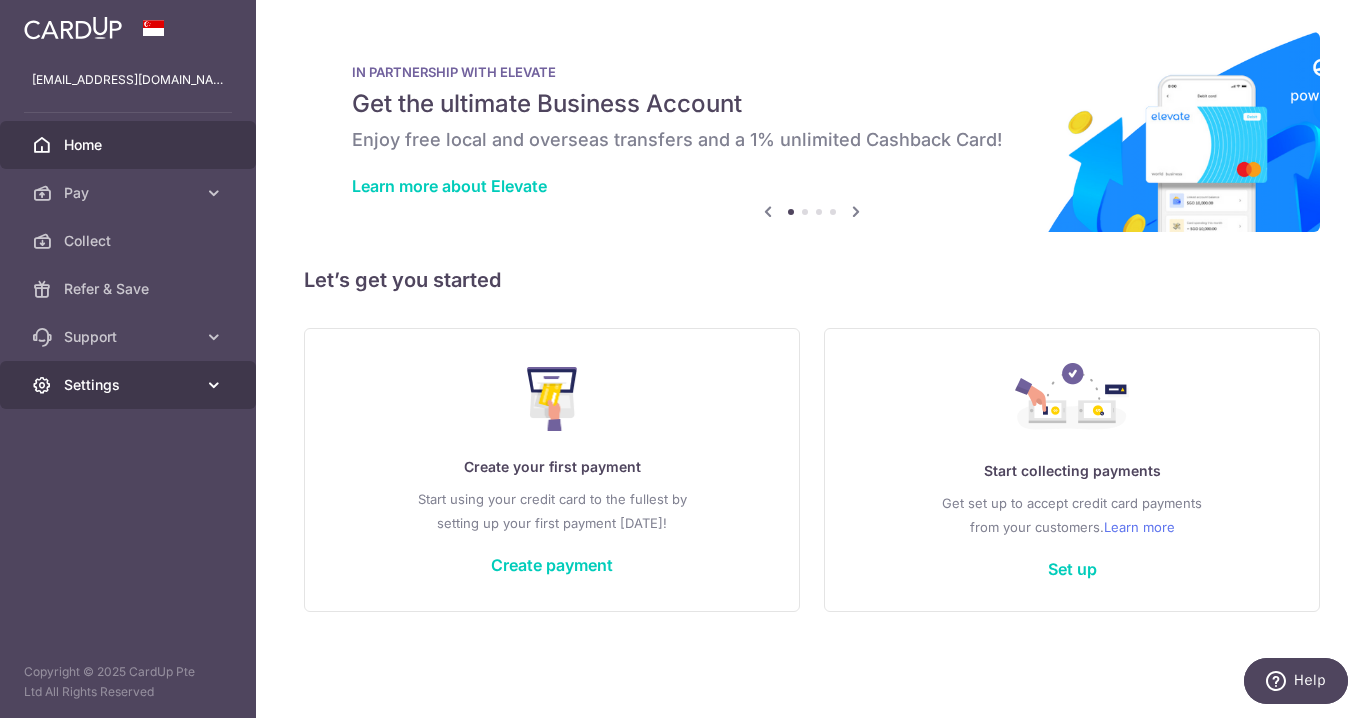 click on "Settings" at bounding box center (130, 385) 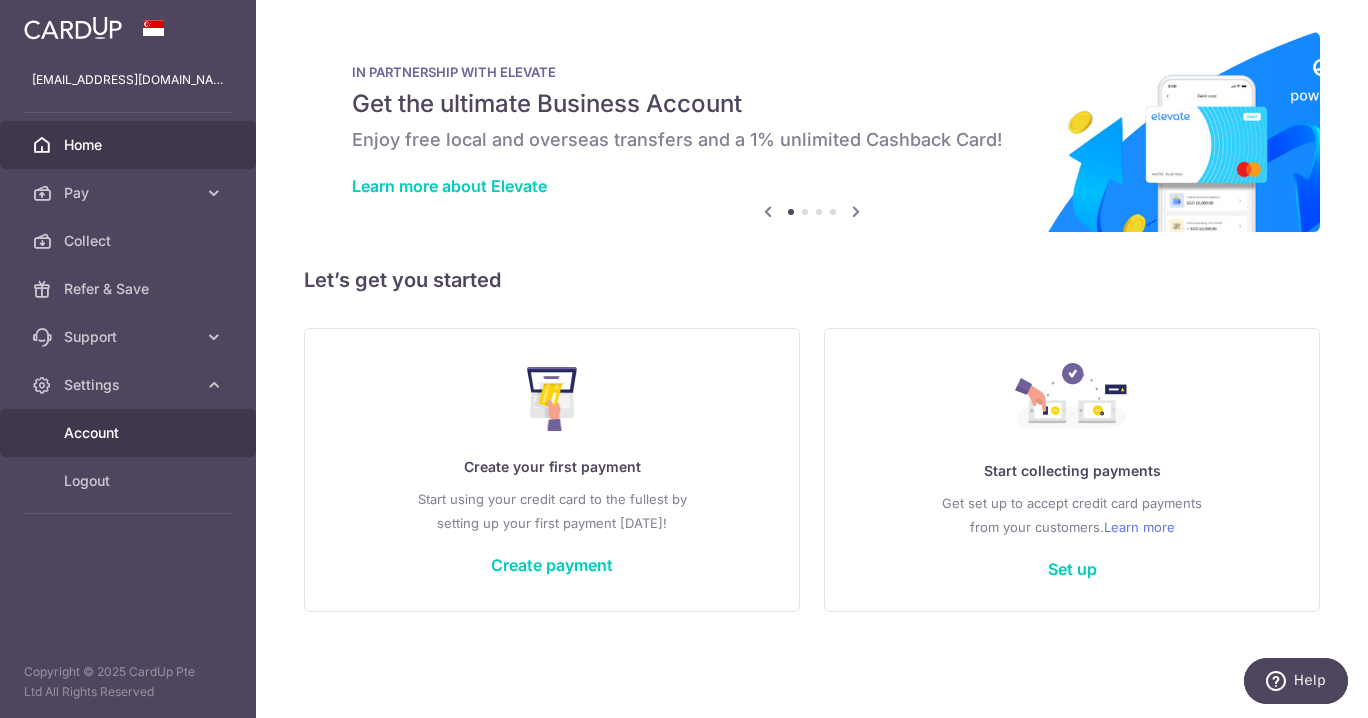 click on "Account" at bounding box center (130, 433) 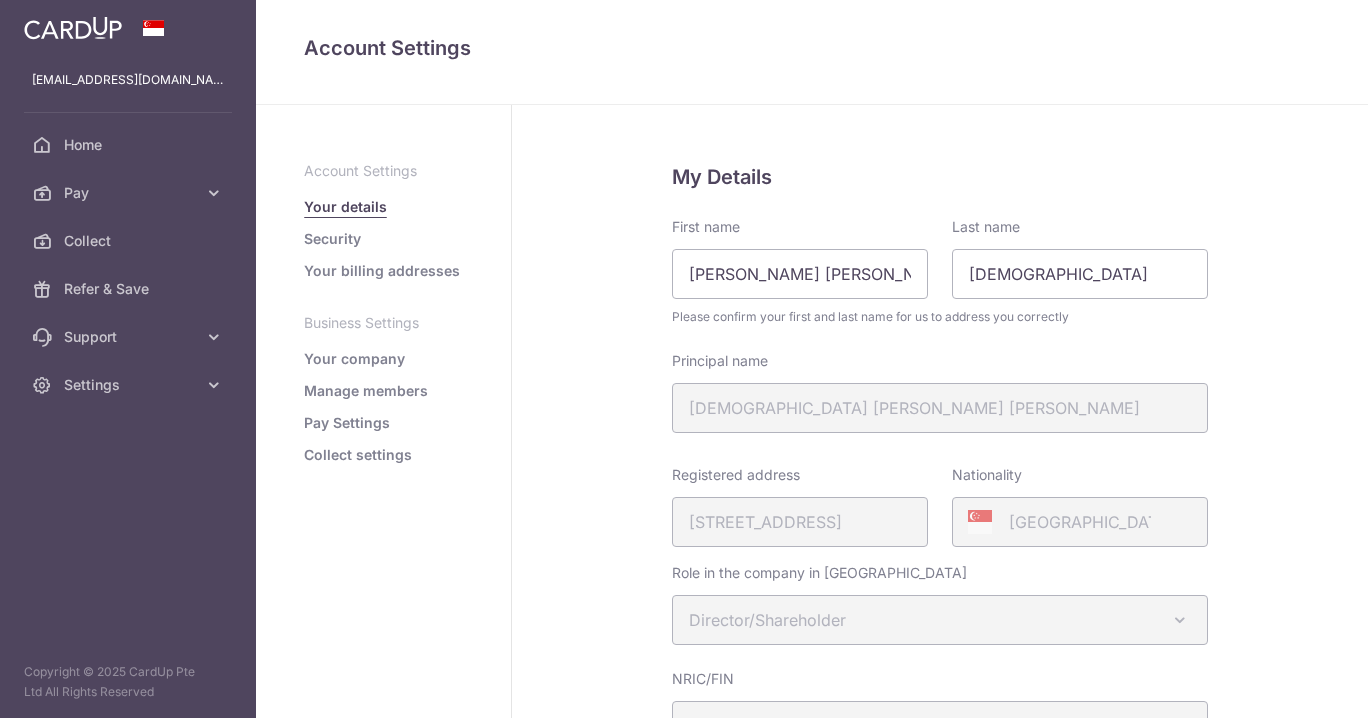 scroll, scrollTop: 0, scrollLeft: 0, axis: both 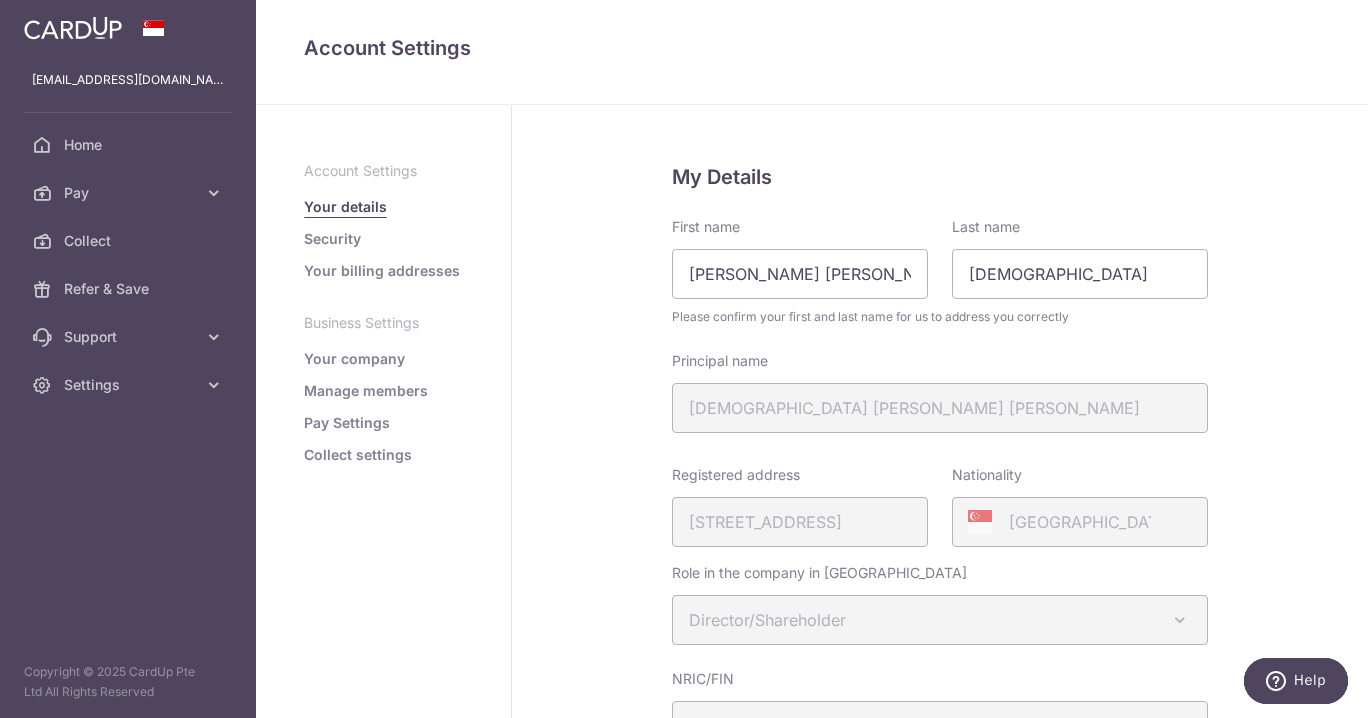 click on "Security" at bounding box center [332, 239] 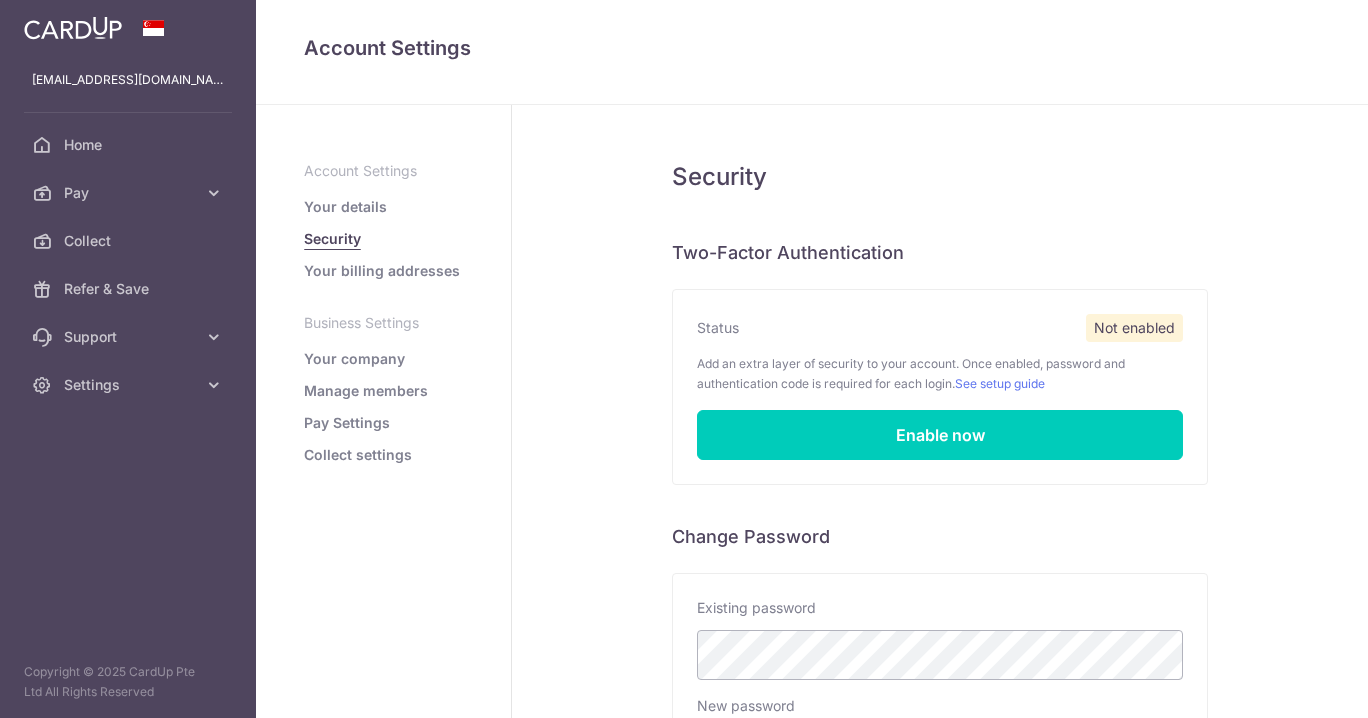 scroll, scrollTop: 0, scrollLeft: 0, axis: both 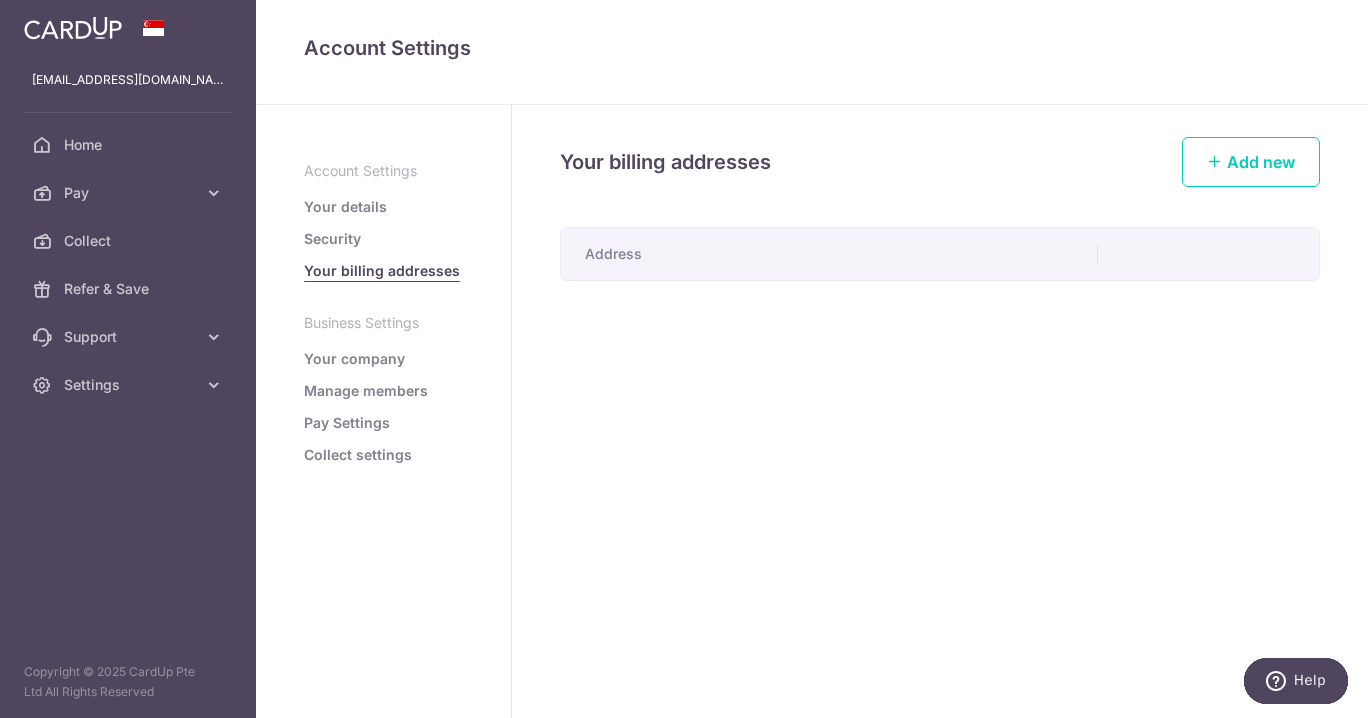 click on "Your company" at bounding box center [354, 359] 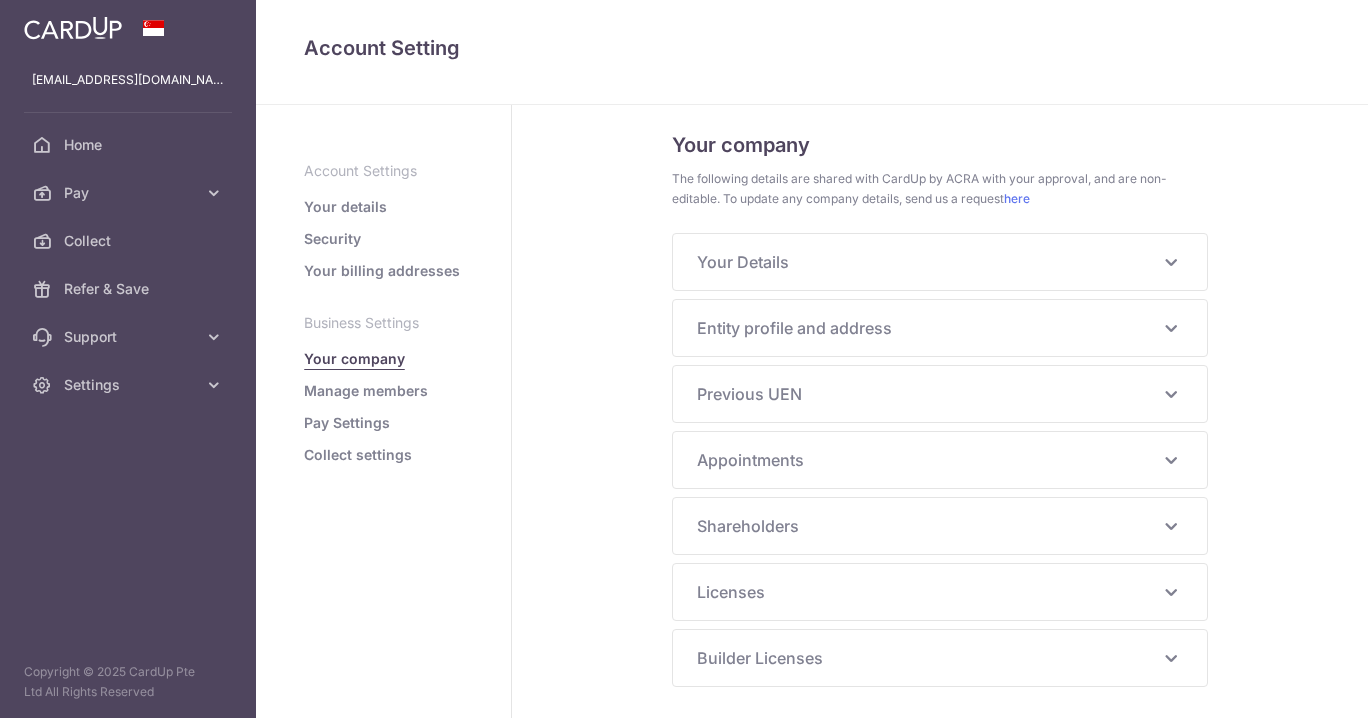 scroll, scrollTop: 0, scrollLeft: 0, axis: both 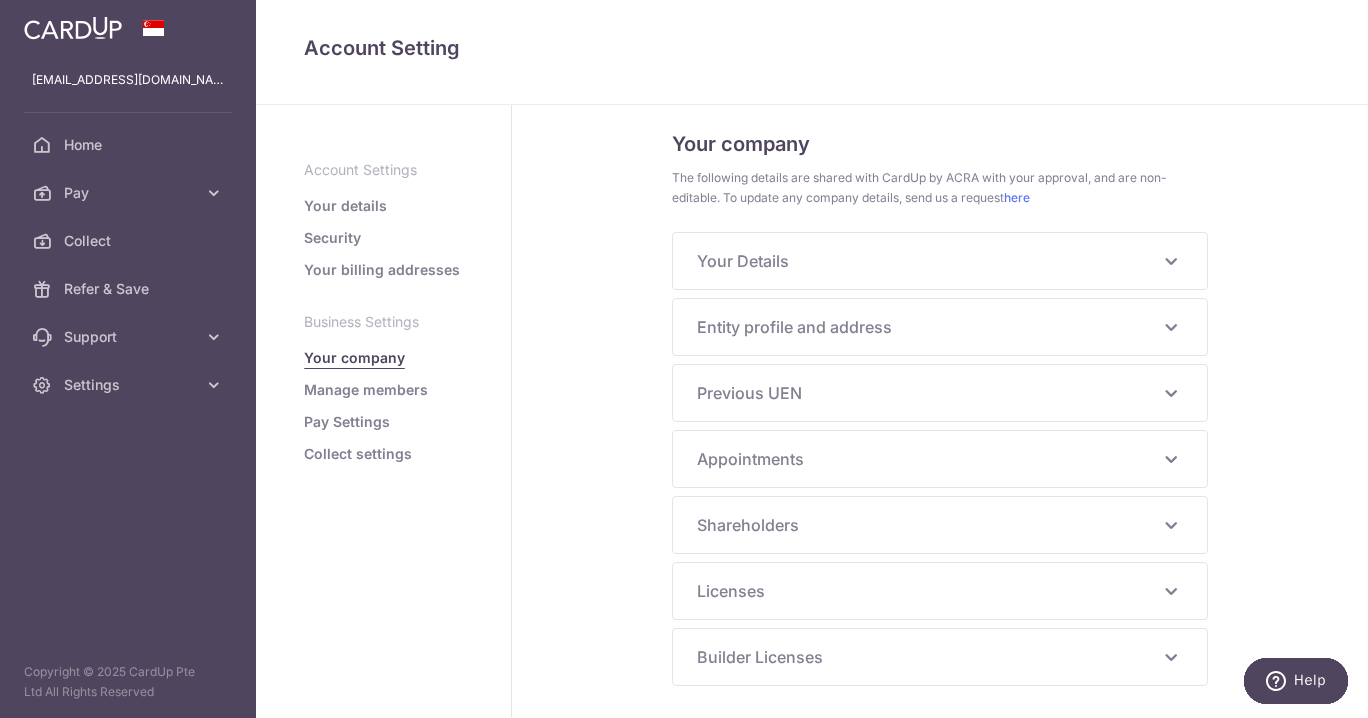 click on "Your Details" at bounding box center (928, 261) 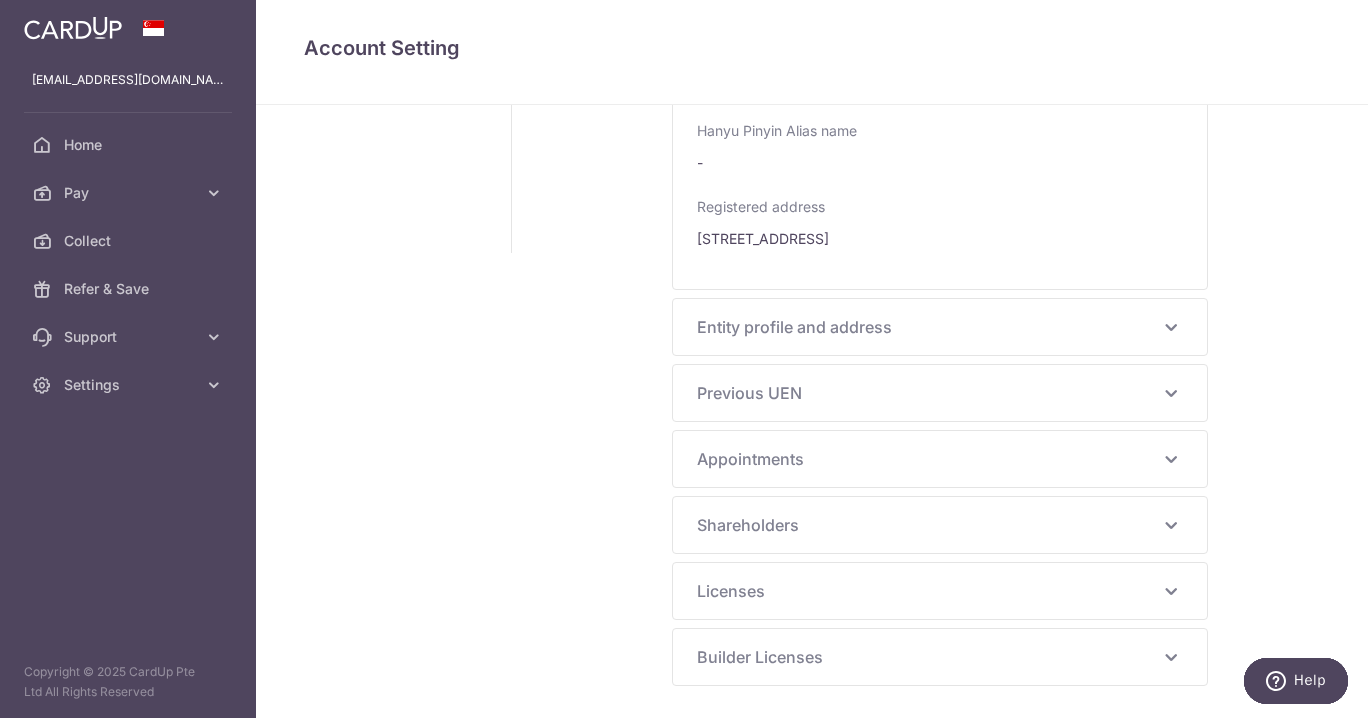 scroll, scrollTop: 350, scrollLeft: 0, axis: vertical 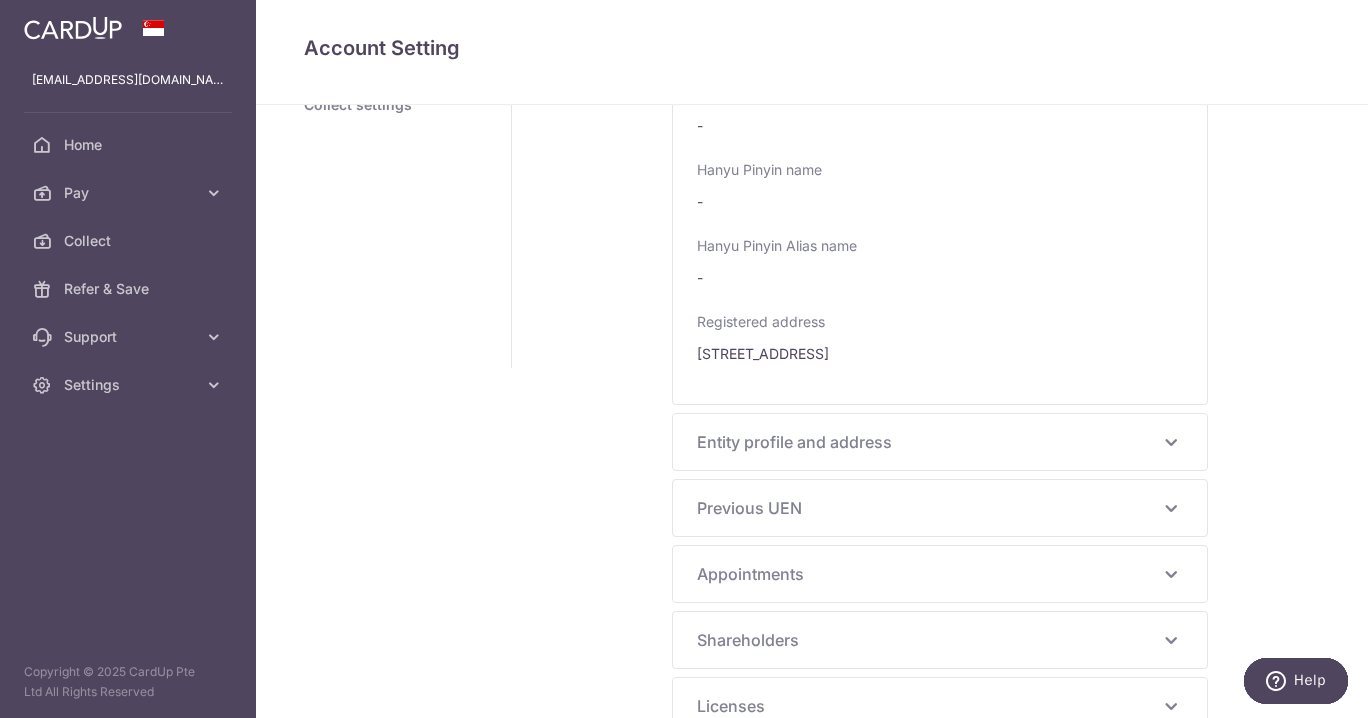 click on "Entity profile and address
UEN
202446000N
Business/Entity name
POURHOUSE BISTRO PTE. LTD.
Entity Type
Local Company
Entity Status
LIVE
Business Constitution
-
Company Type
Private Company Limited by Shares
Ownership
Both Individual and Corporate Entity Shareholders
Country of Incorporation
SINGAPORE
Registration date
2024-11-08
Primary Activity
PUBS
Secondary Activity
CAFES
Registered Business Address
60, JALAN LAM HUAT, 01, 14, CARROS CENTRE, 737869, SINGAPORE" at bounding box center (940, 442) 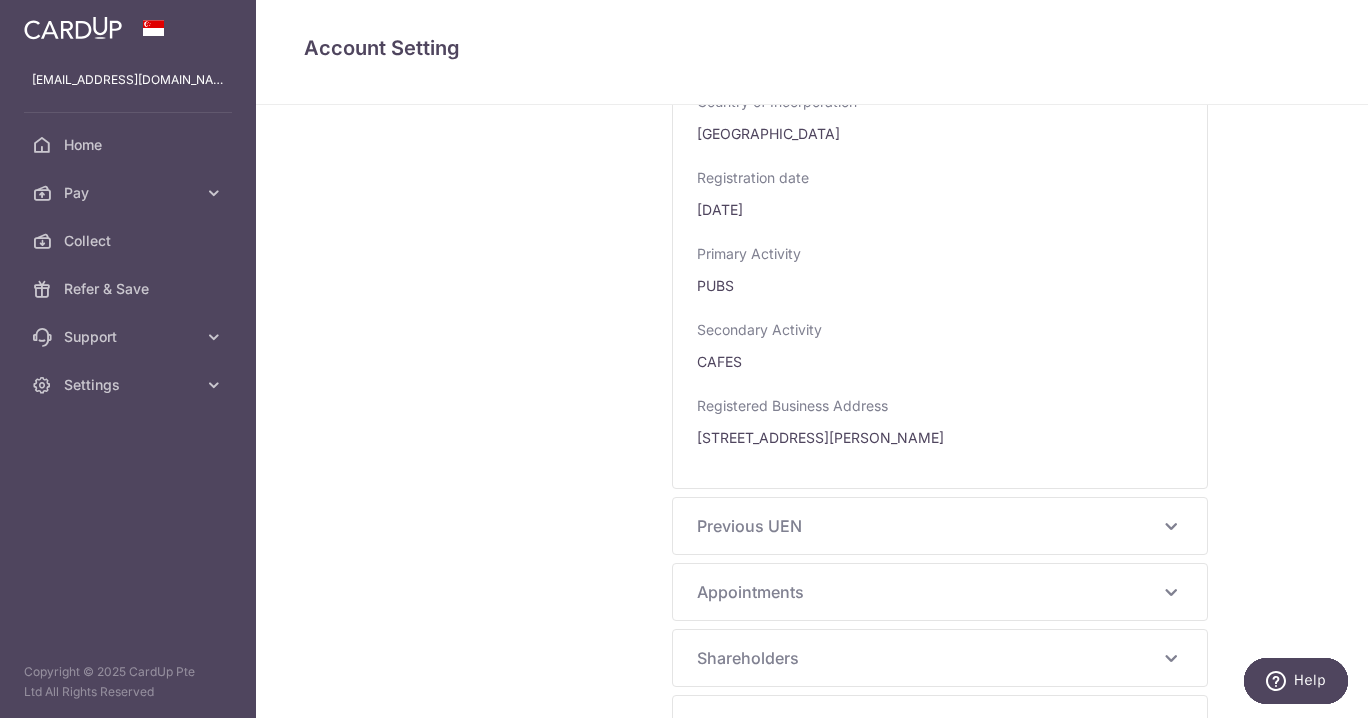 scroll, scrollTop: 1263, scrollLeft: 0, axis: vertical 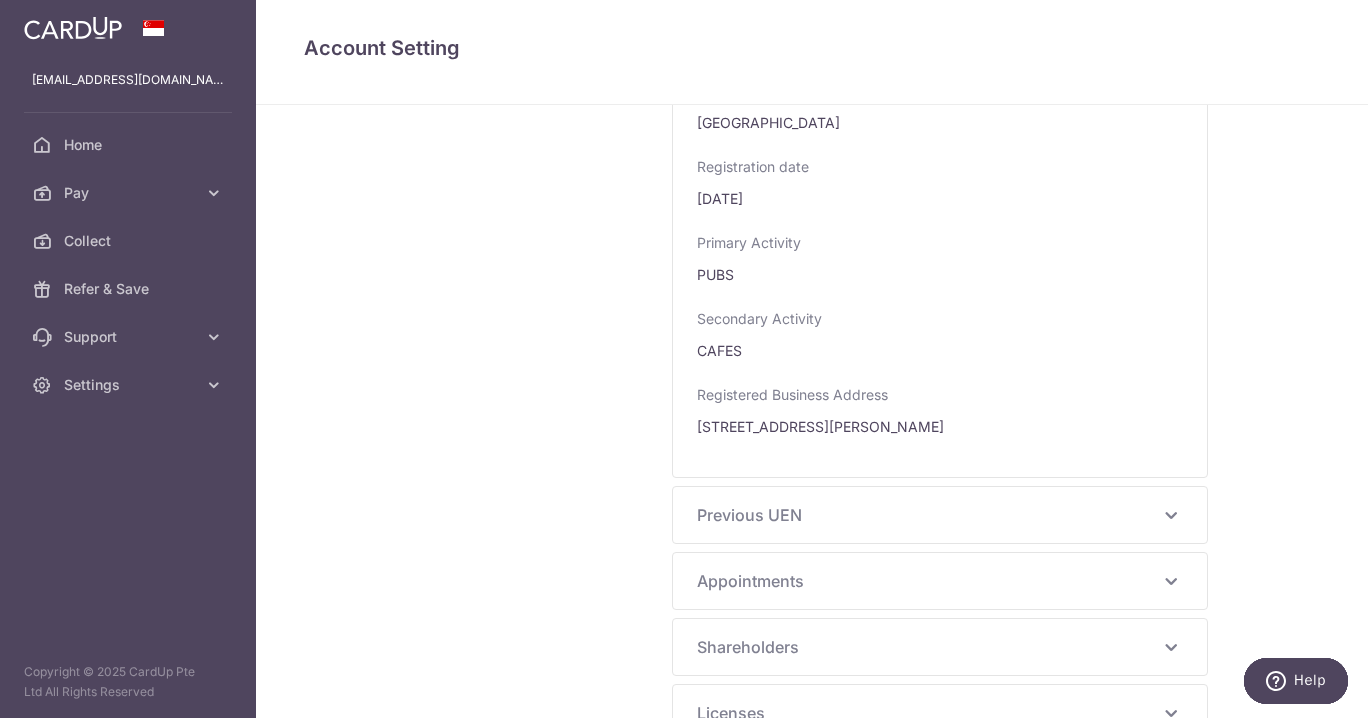 click on "Previous UEN" at bounding box center [928, 515] 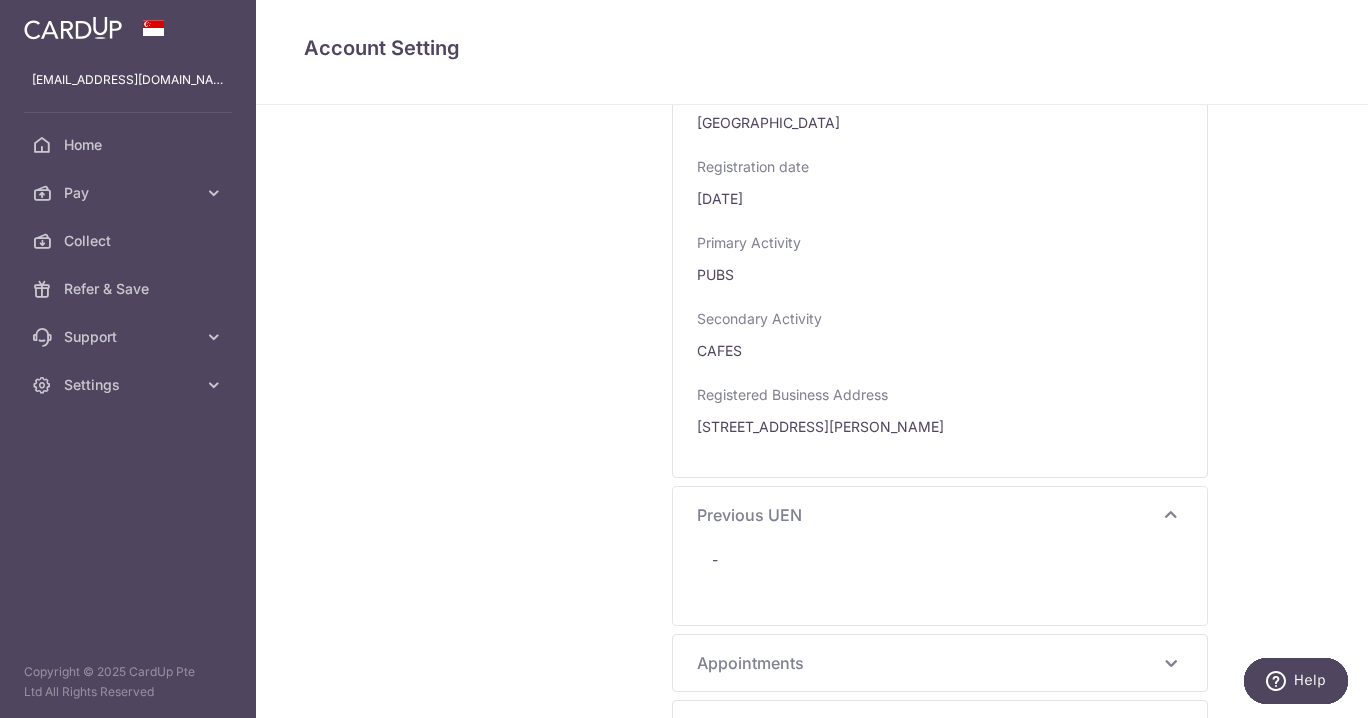 scroll, scrollTop: 1293, scrollLeft: 0, axis: vertical 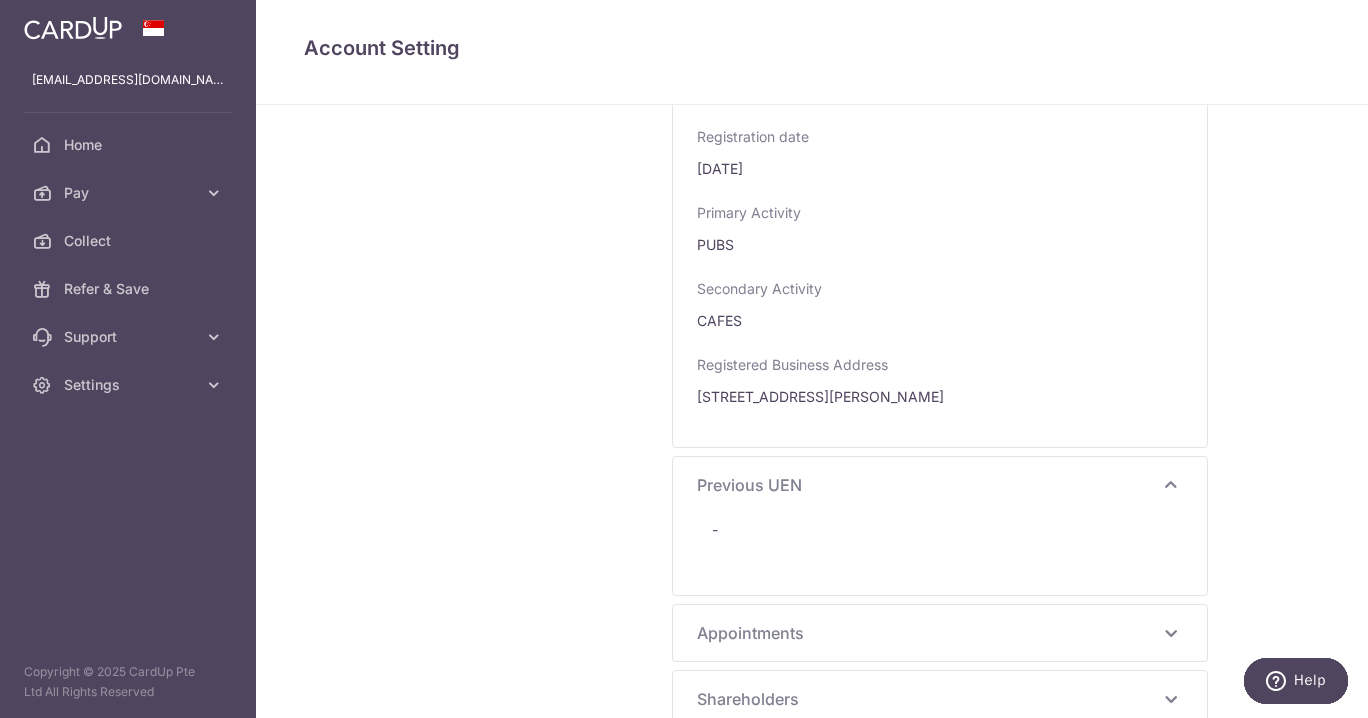 click on "-" at bounding box center [940, 542] 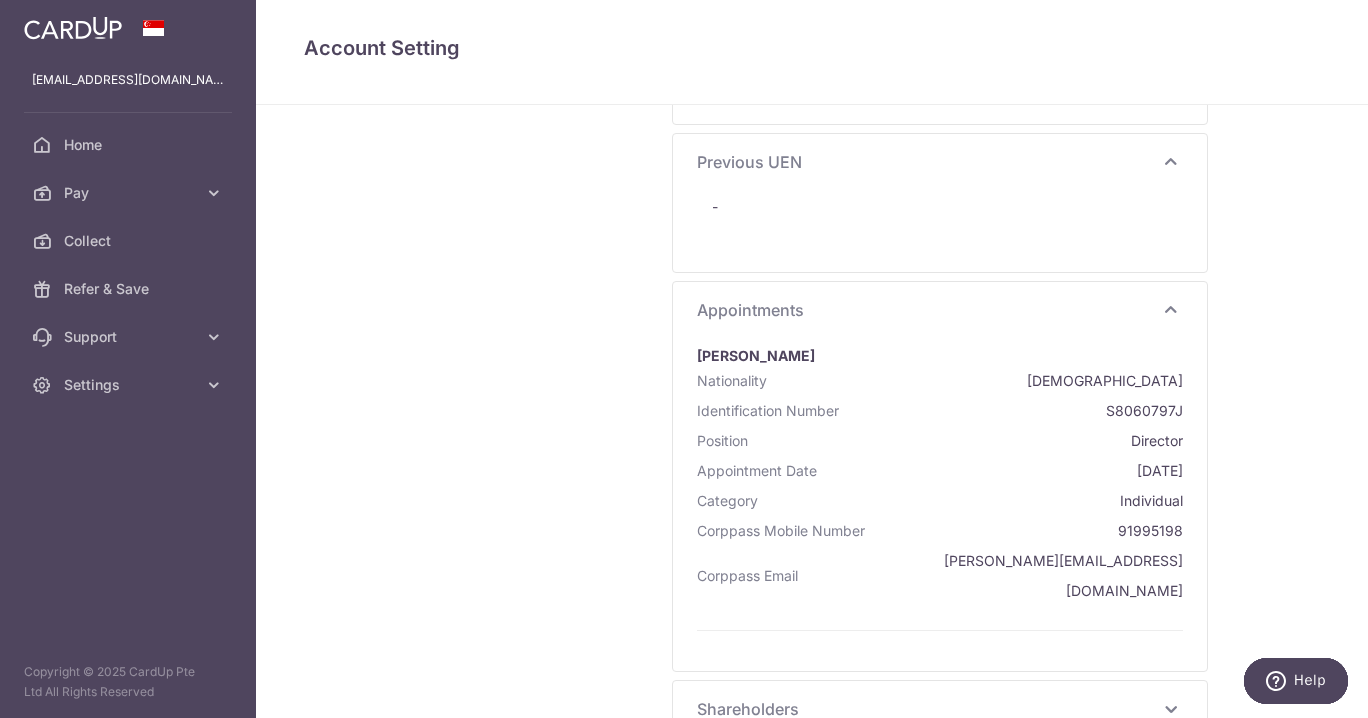 scroll, scrollTop: 1770, scrollLeft: 0, axis: vertical 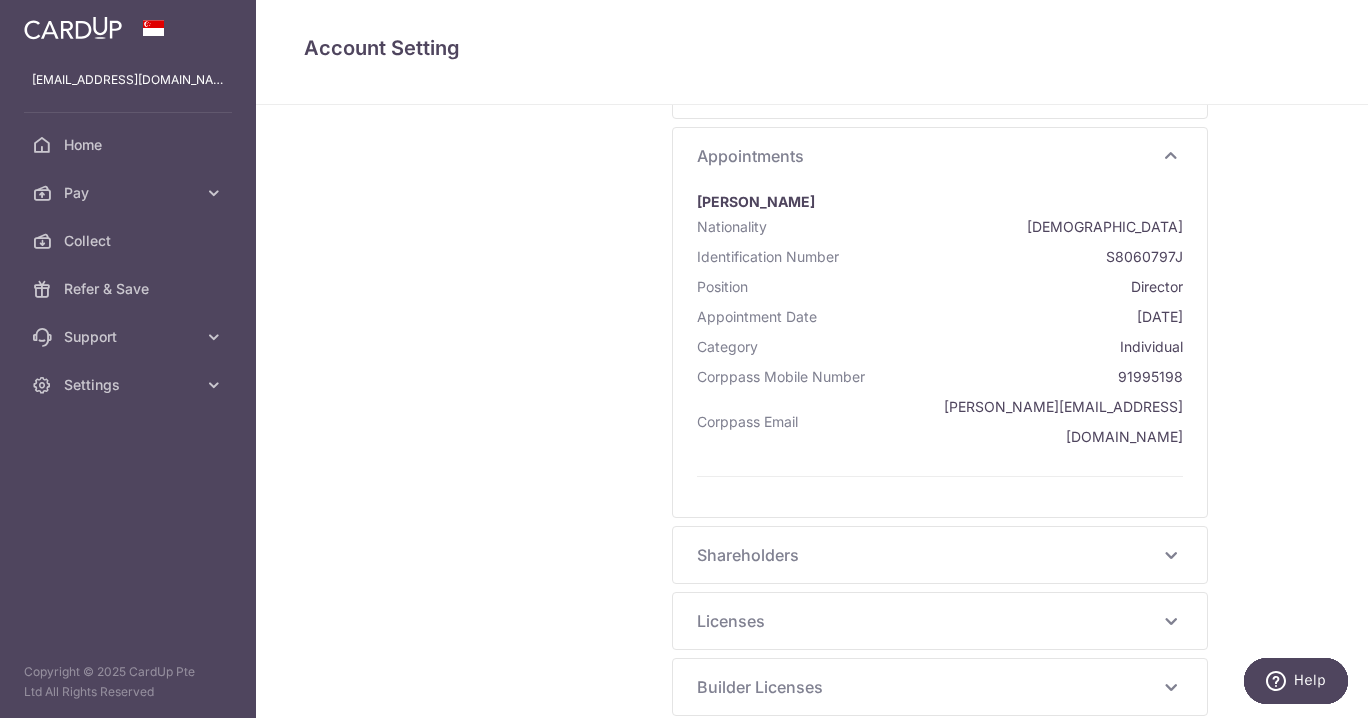 click on "Shareholders
LI SHUJIAN
Nationality
CHINESE
Identification Number
S8060797J
Category
Individual
Uen
-
Entity Name
-
Entity Type
-
Share Type
Ordinary Capital
Allocation
34
Currency
-
91995198 - - -" at bounding box center [940, 555] 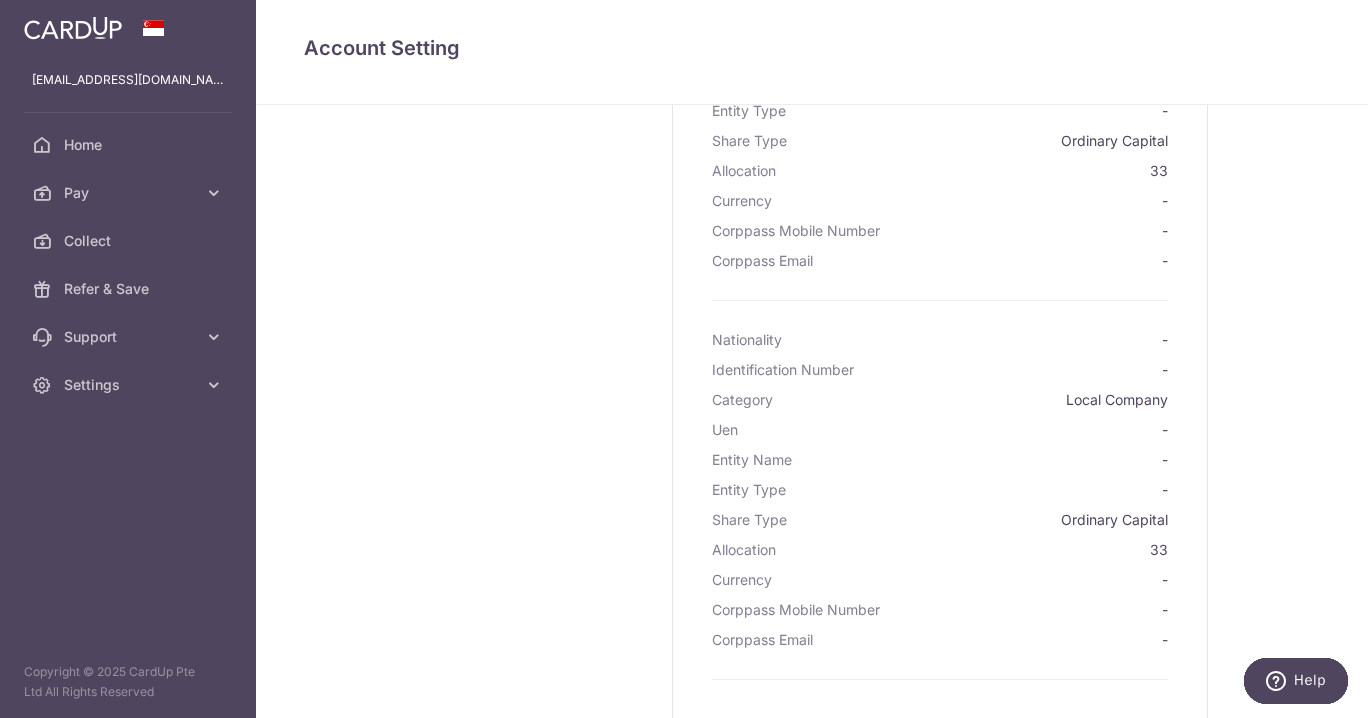 scroll 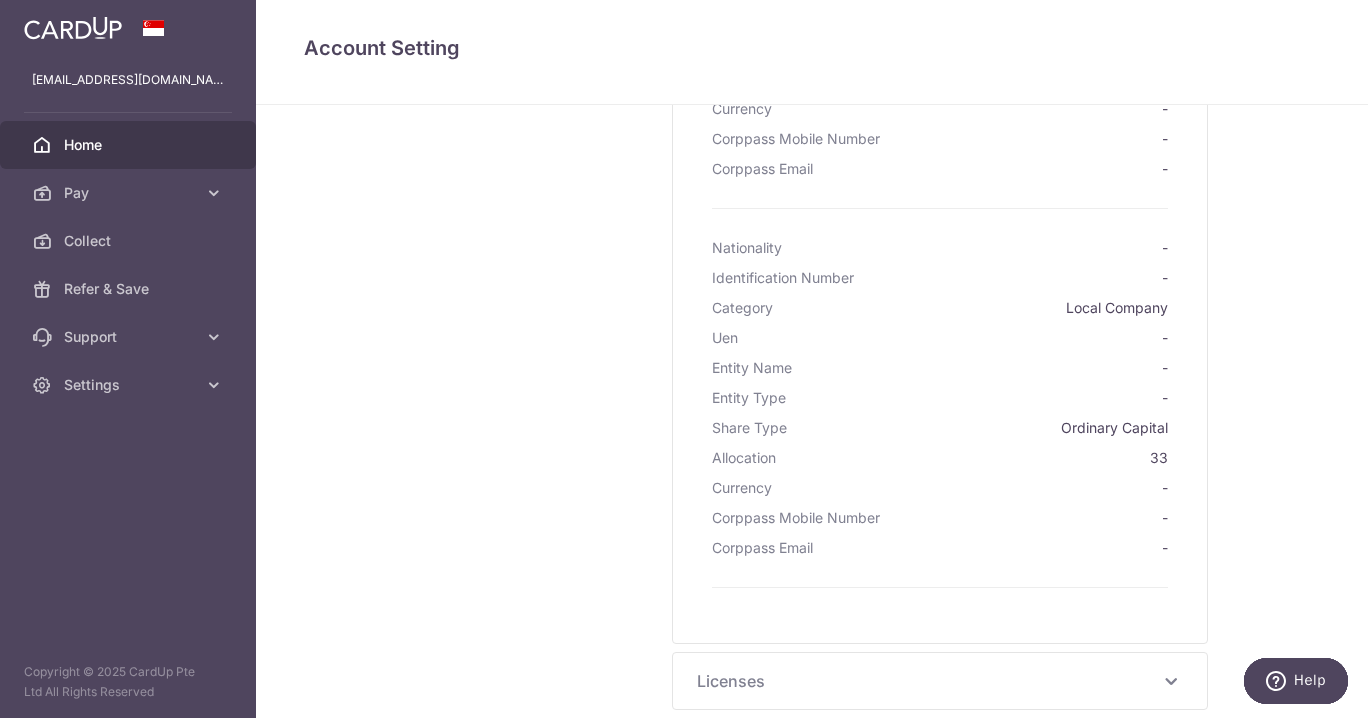 click on "Home" at bounding box center [130, 145] 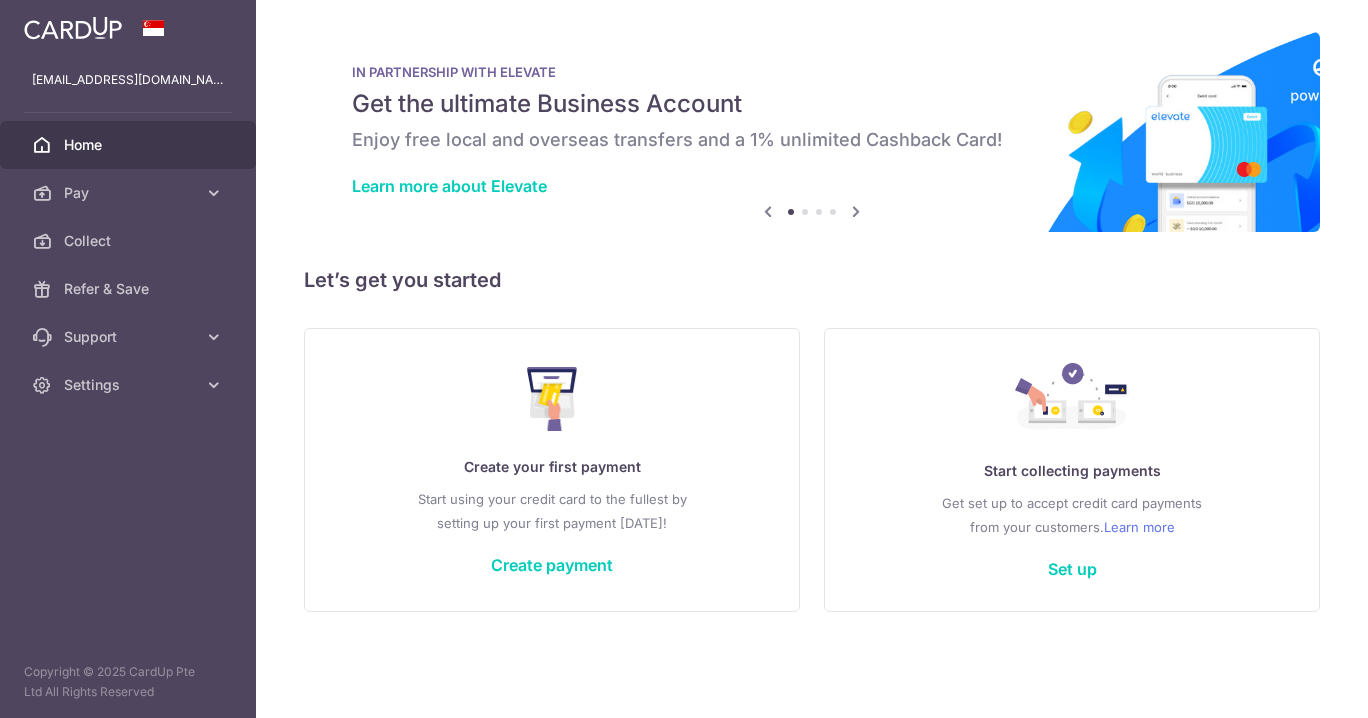 scroll, scrollTop: 0, scrollLeft: 0, axis: both 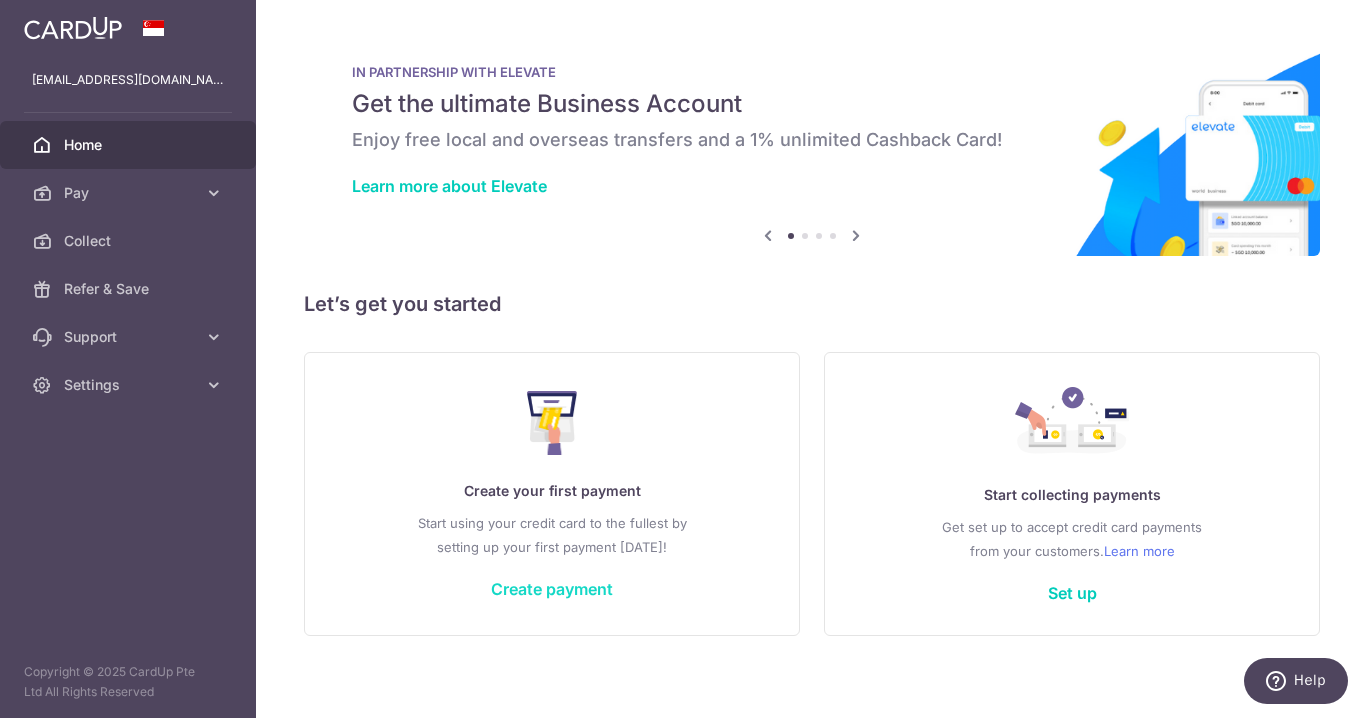 click on "Create payment" at bounding box center [552, 589] 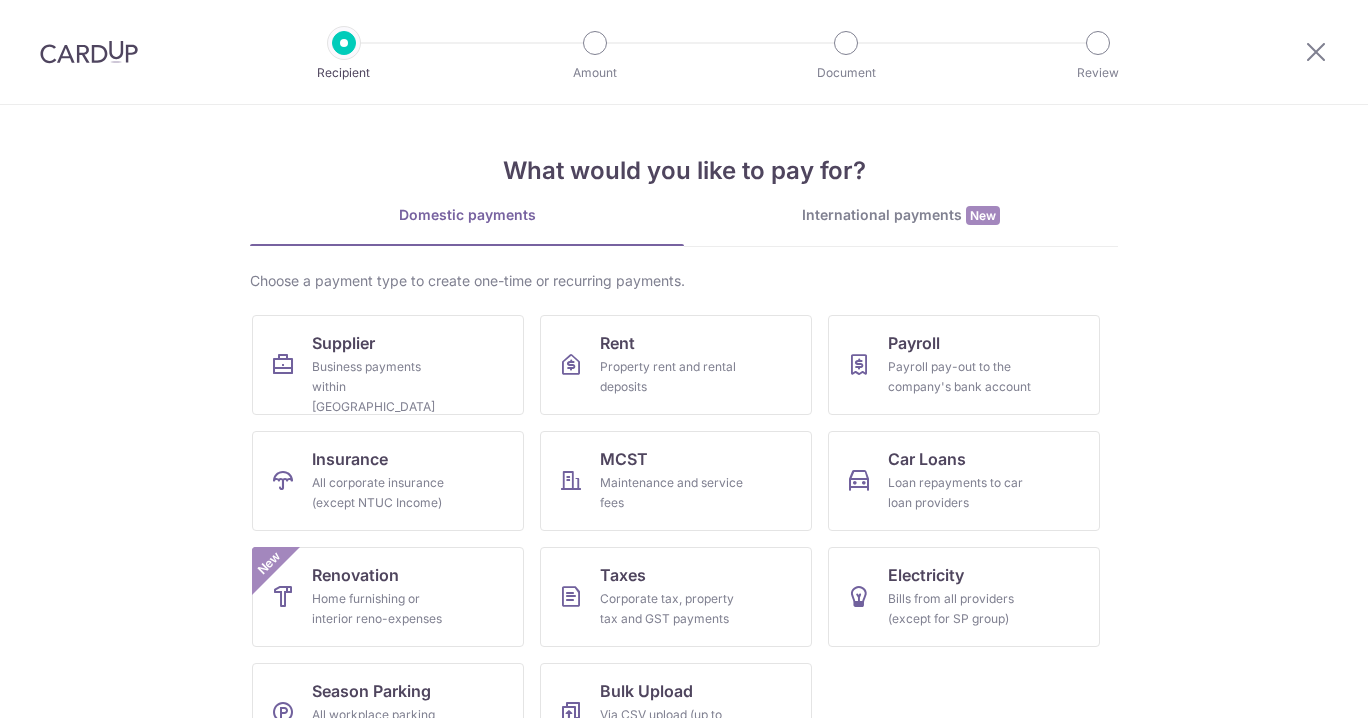 scroll, scrollTop: 0, scrollLeft: 0, axis: both 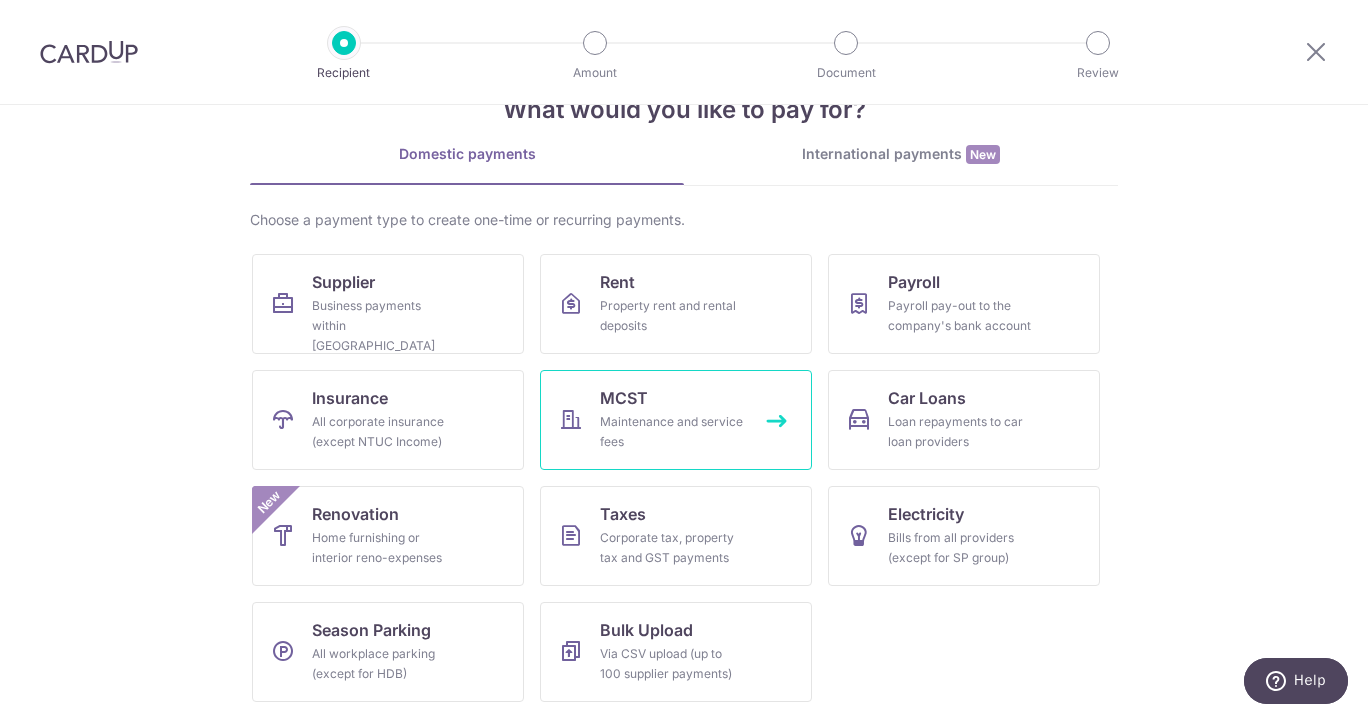 click on "MCST Maintenance and service fees" at bounding box center [676, 420] 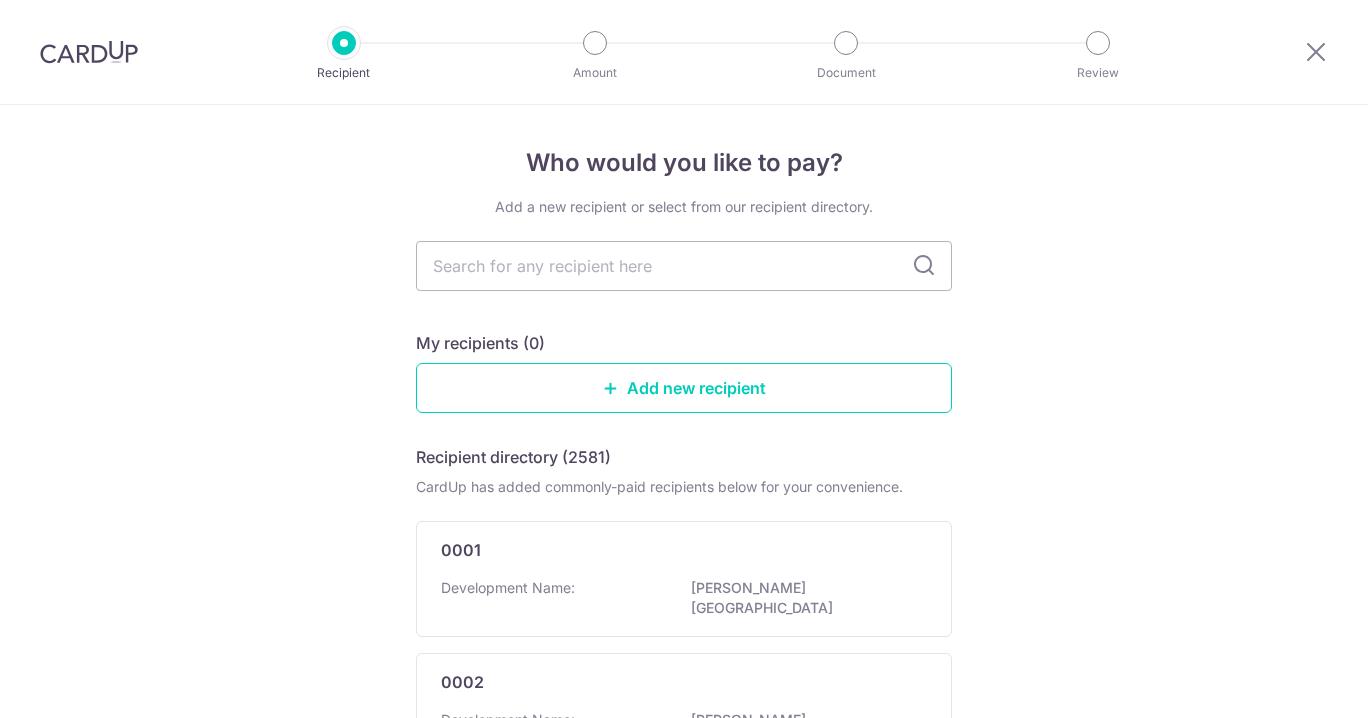scroll, scrollTop: 0, scrollLeft: 0, axis: both 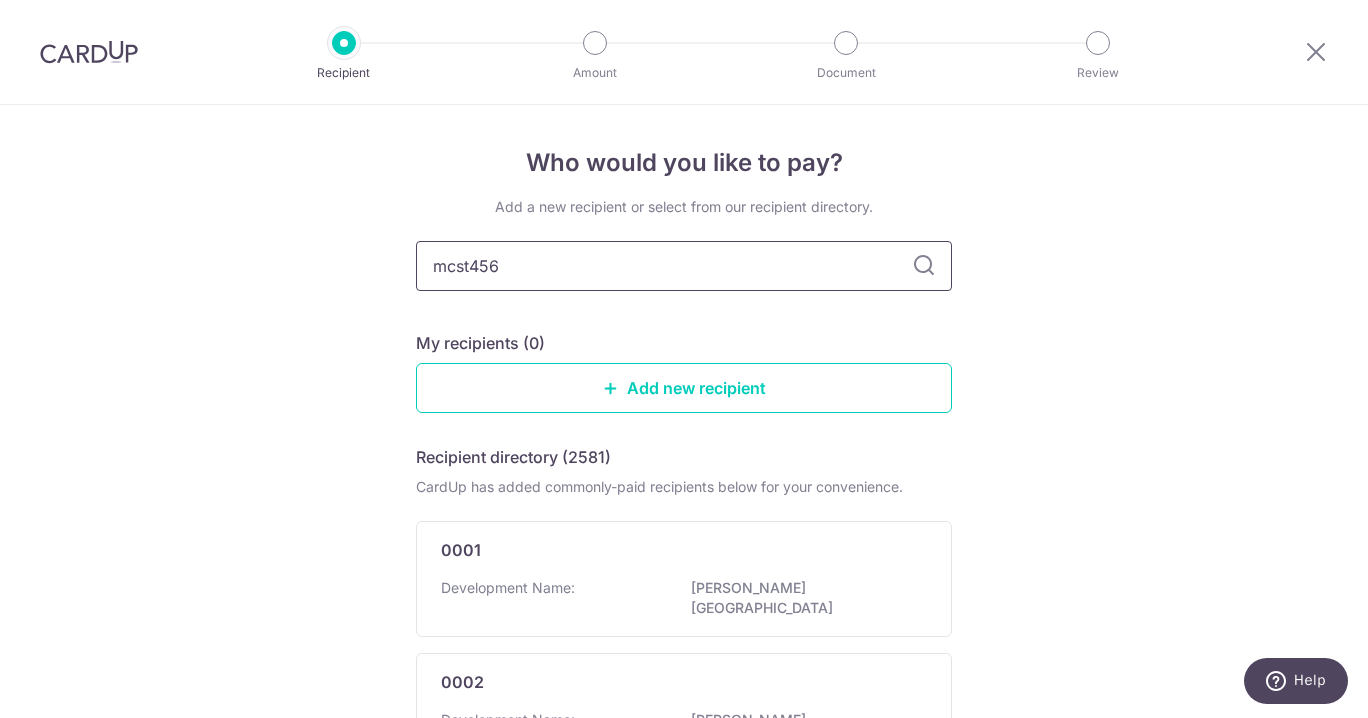 type on "mcst4560" 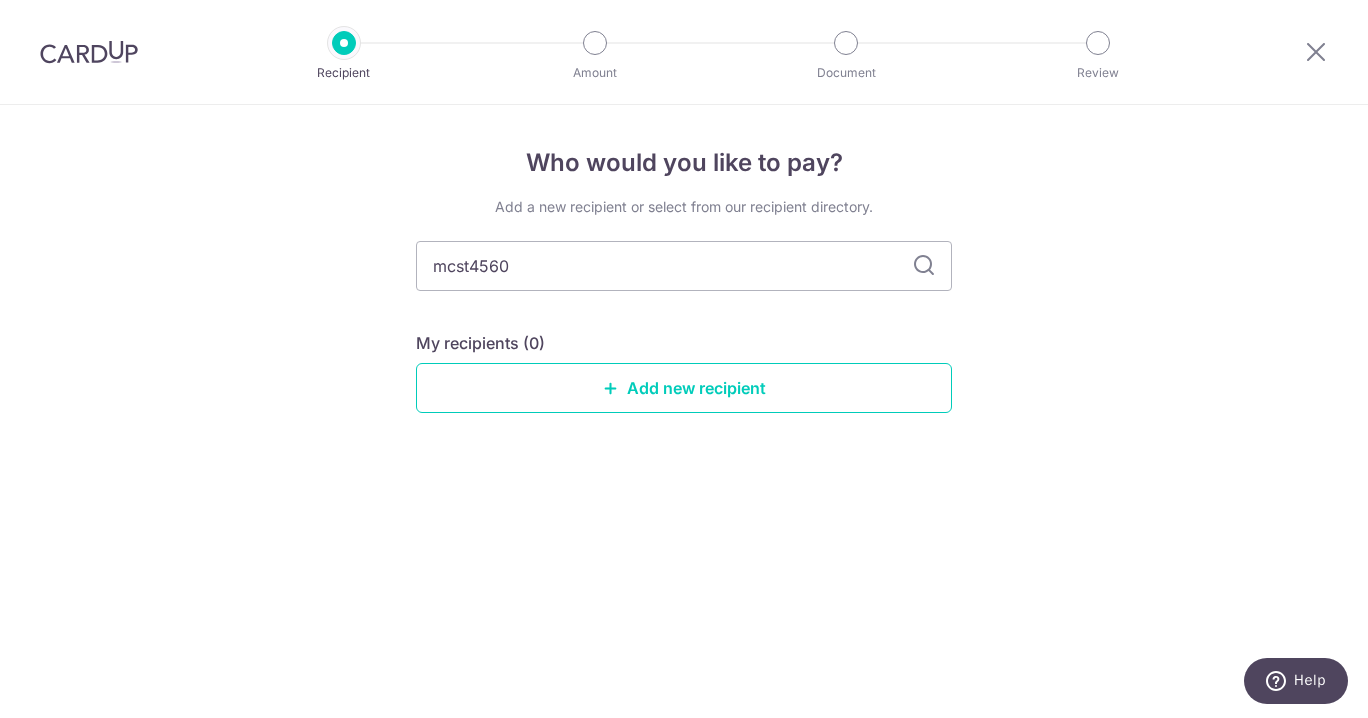 drag, startPoint x: 468, startPoint y: 266, endPoint x: 390, endPoint y: 266, distance: 78 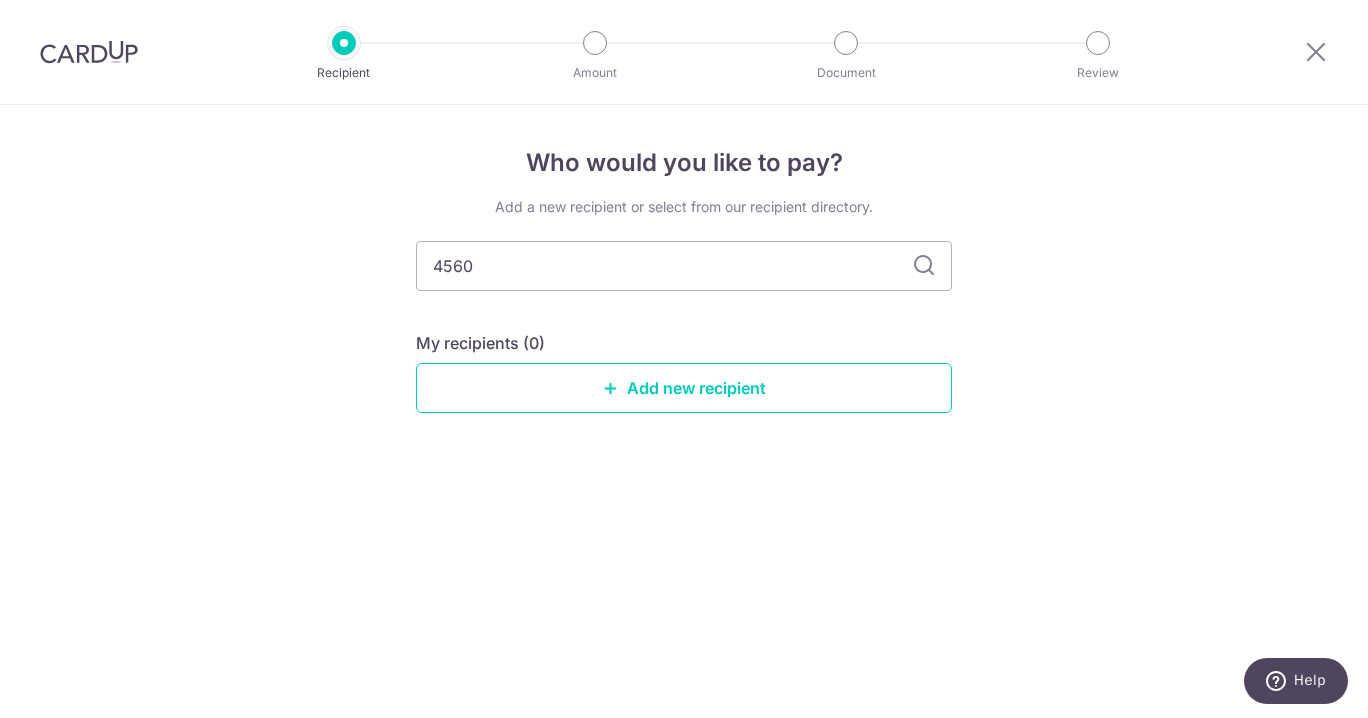 click at bounding box center [924, 266] 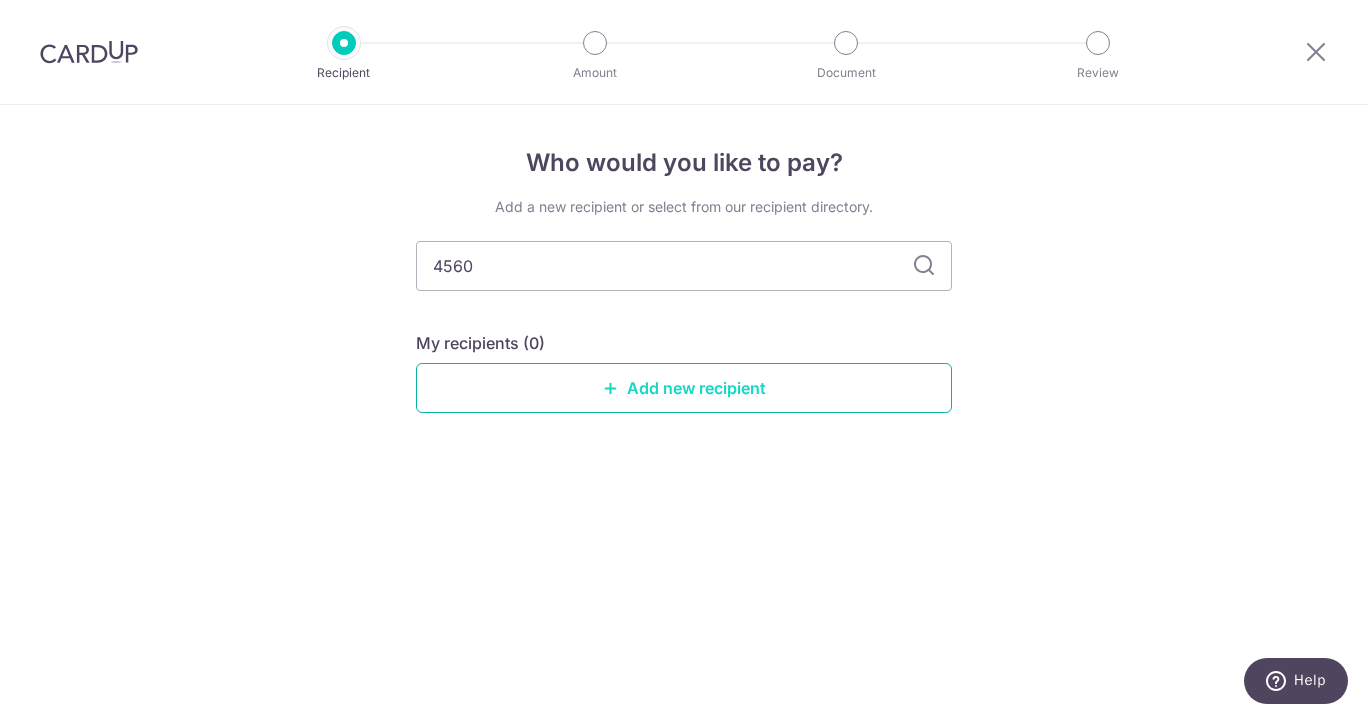 click on "Add new recipient" at bounding box center (684, 388) 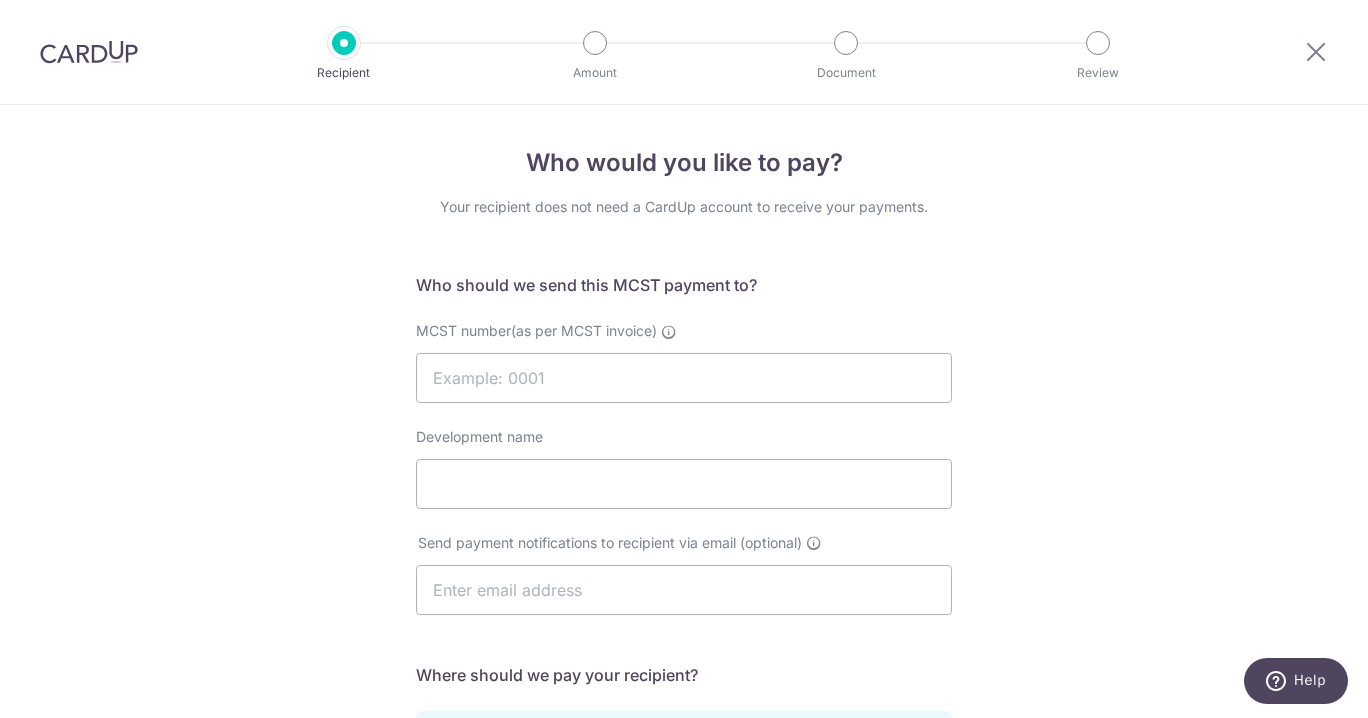 scroll, scrollTop: 0, scrollLeft: 0, axis: both 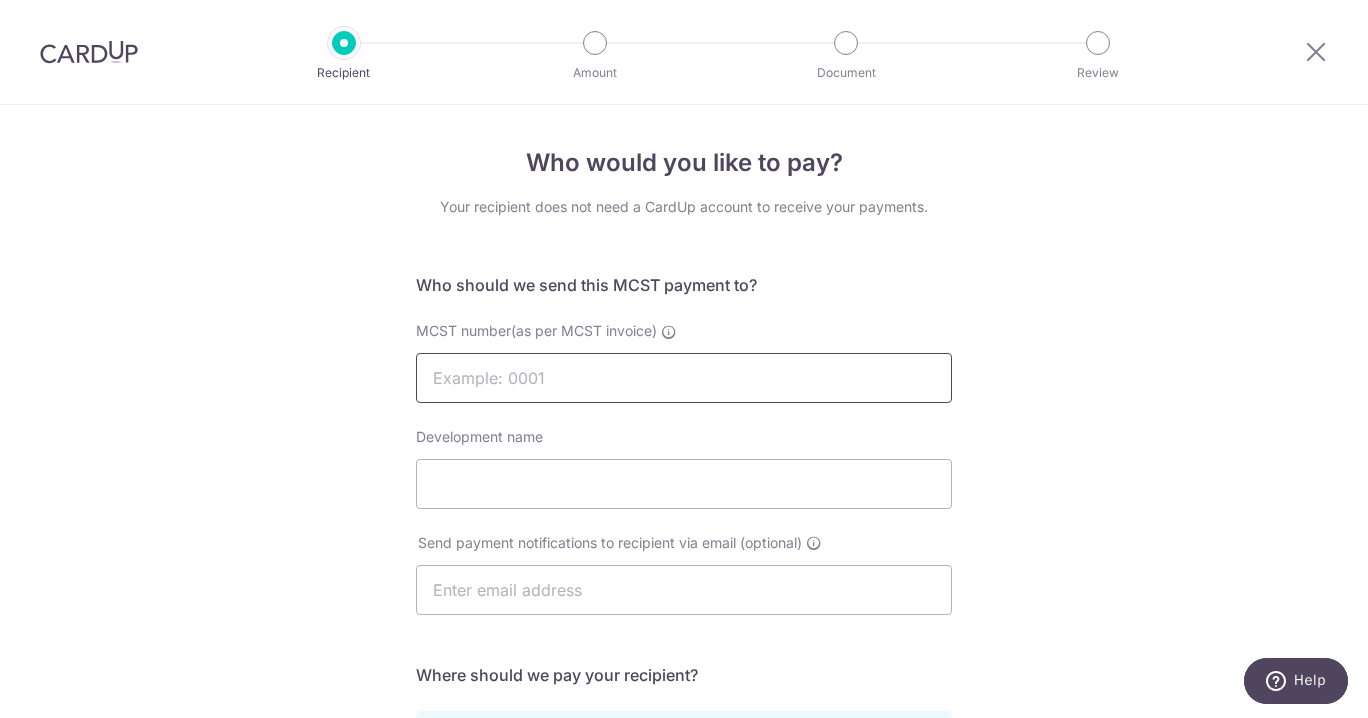 click on "MCST number(as per MCST invoice)" at bounding box center [684, 378] 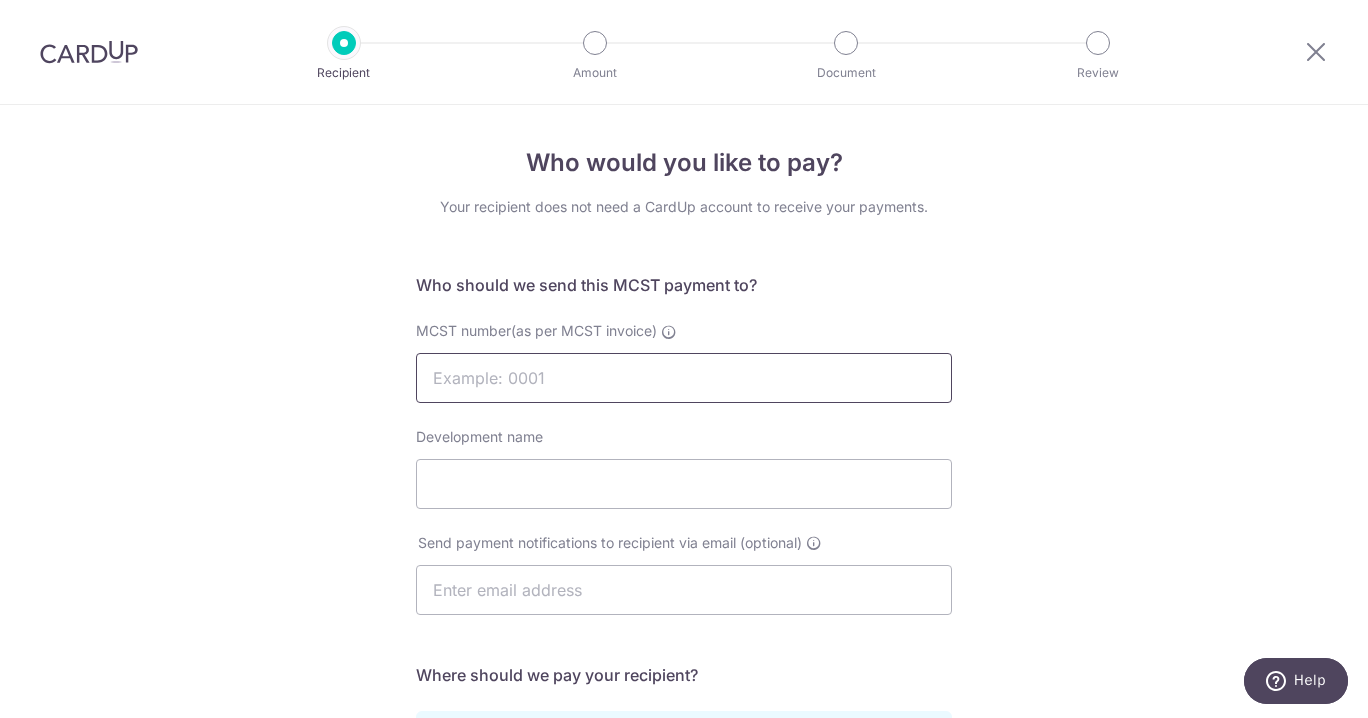 paste on "MCST 4560" 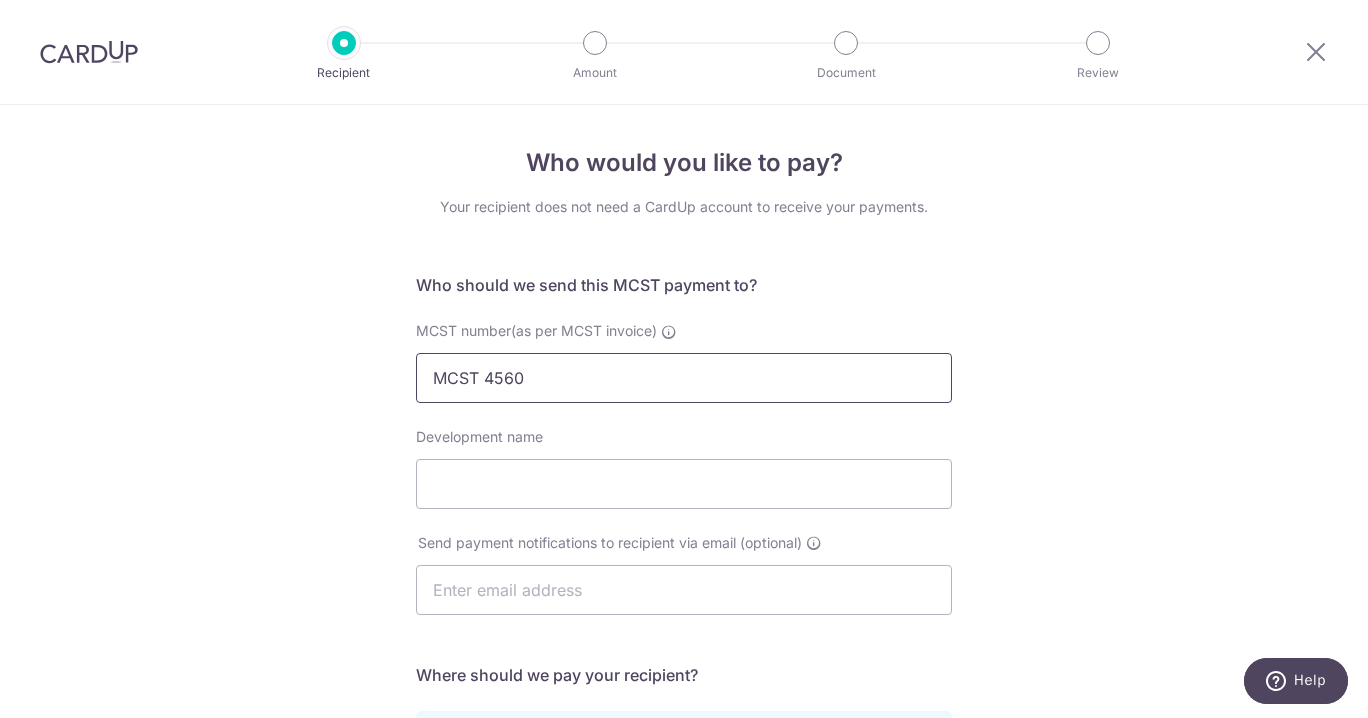 drag, startPoint x: 489, startPoint y: 378, endPoint x: 372, endPoint y: 378, distance: 117 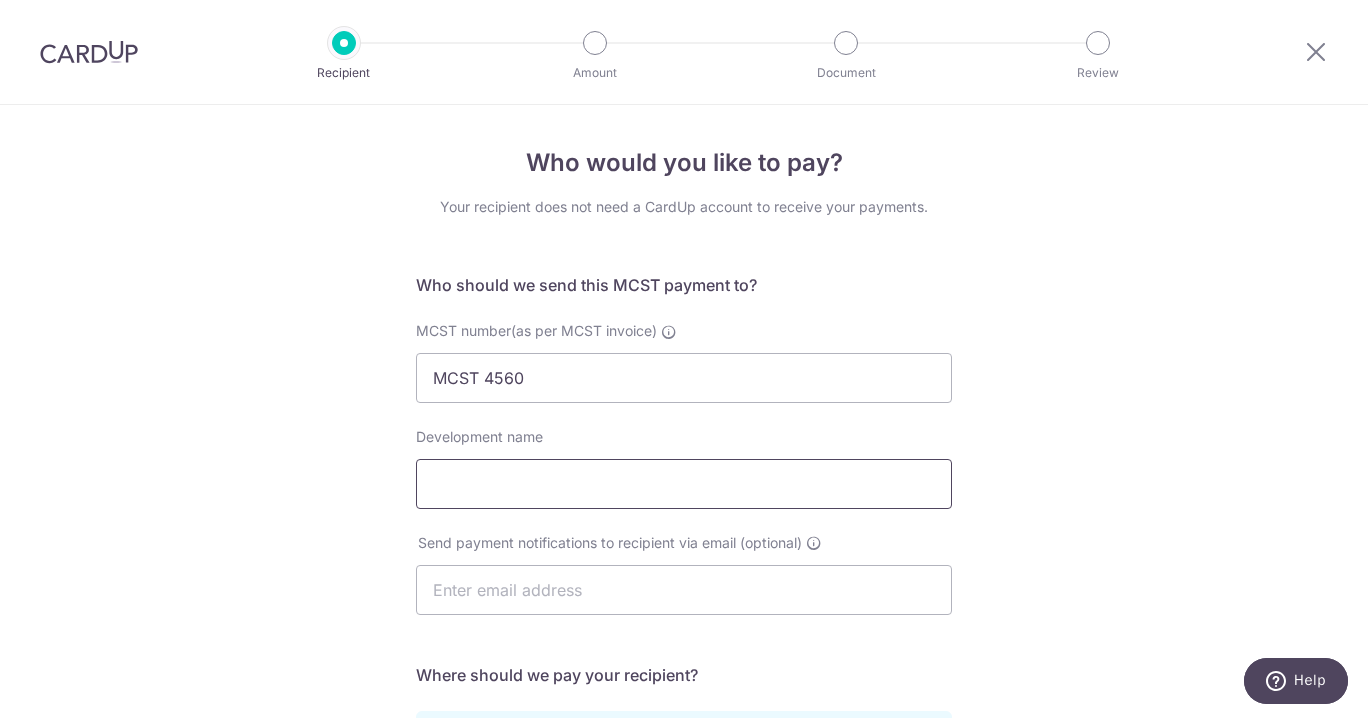 click on "Development name" at bounding box center [684, 484] 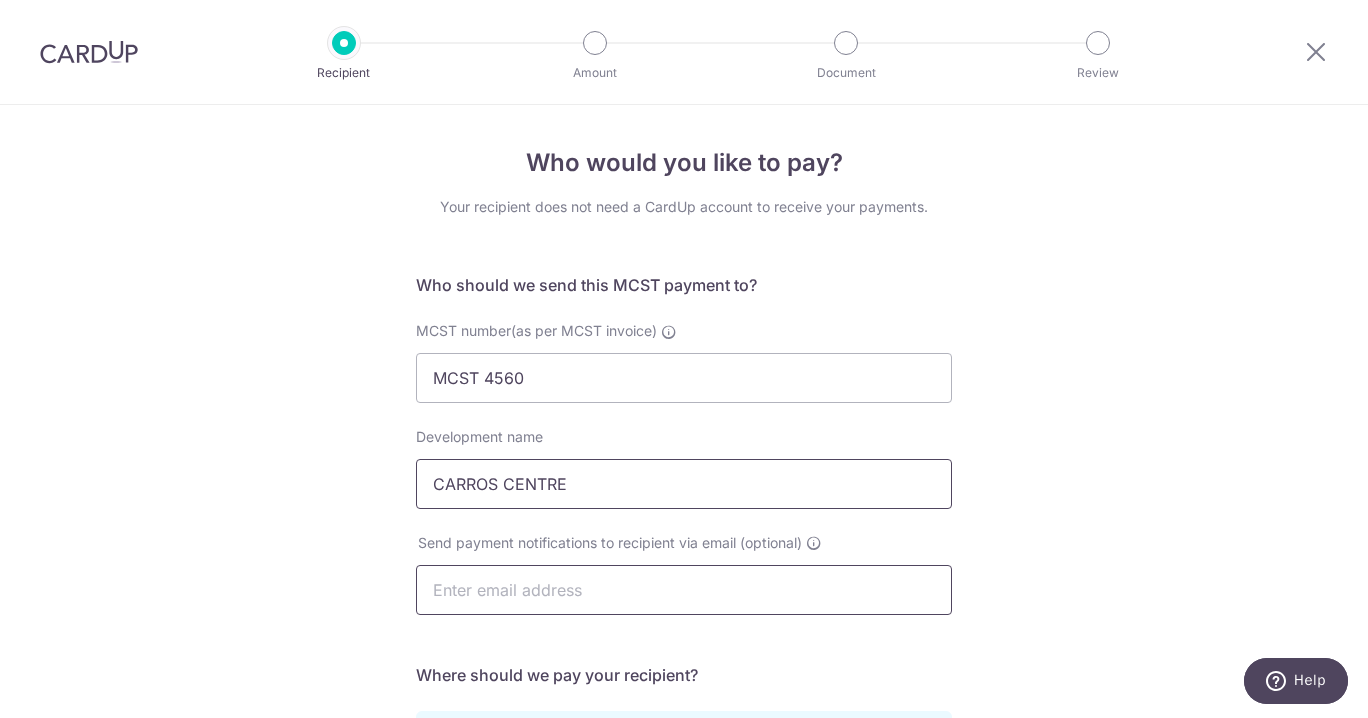 type on "CARROS CENTRE" 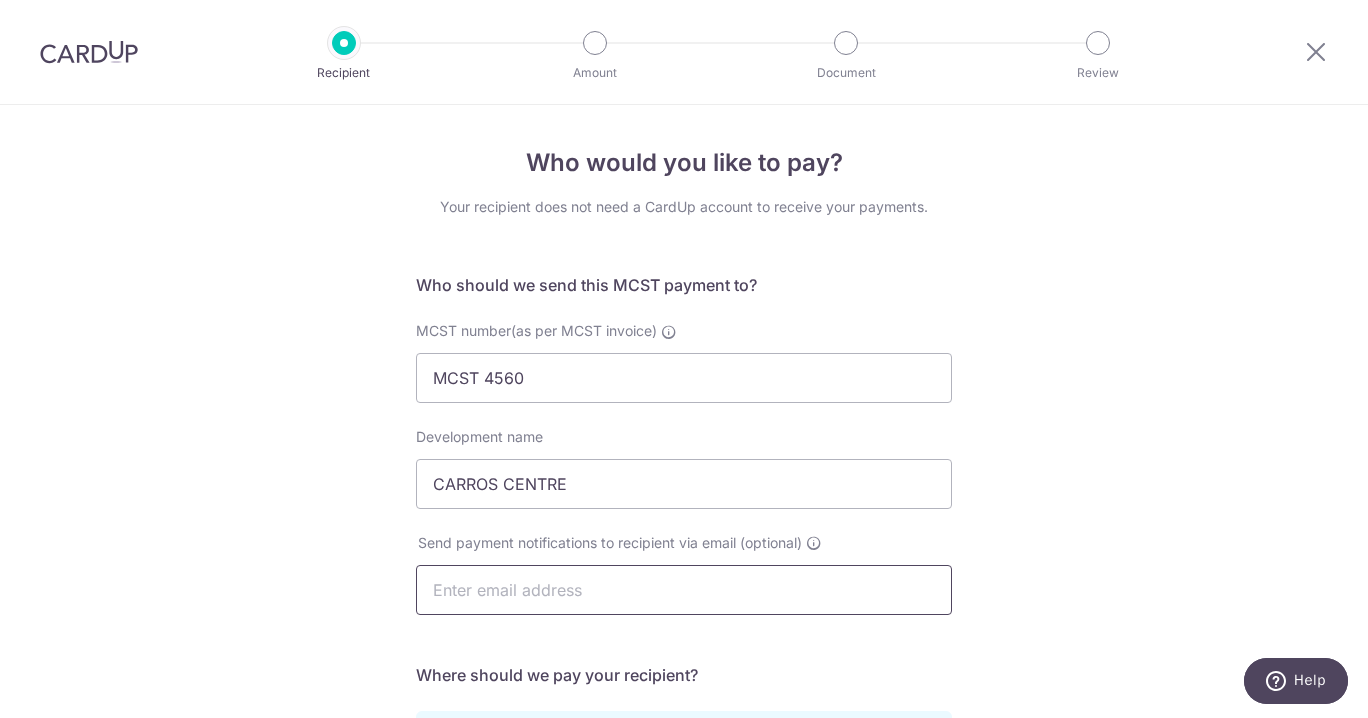 click at bounding box center (684, 590) 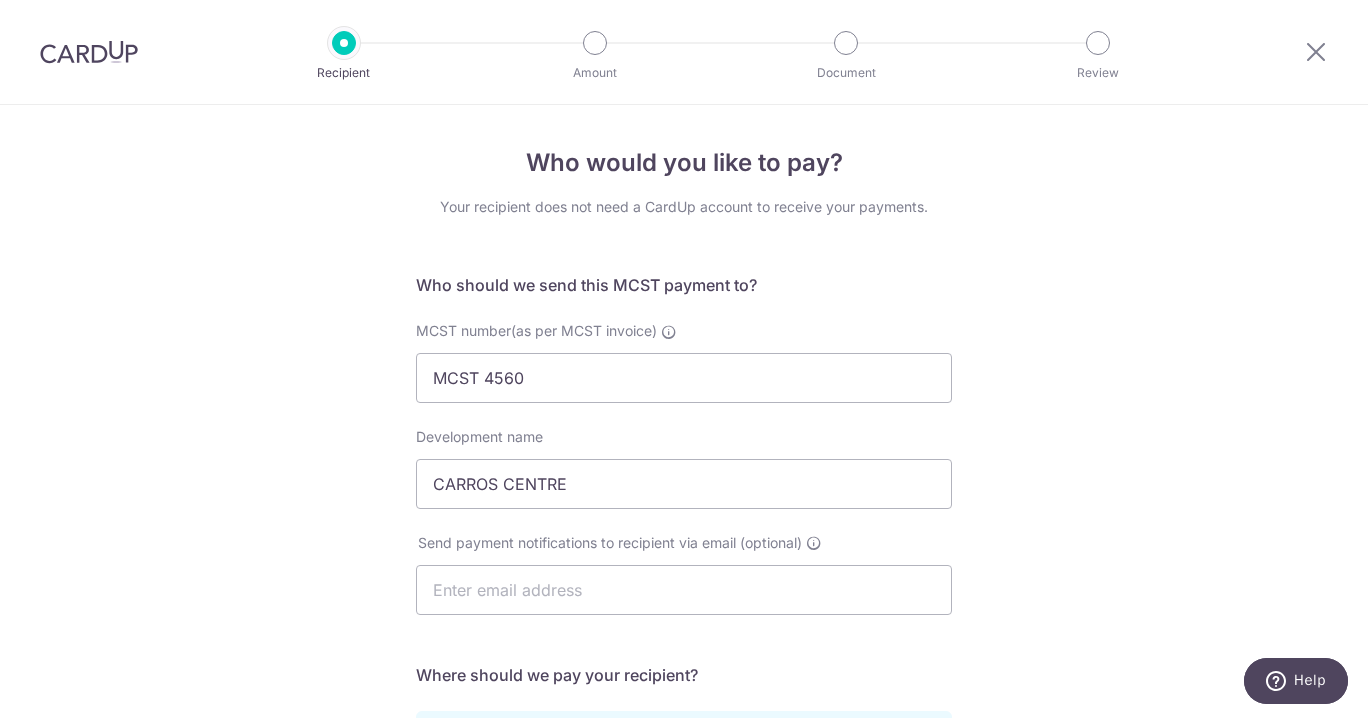 click on "Who would you like to pay?
Your recipient does not need a CardUp account to receive your payments.
Who should we send this MCST payment to?
MCST number(as per MCST invoice)
MCST 4560
Development name
CARROS CENTRE
Send payment notifications to recipient via email (optional)
translation missing: en.no key
URL" at bounding box center [684, 634] 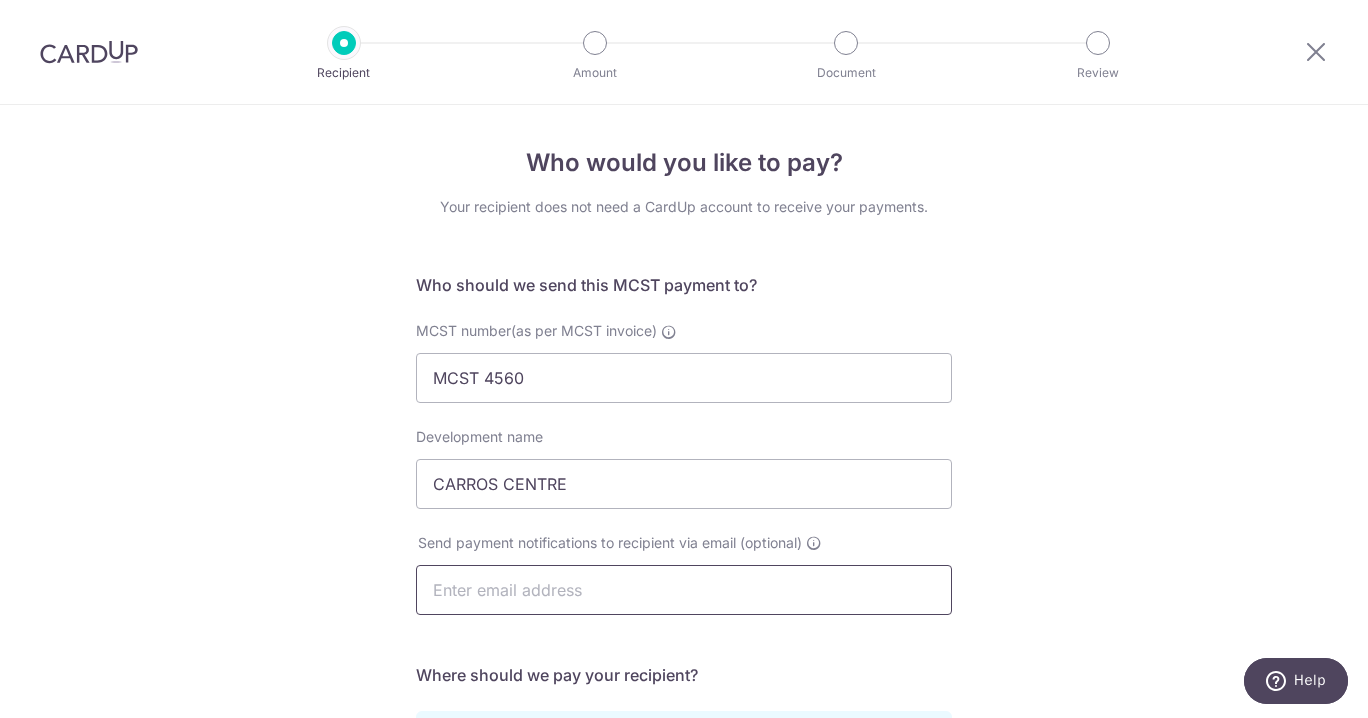 click at bounding box center (684, 590) 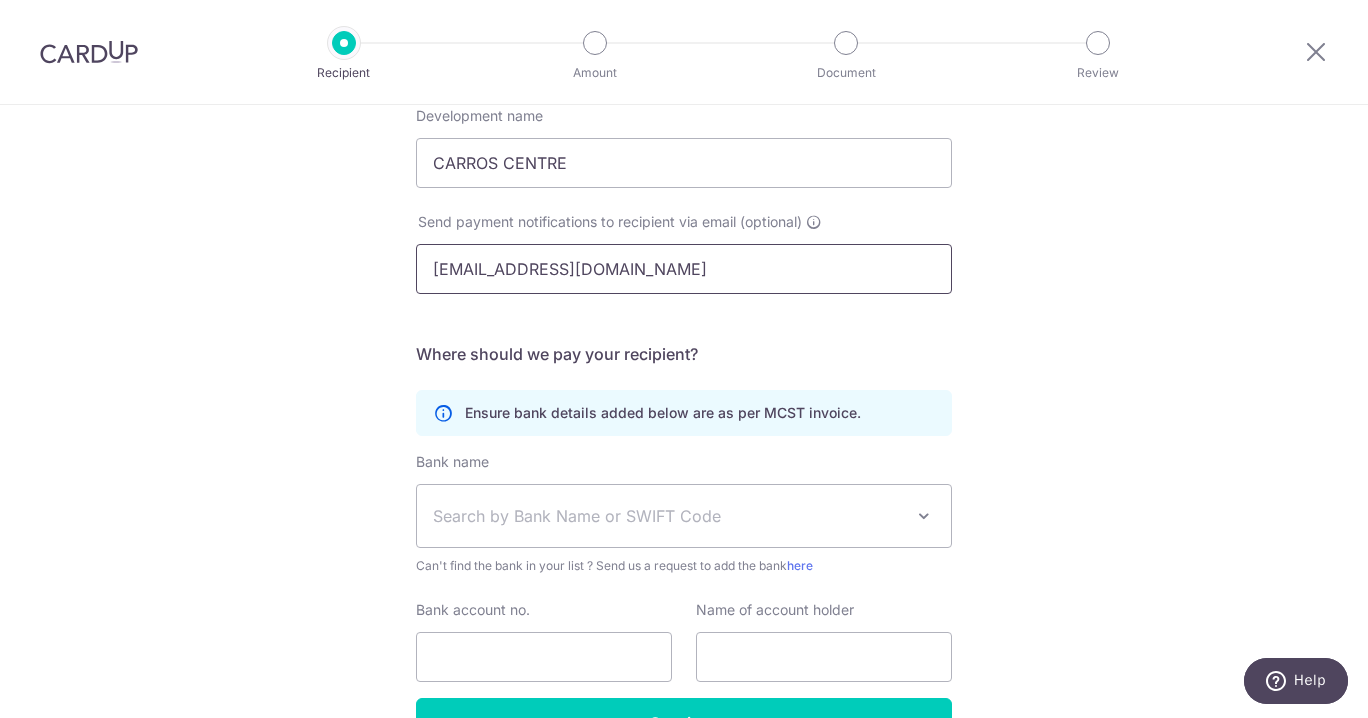 scroll, scrollTop: 330, scrollLeft: 0, axis: vertical 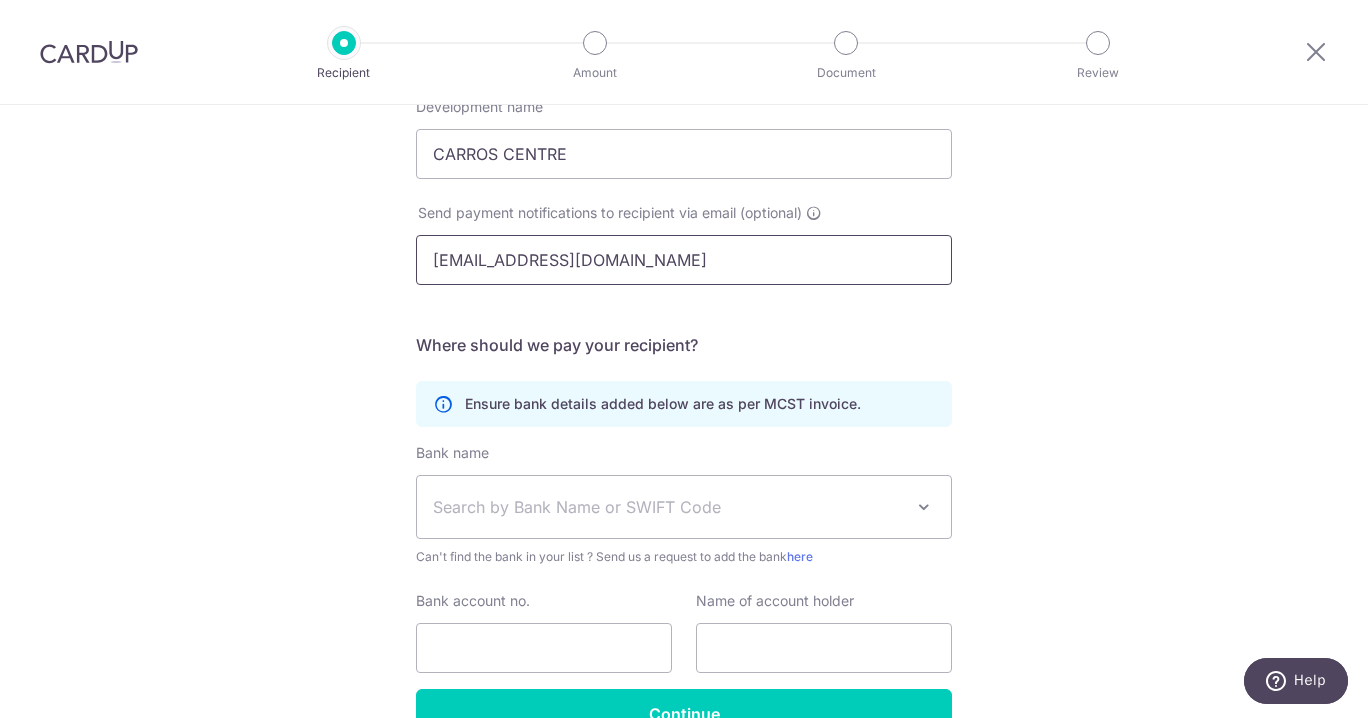type on "[EMAIL_ADDRESS][DOMAIN_NAME]" 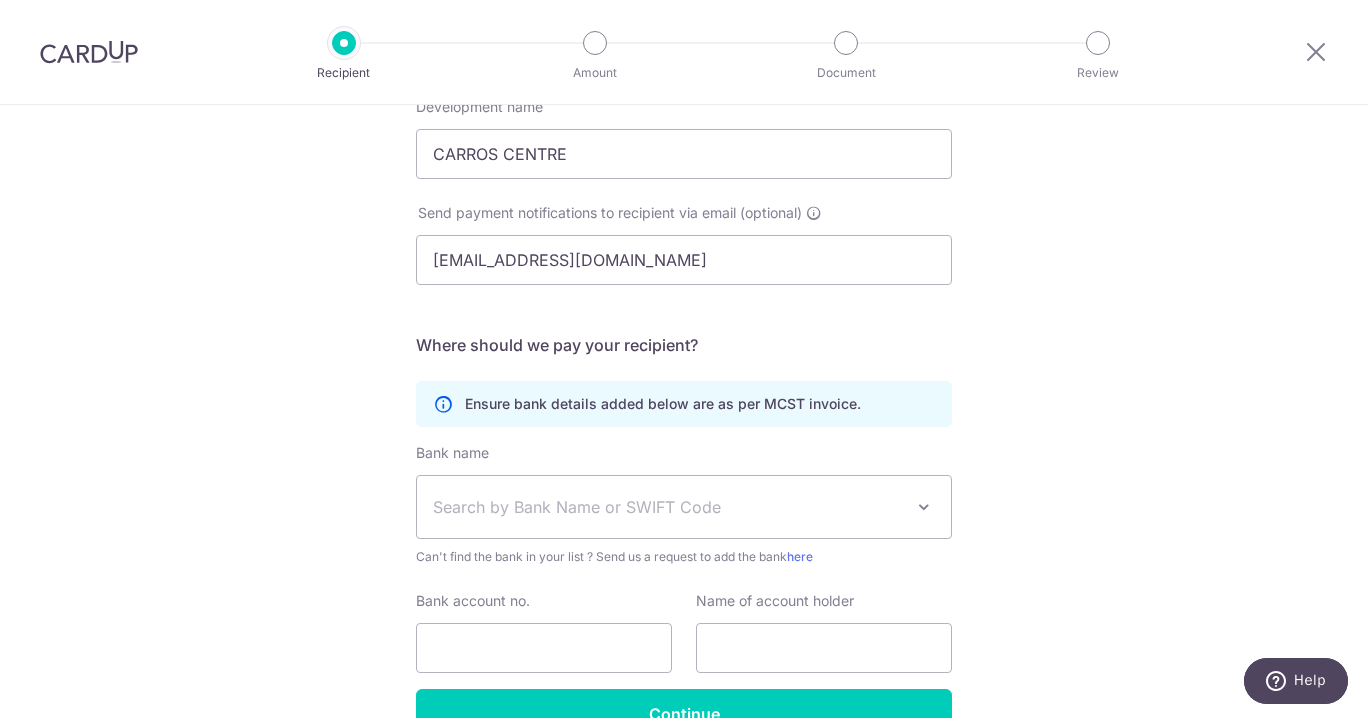 click on "Search by Bank Name or SWIFT Code" at bounding box center [668, 507] 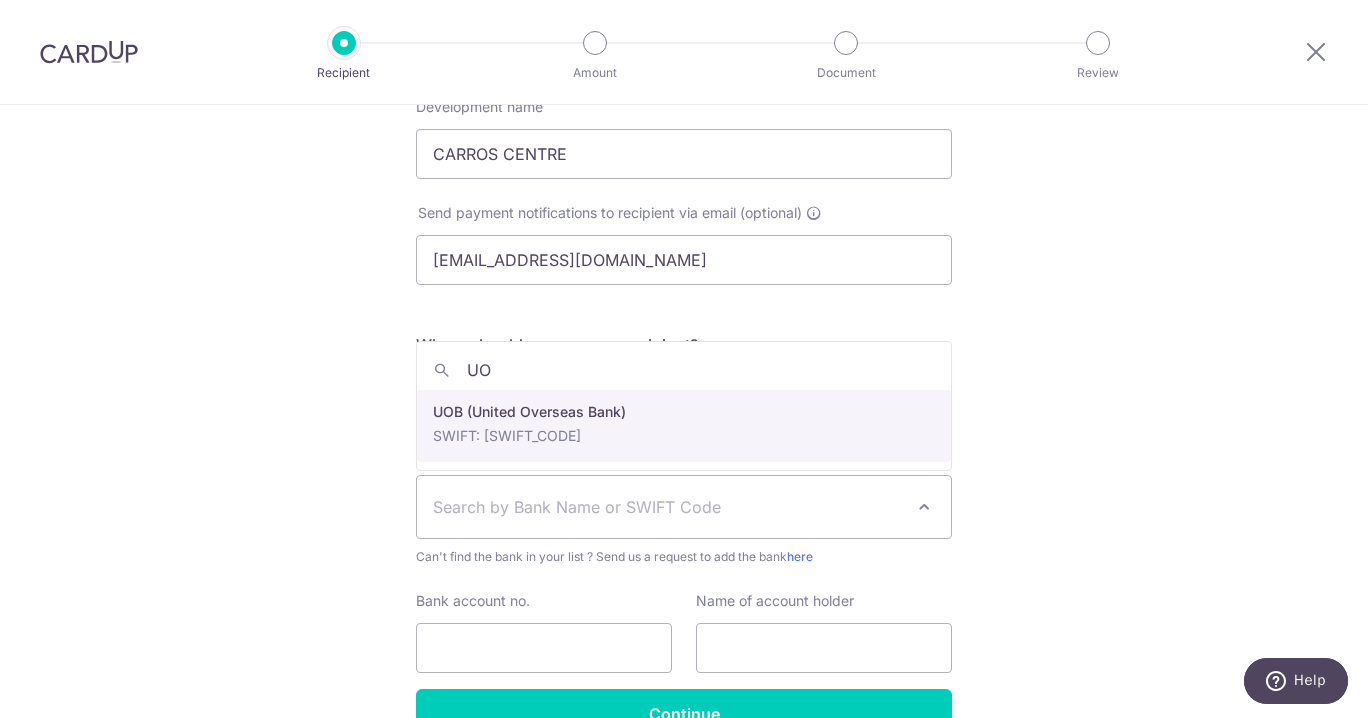 type on "UO" 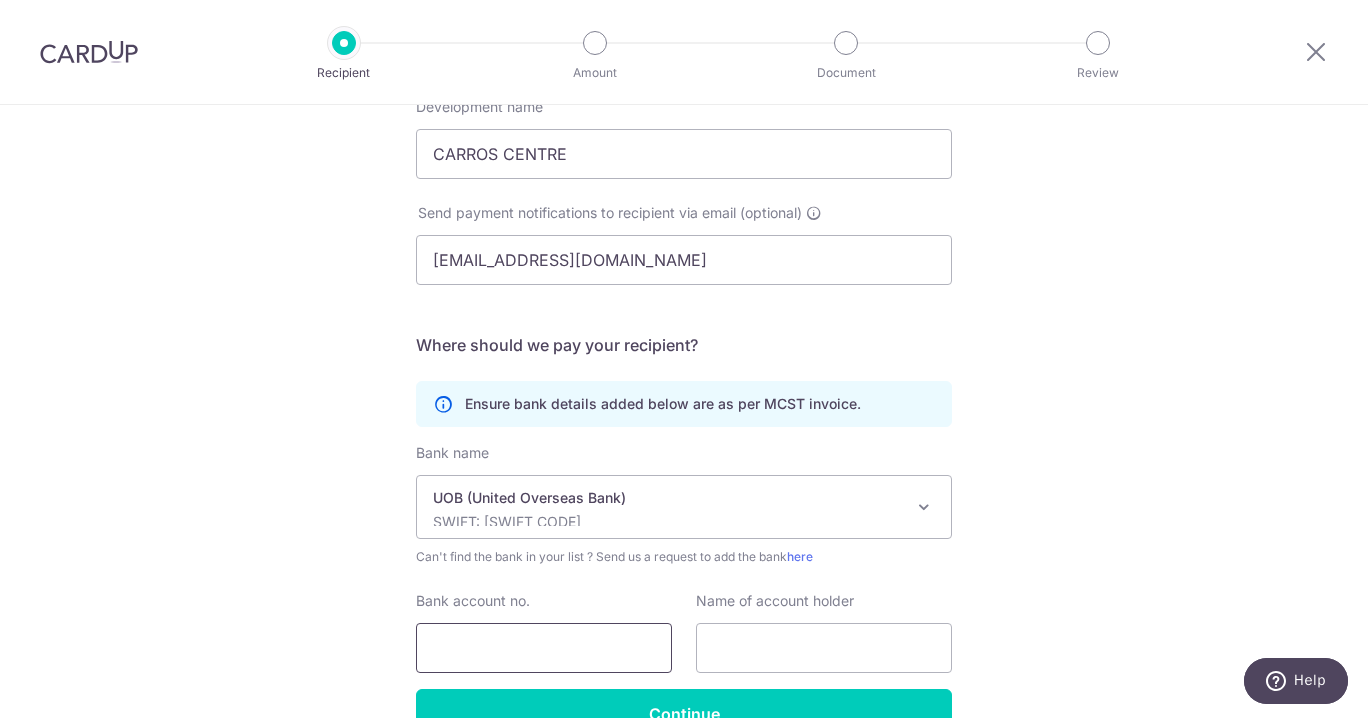 click on "Bank account no." at bounding box center (544, 648) 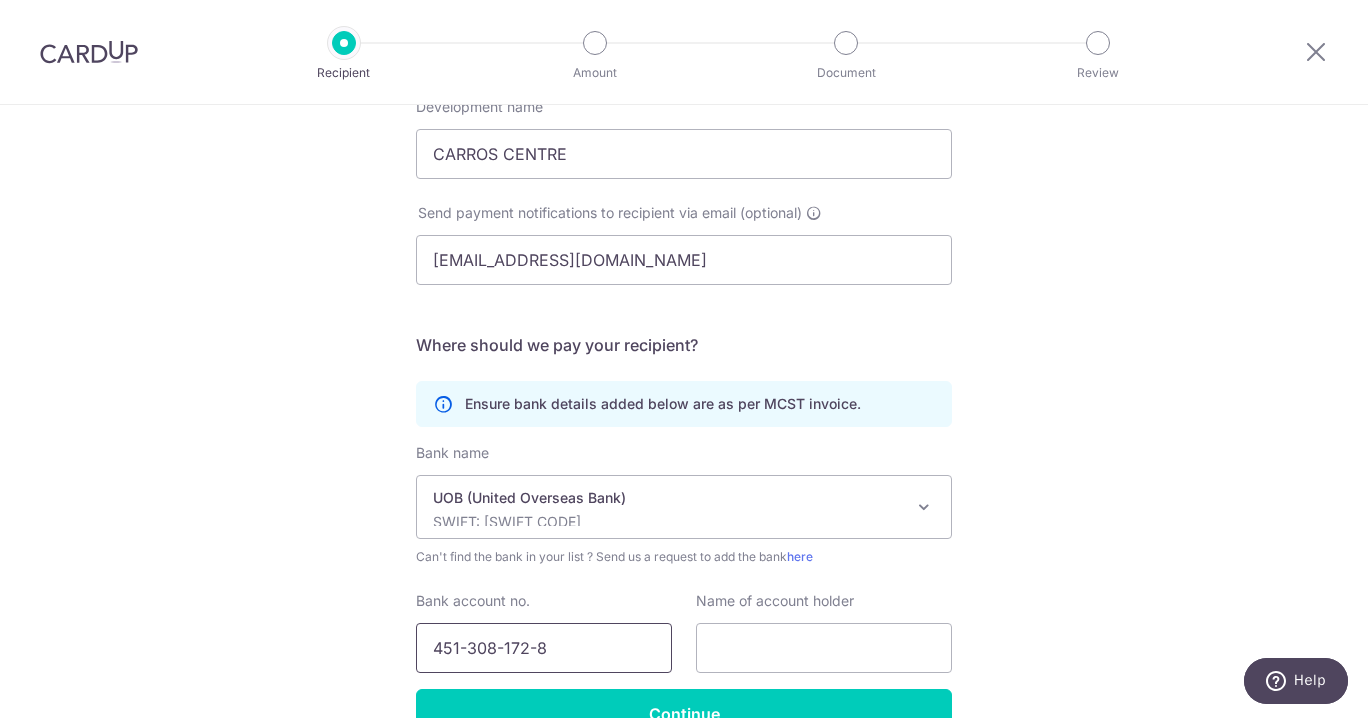 click on "451-308-172-8" at bounding box center (544, 648) 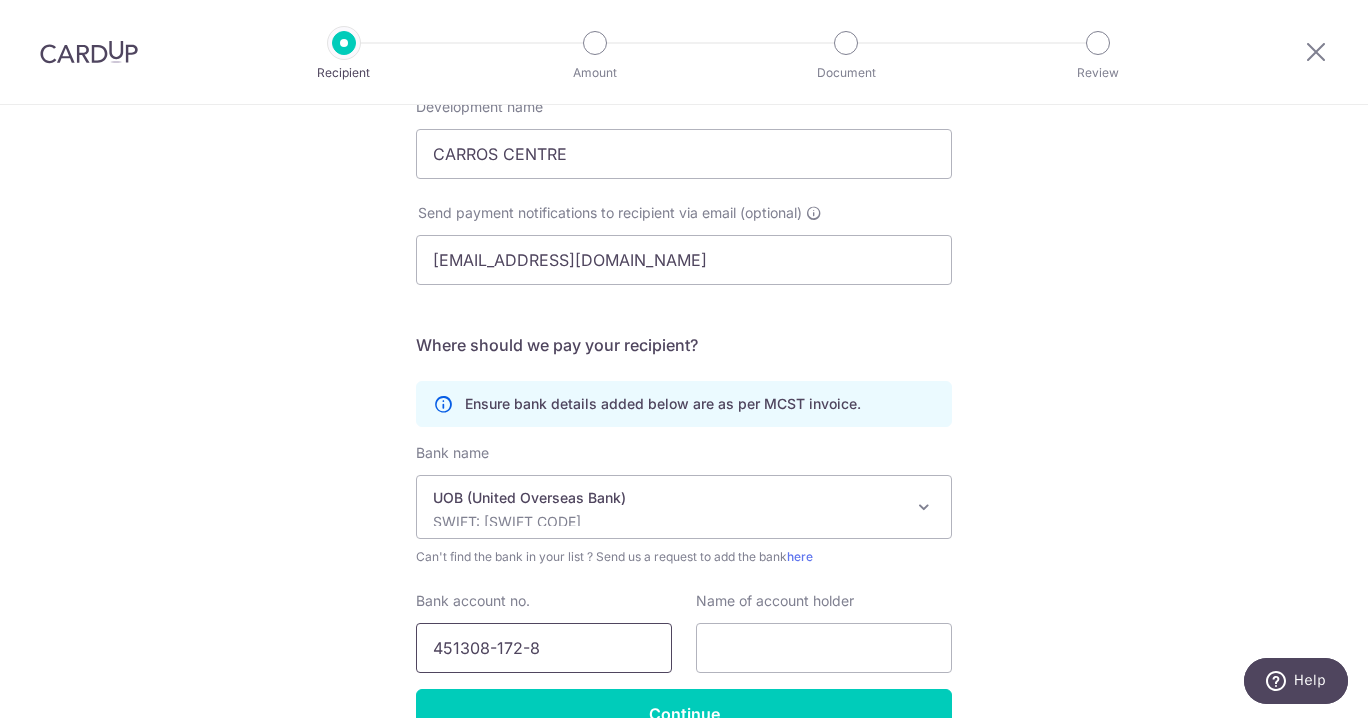 click on "451308-172-8" at bounding box center (544, 648) 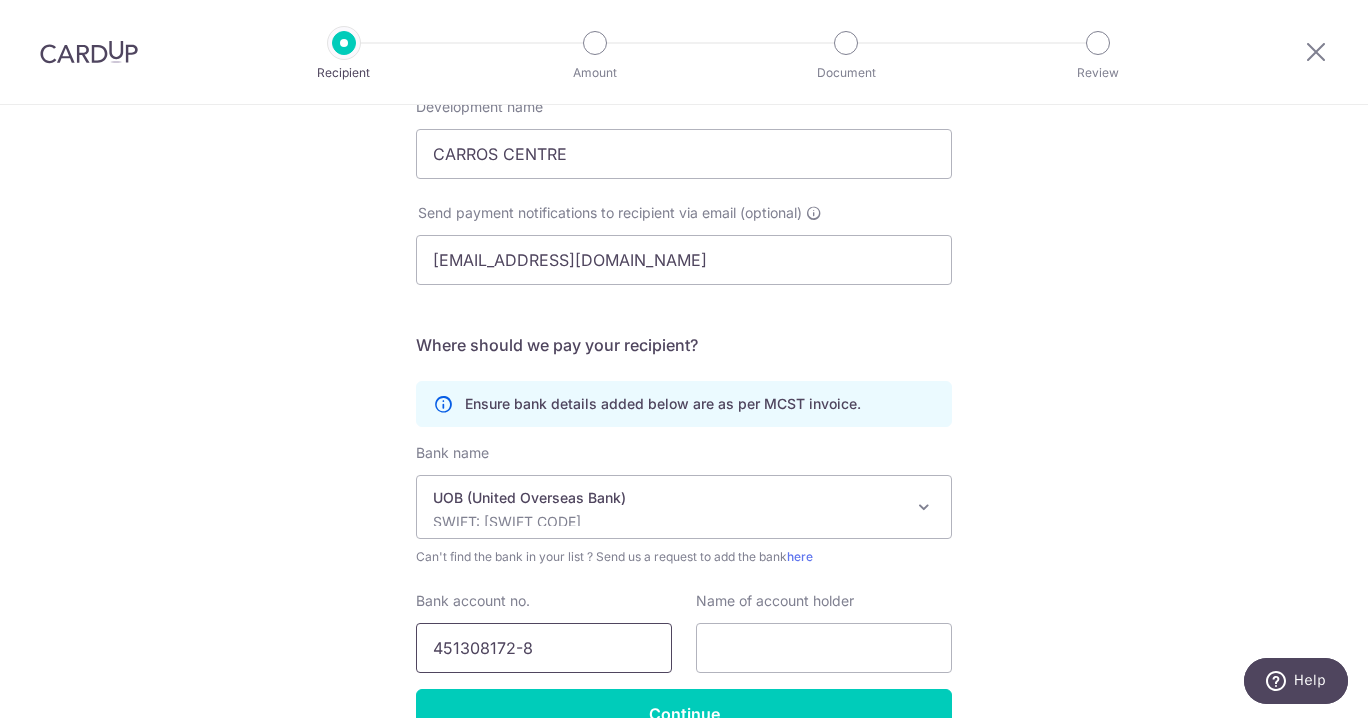 click on "451308172-8" at bounding box center (544, 648) 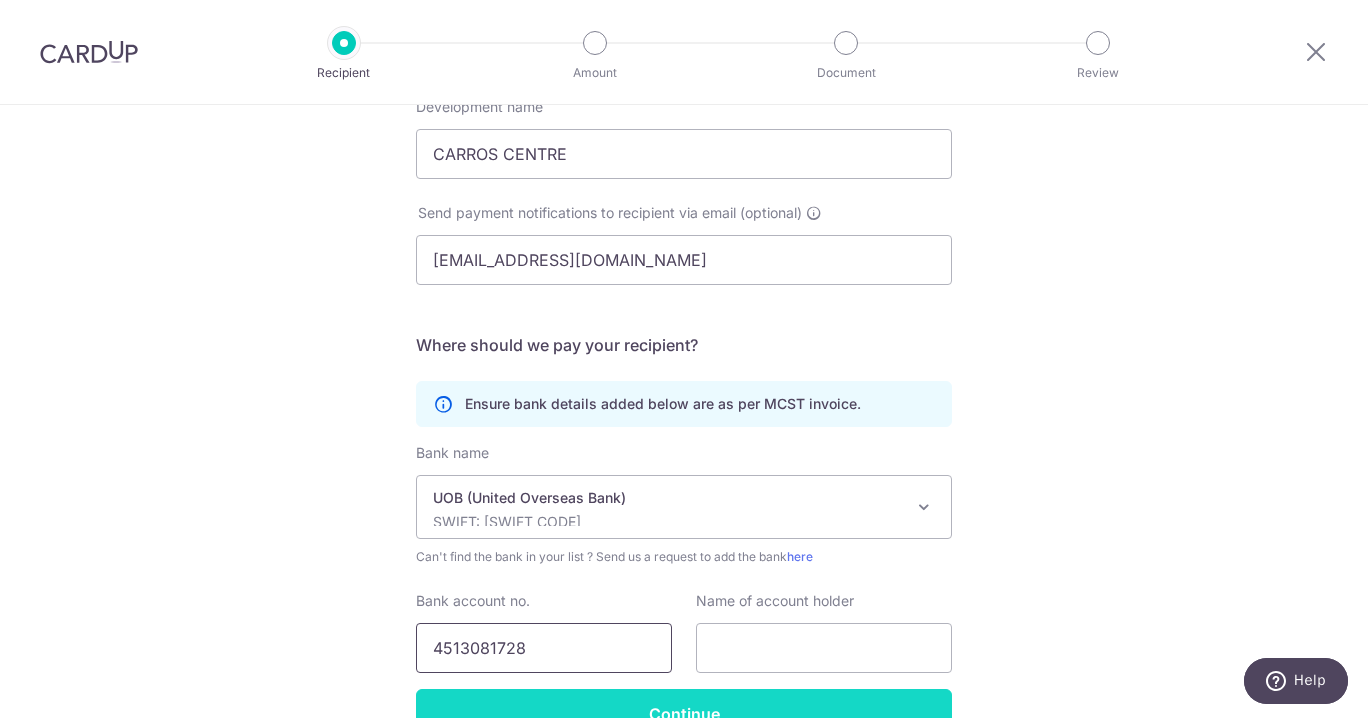 type on "4513081728" 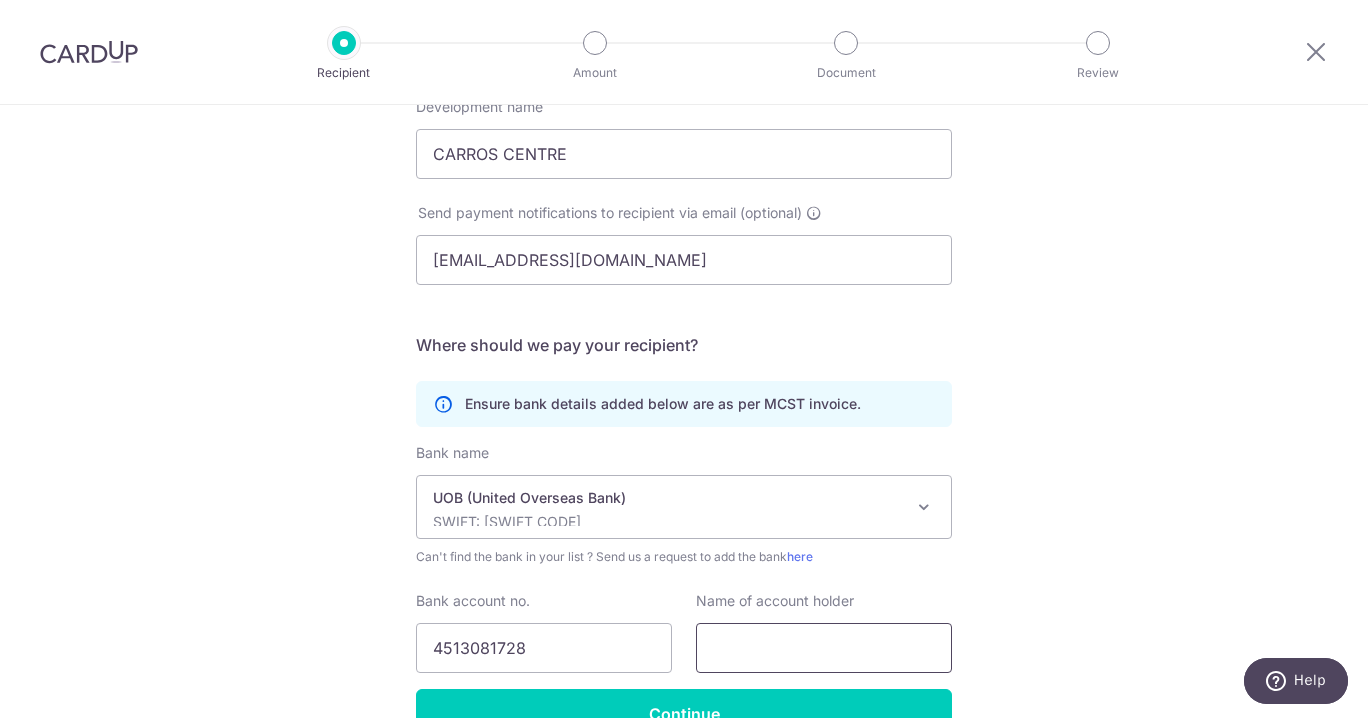 click at bounding box center [824, 648] 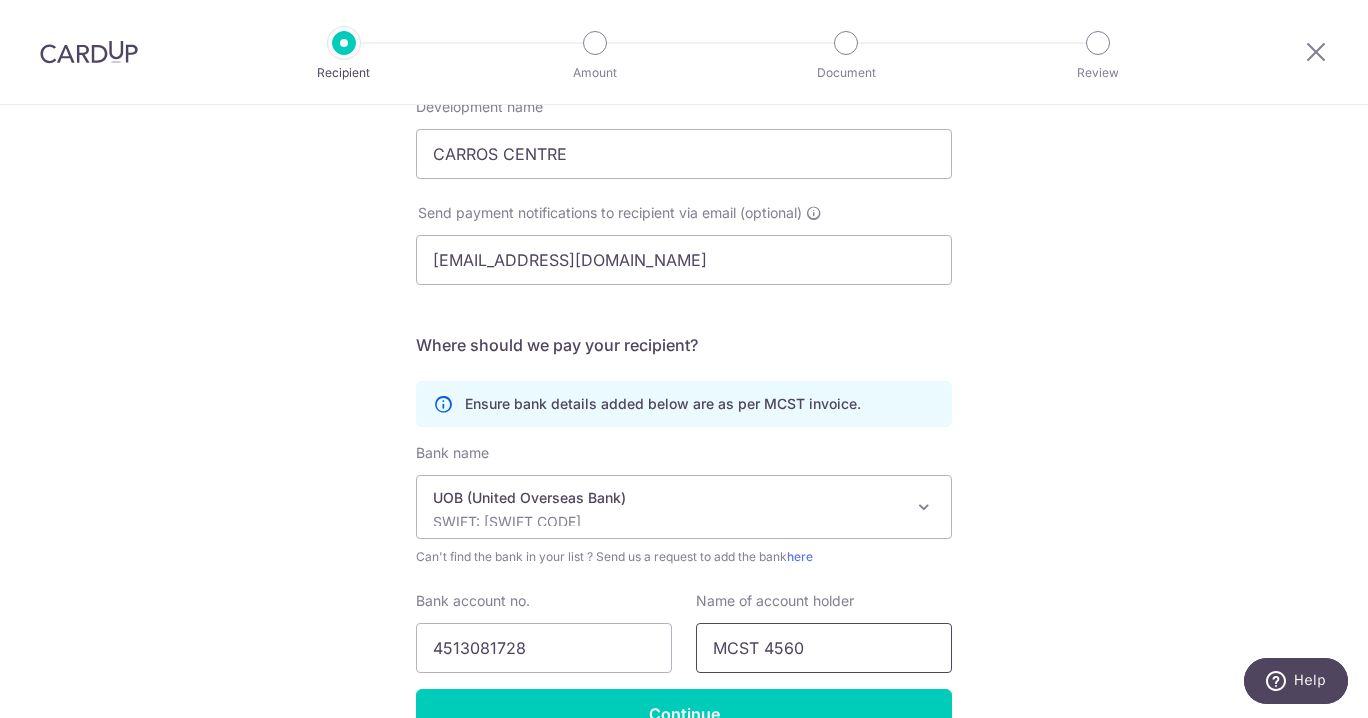 scroll, scrollTop: 445, scrollLeft: 0, axis: vertical 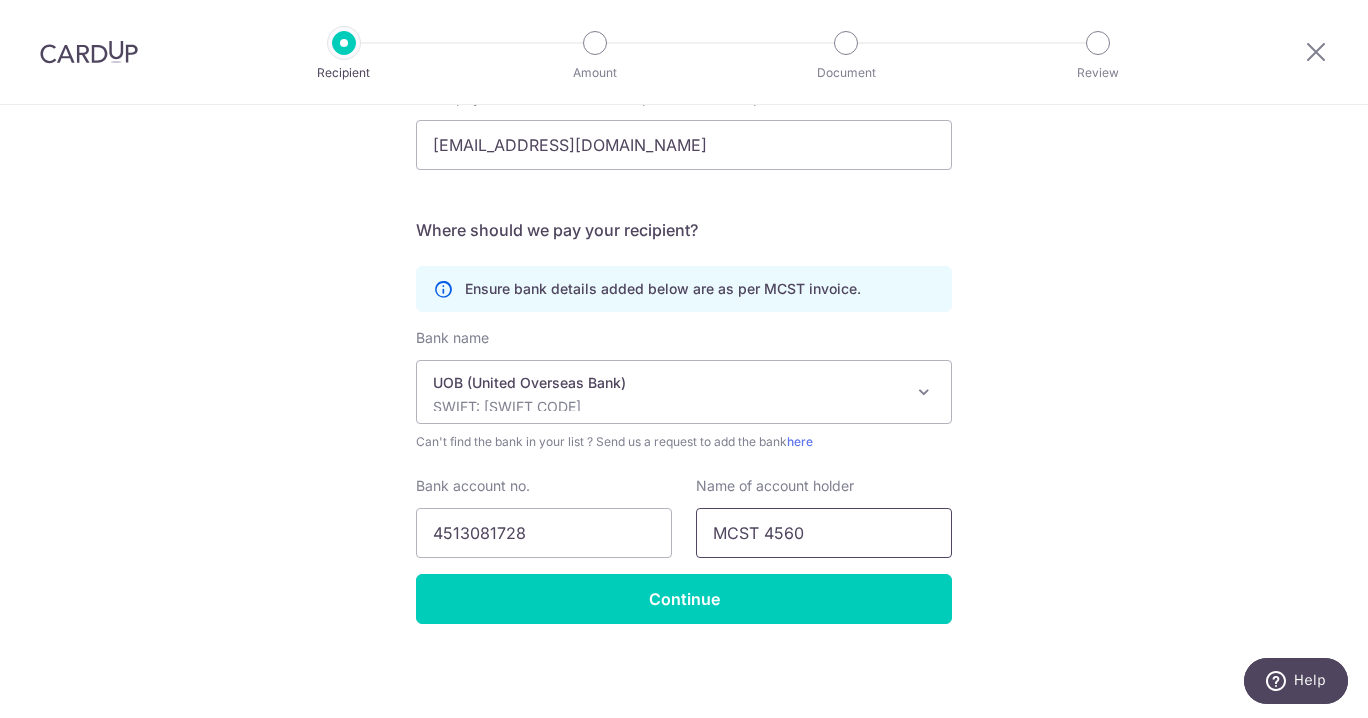 type on "MCST 4560" 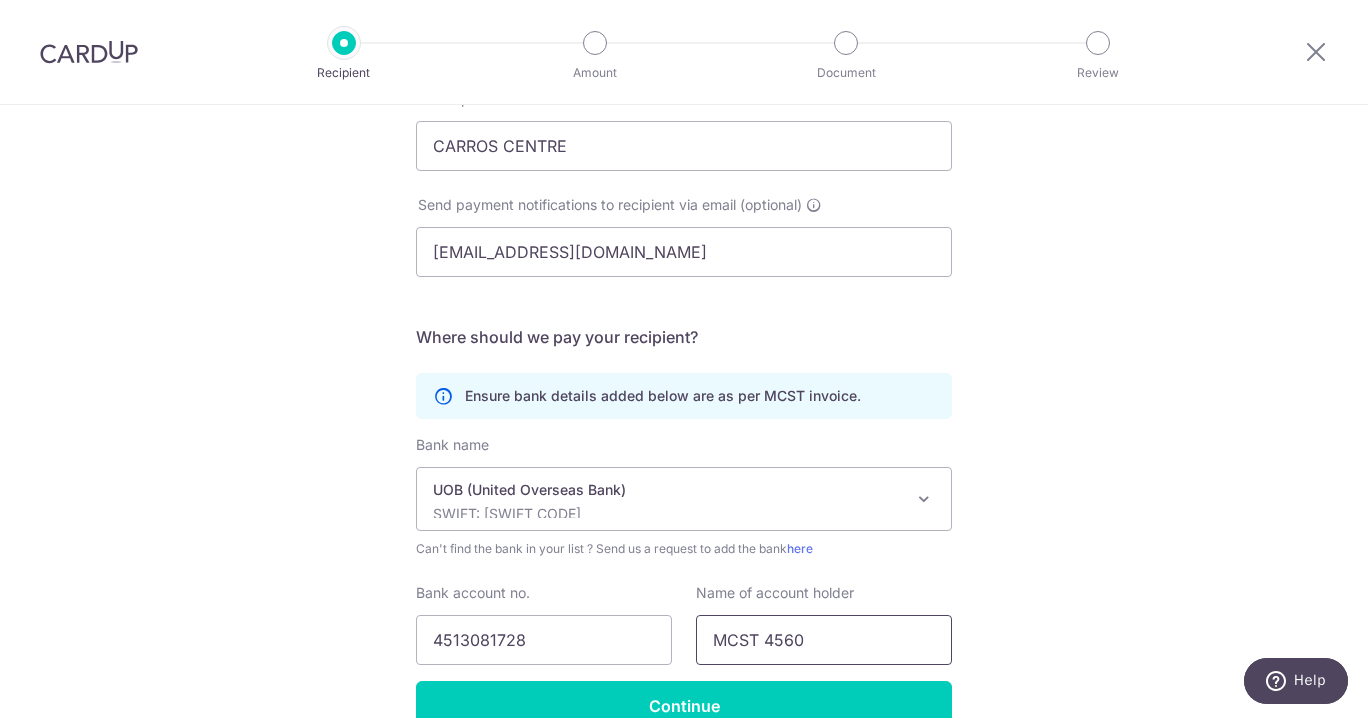 scroll, scrollTop: 416, scrollLeft: 0, axis: vertical 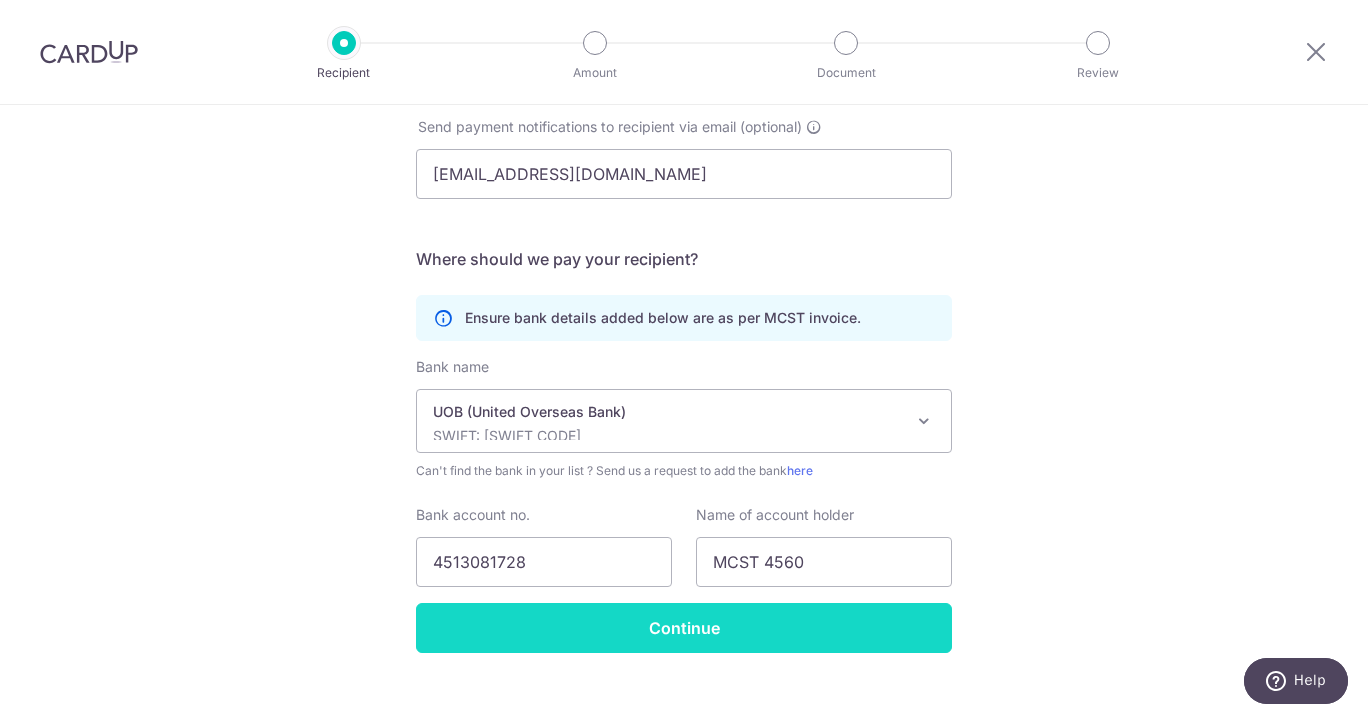 click on "Continue" at bounding box center (684, 628) 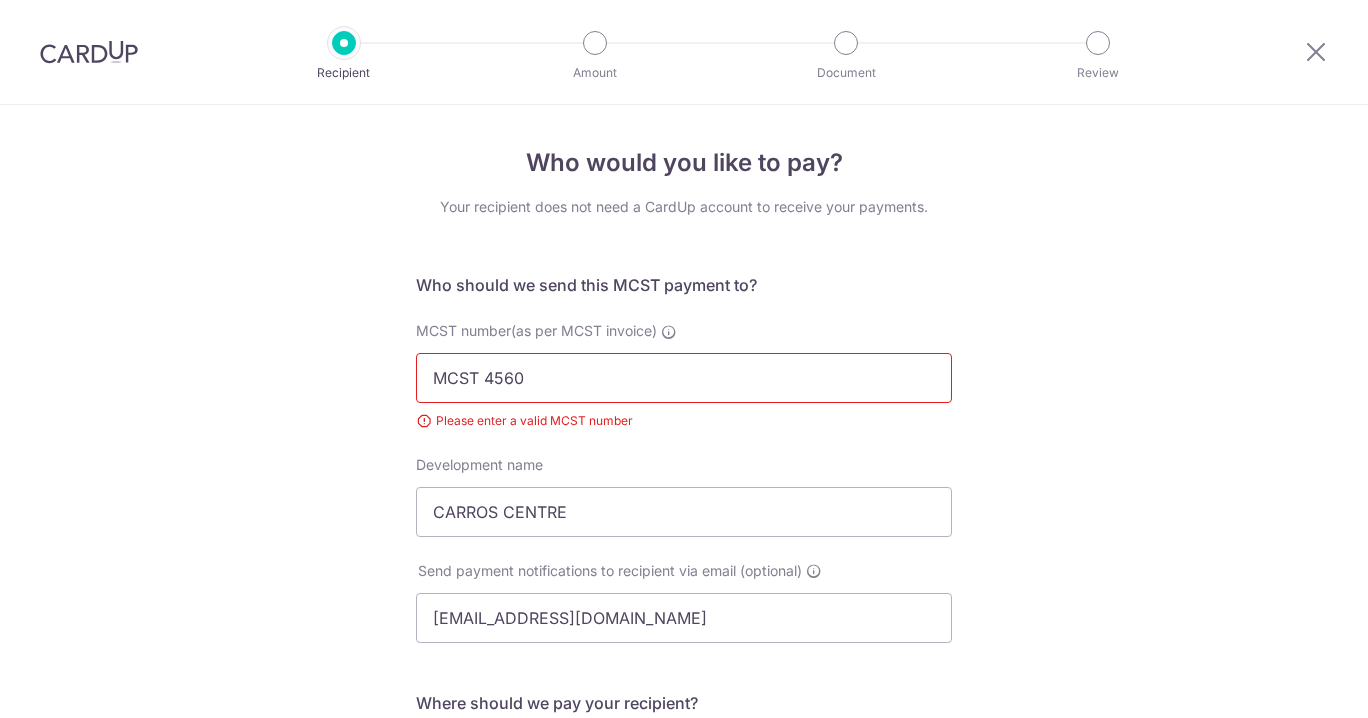 scroll, scrollTop: 0, scrollLeft: 0, axis: both 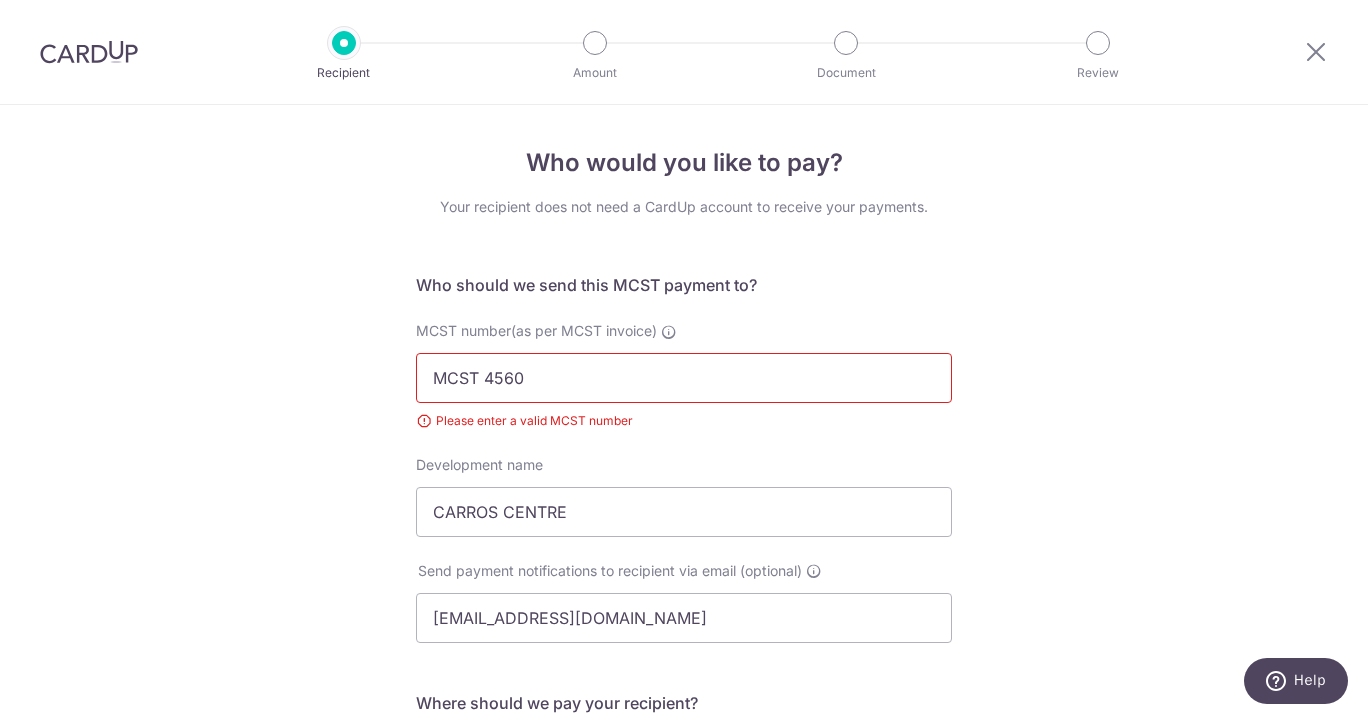 drag, startPoint x: 486, startPoint y: 377, endPoint x: 296, endPoint y: 377, distance: 190 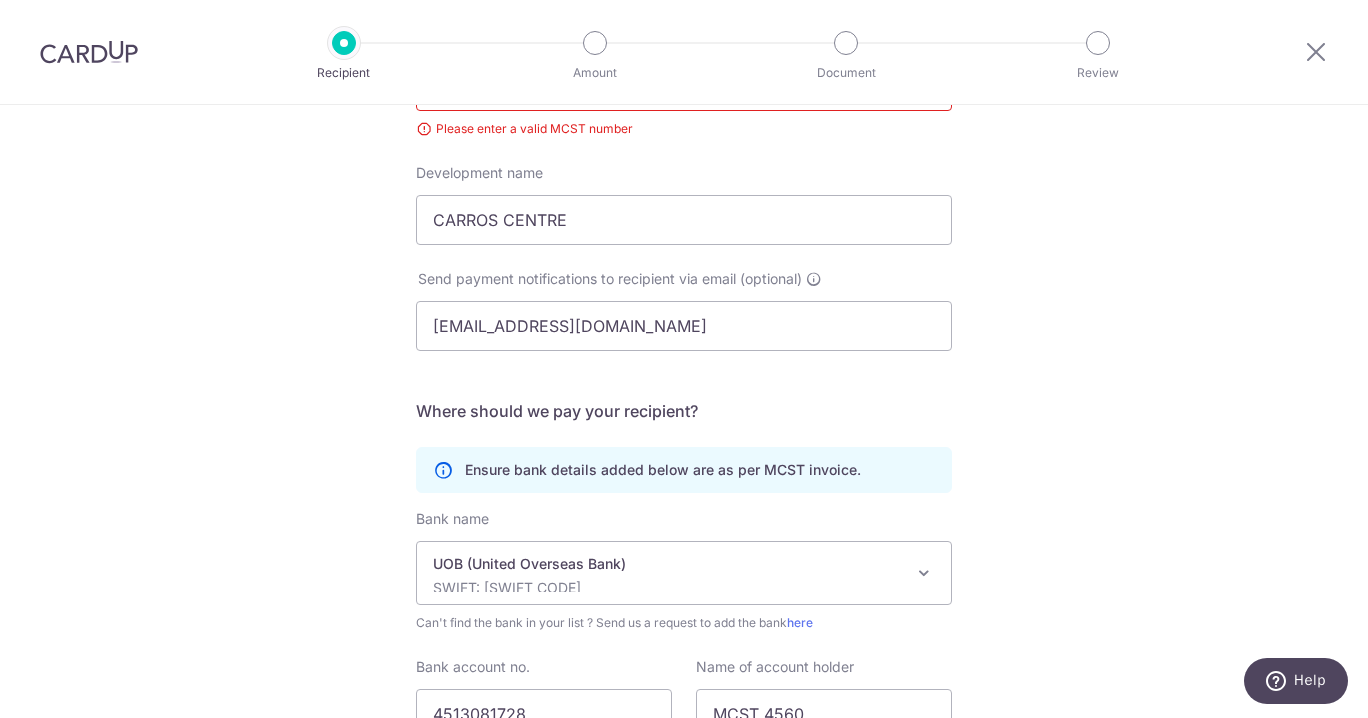 scroll, scrollTop: 473, scrollLeft: 0, axis: vertical 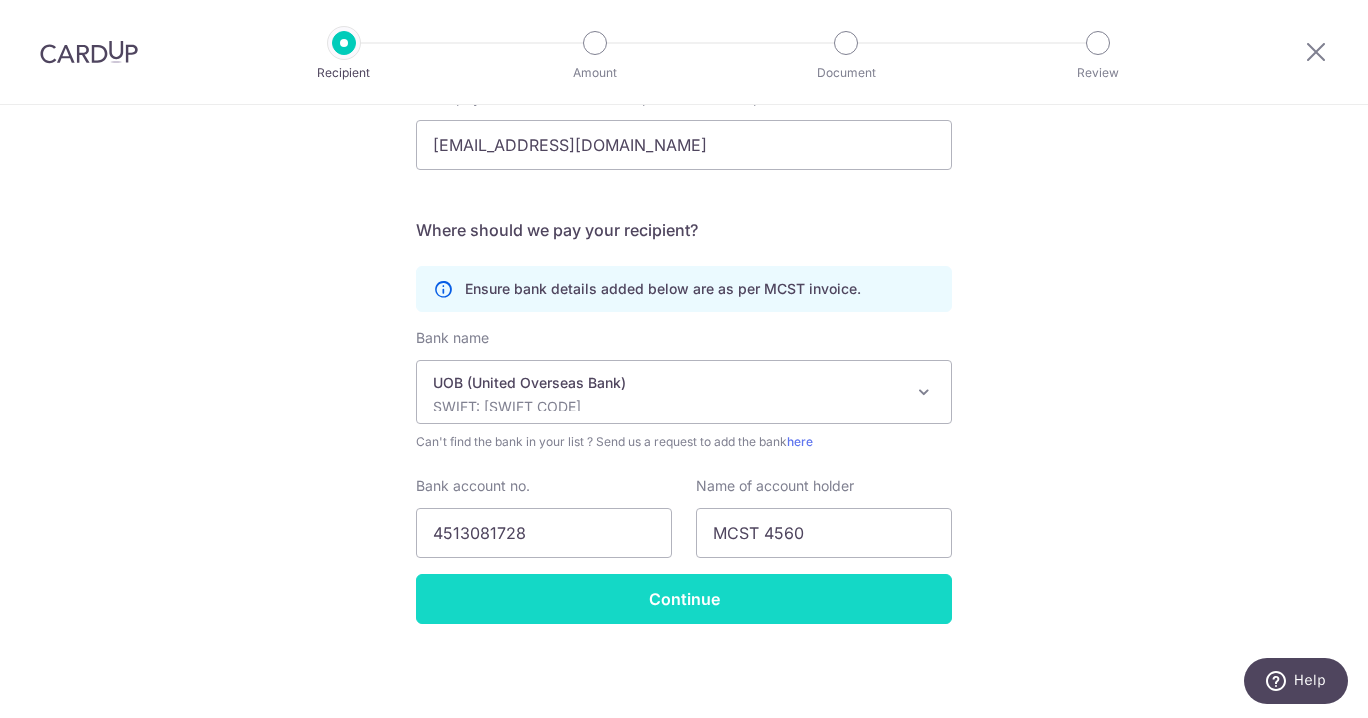 type on "4560" 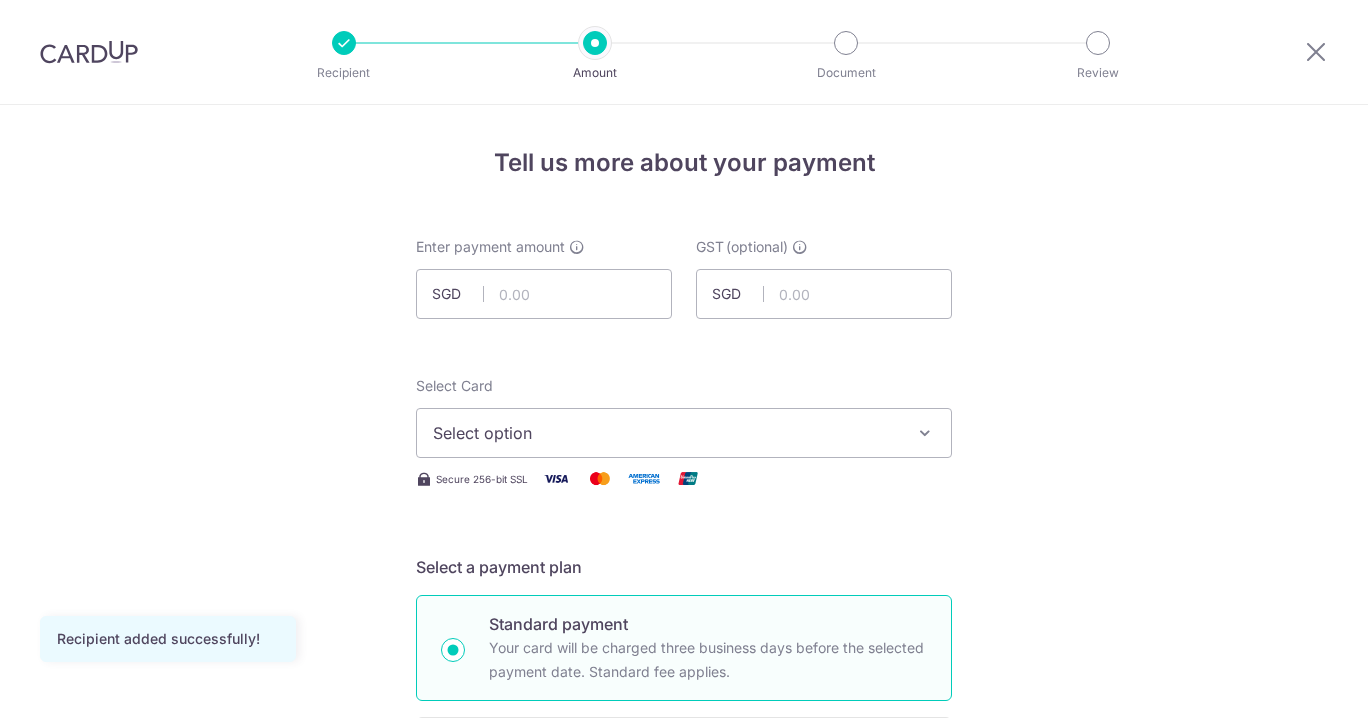 scroll, scrollTop: 0, scrollLeft: 0, axis: both 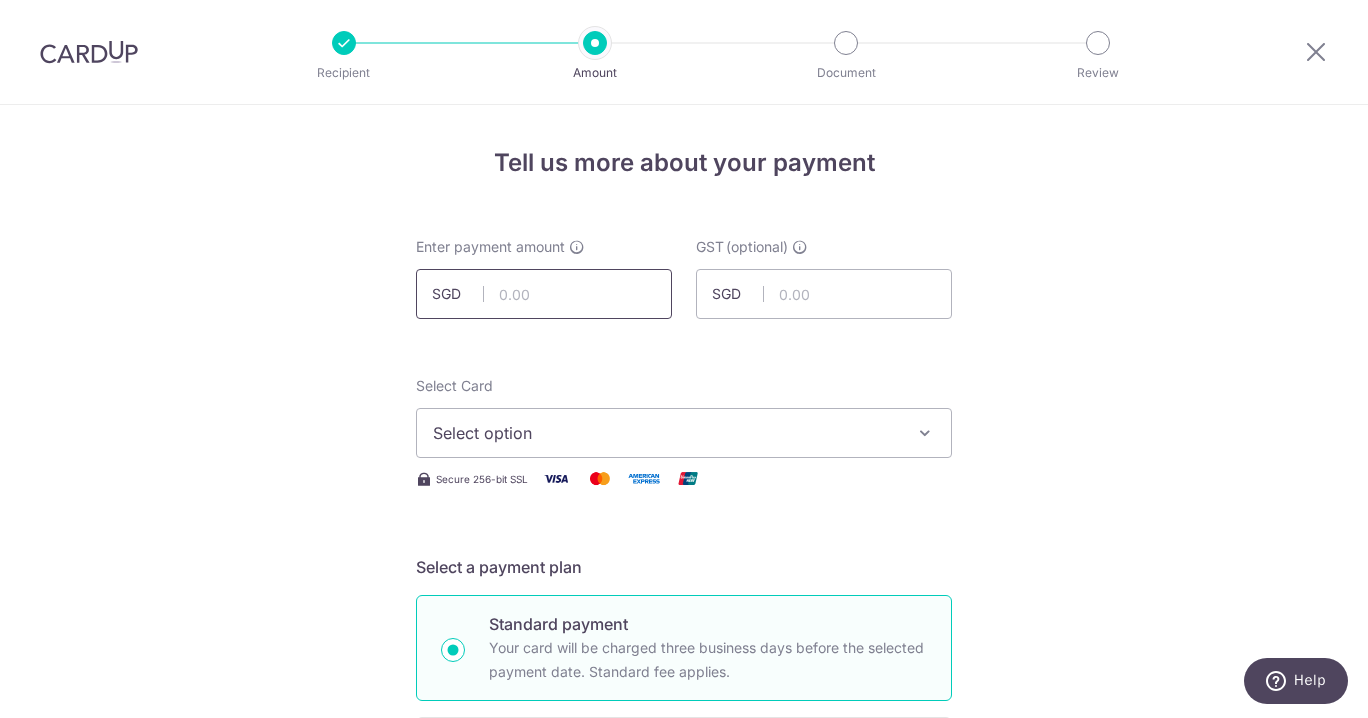 click at bounding box center [544, 294] 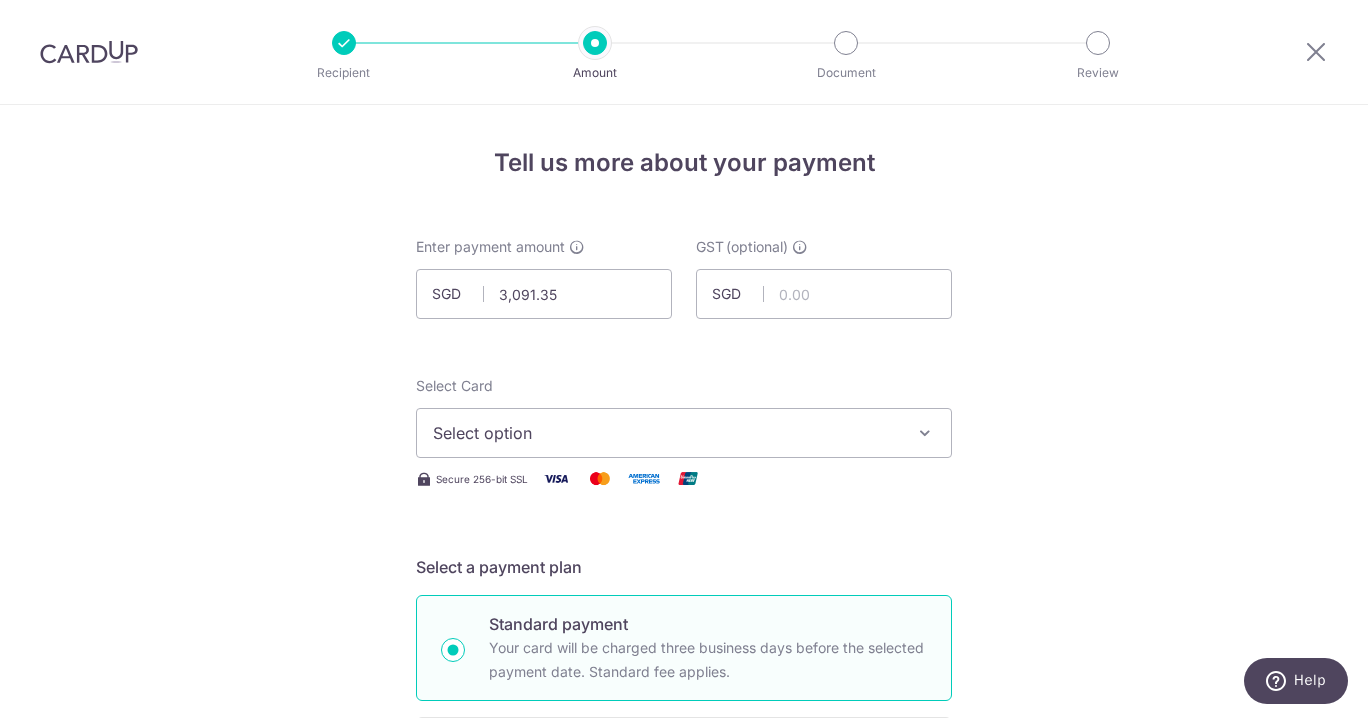 type on "3,091.35" 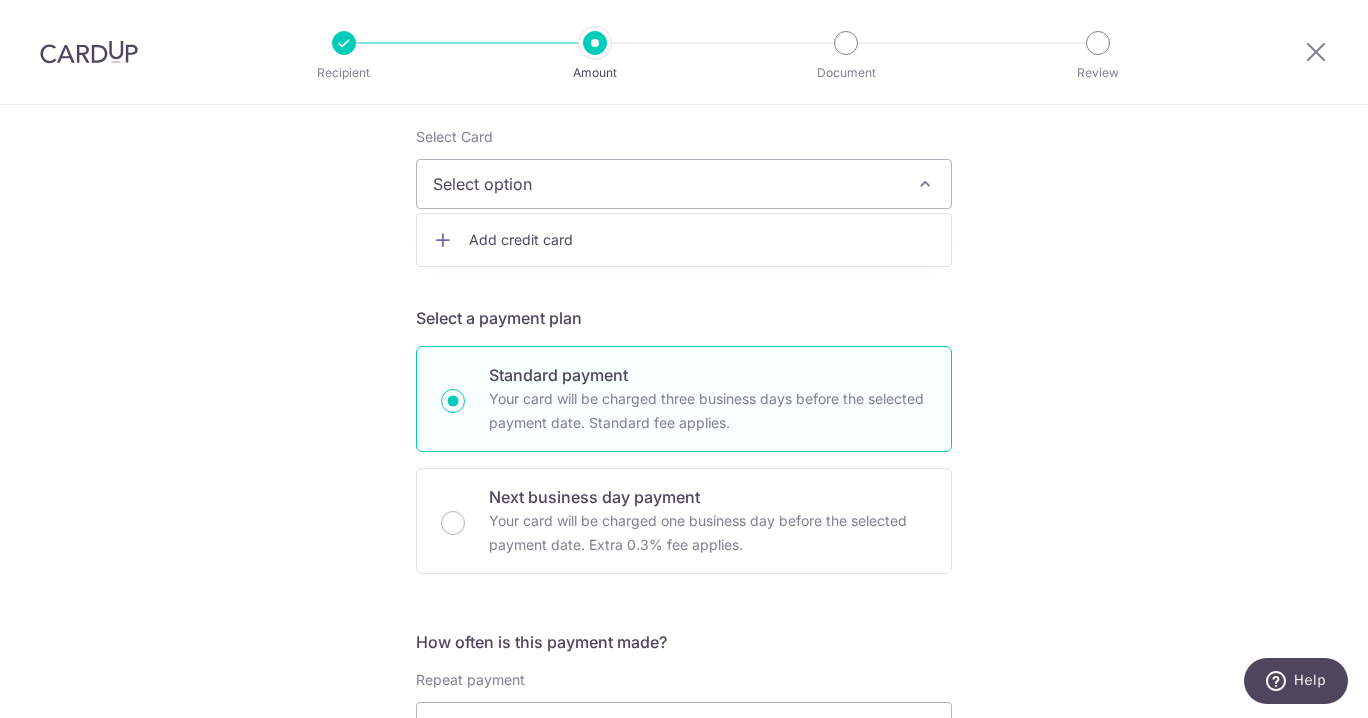 scroll, scrollTop: 240, scrollLeft: 0, axis: vertical 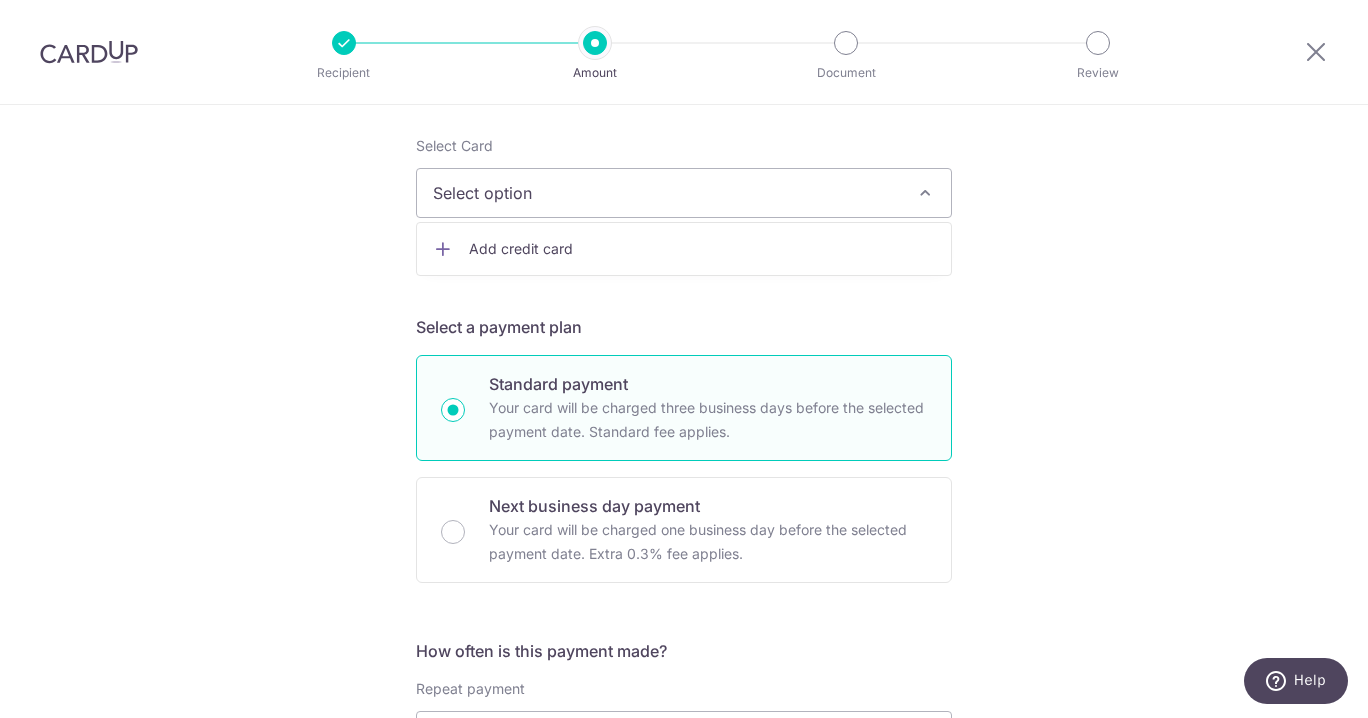 click on "Add credit card" at bounding box center [702, 249] 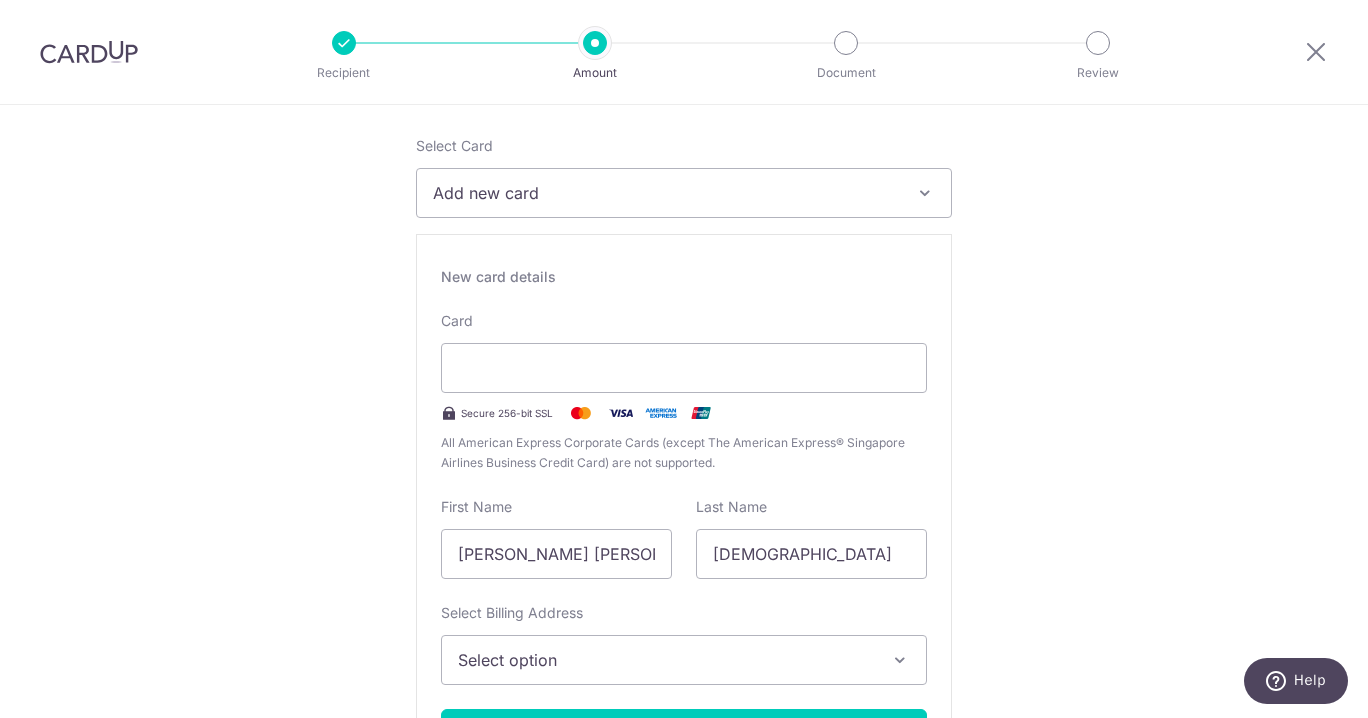 click on "First Name
Zheng Zhe Darwin" at bounding box center (556, 538) 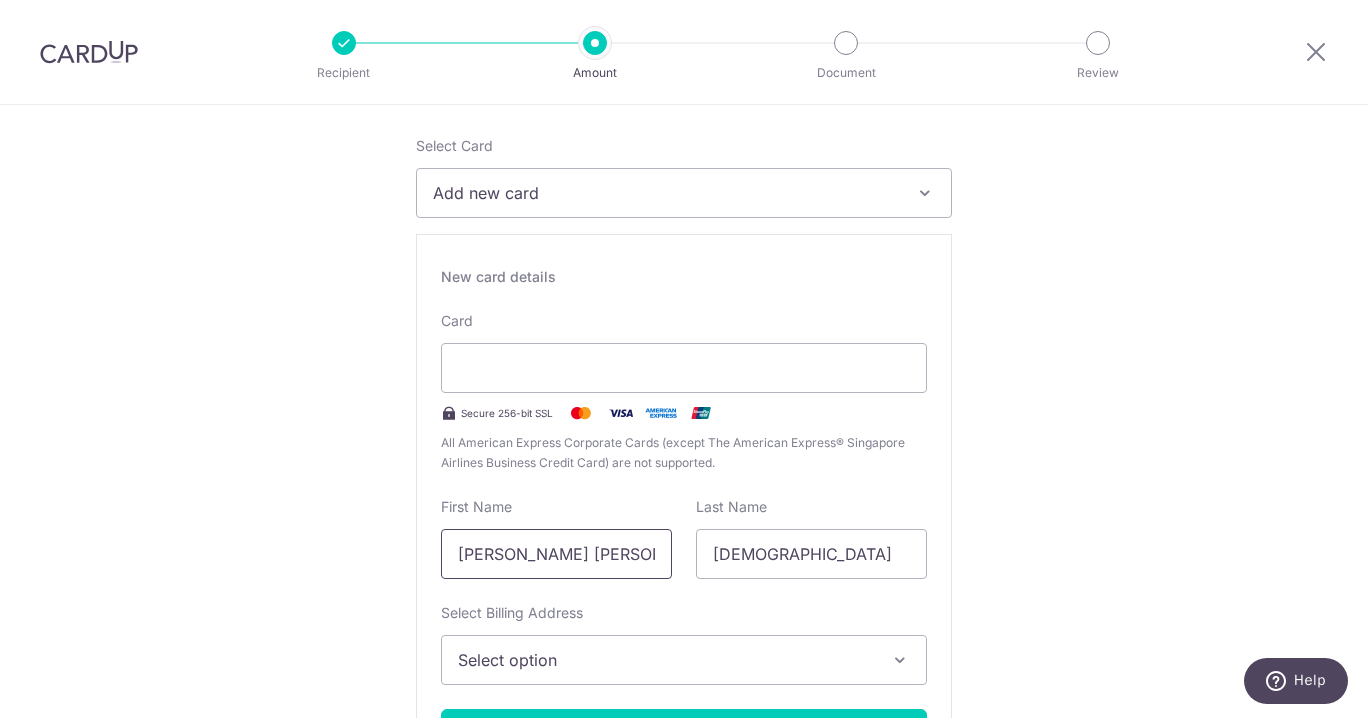click on "[PERSON_NAME] [PERSON_NAME]" at bounding box center [556, 554] 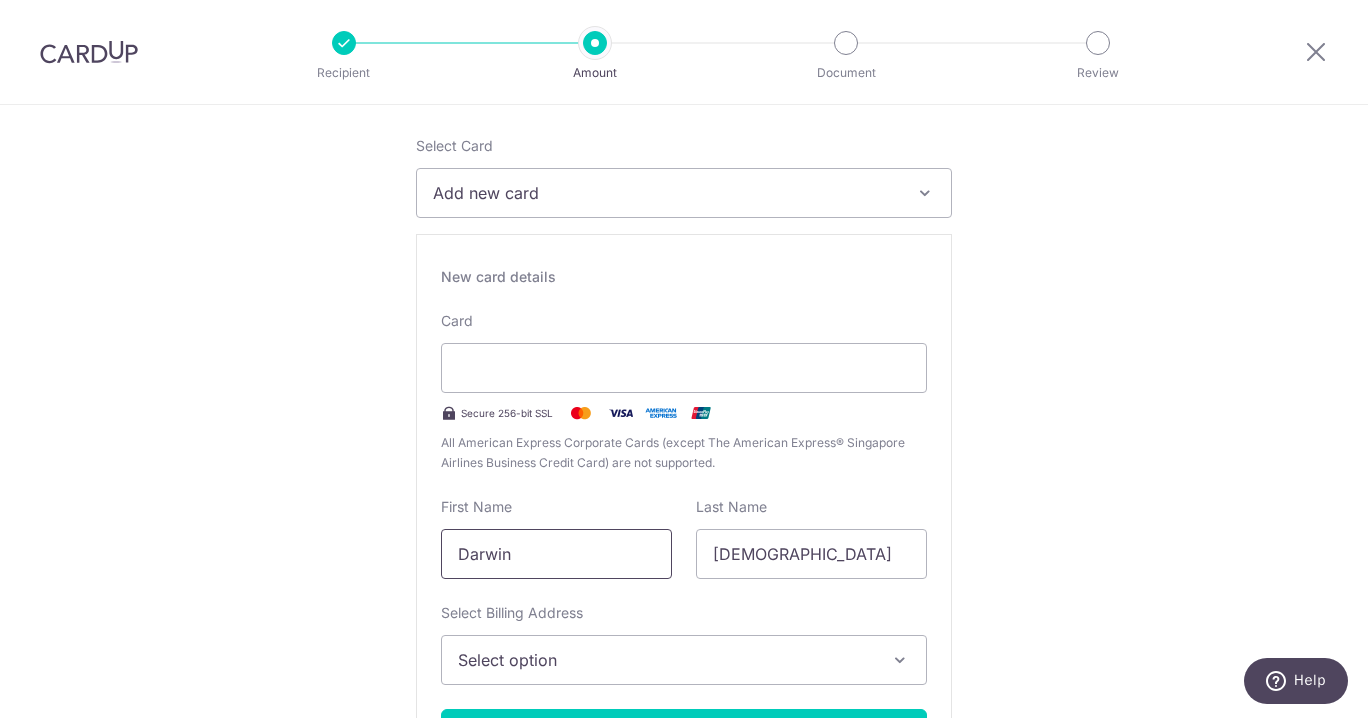 type on "Darwin" 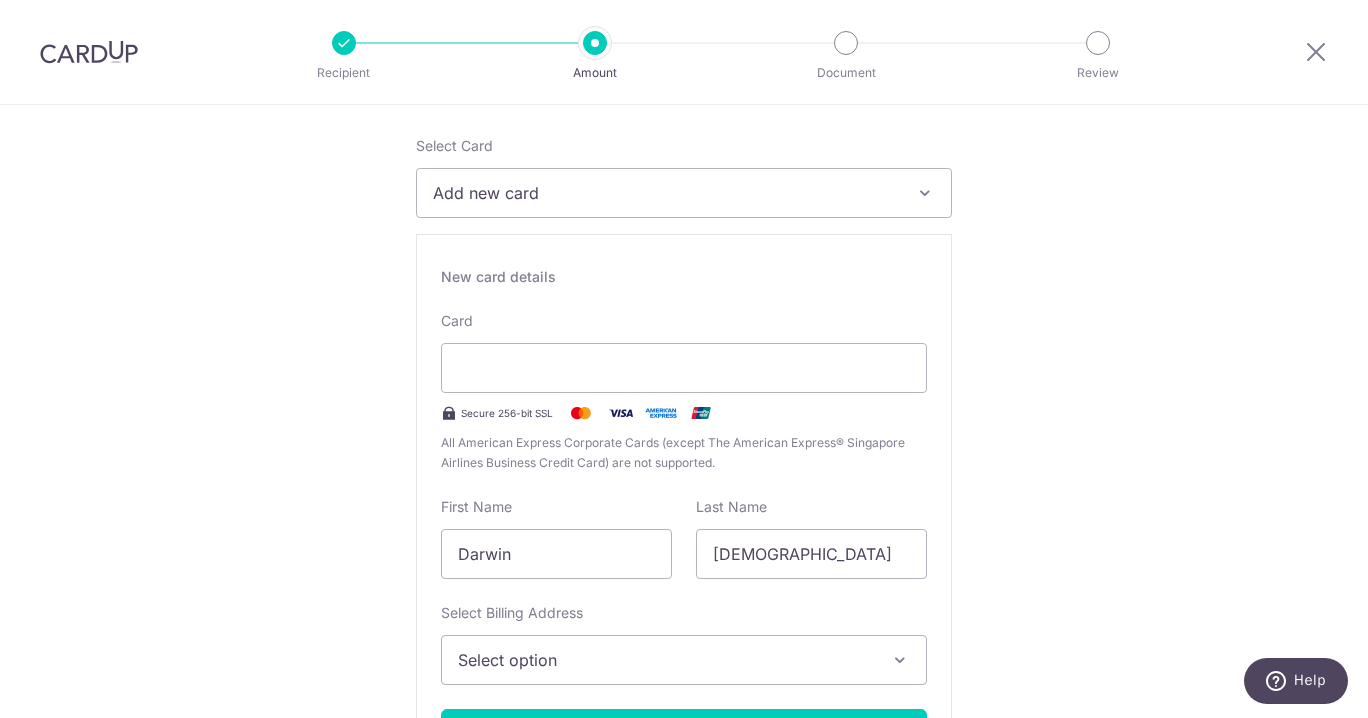 click on "Select option" at bounding box center (666, 660) 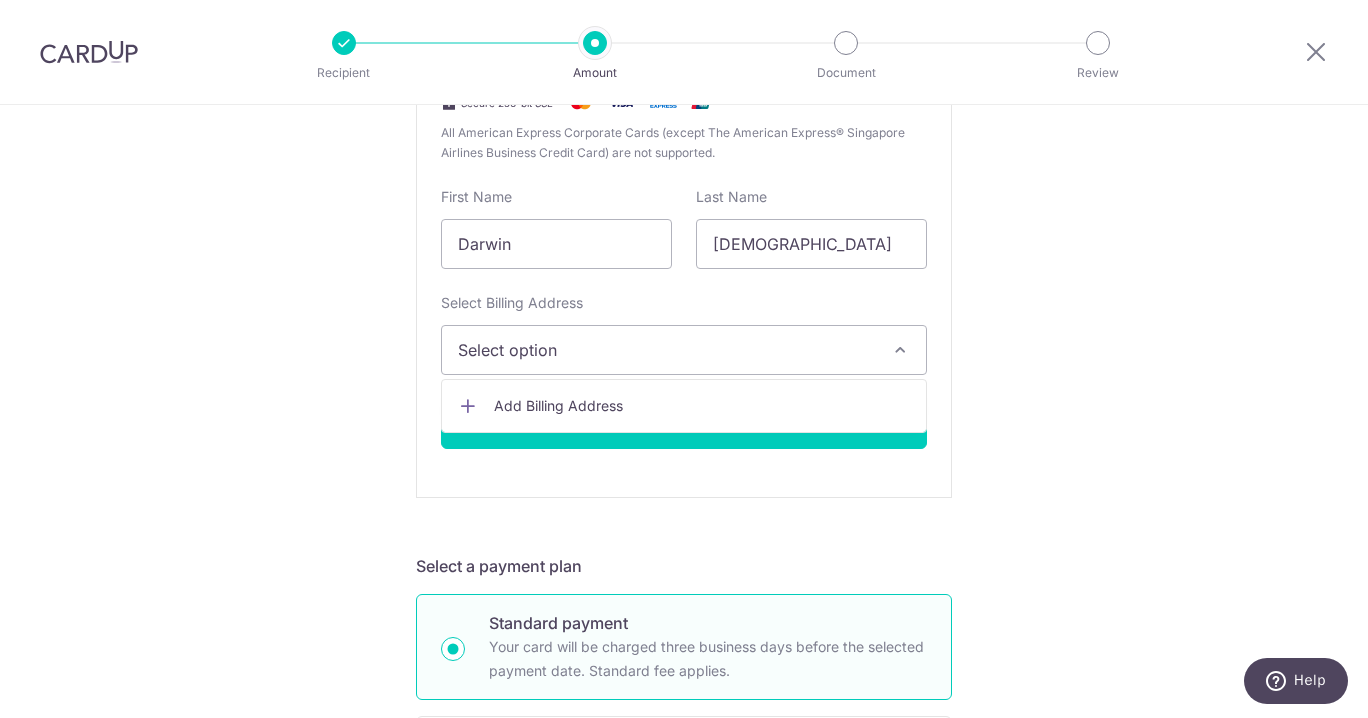 scroll, scrollTop: 584, scrollLeft: 0, axis: vertical 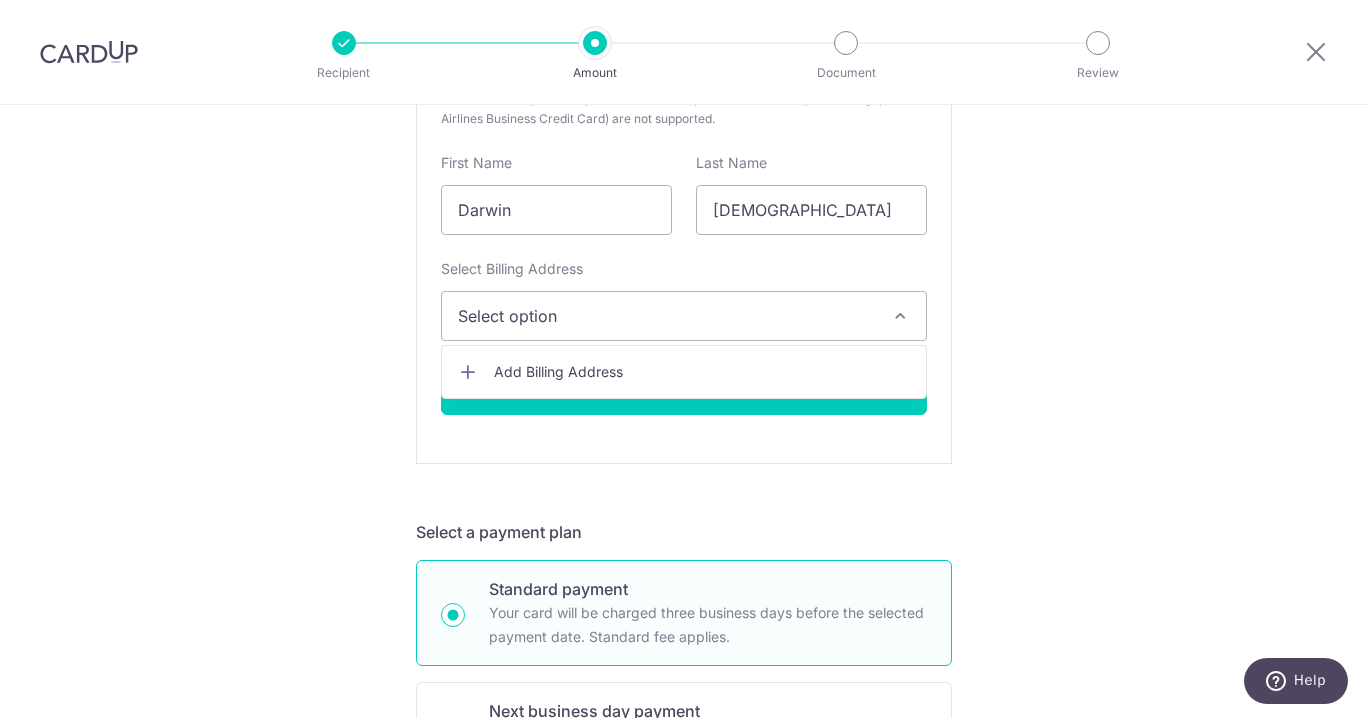 click on "Add Billing Address" at bounding box center [702, 372] 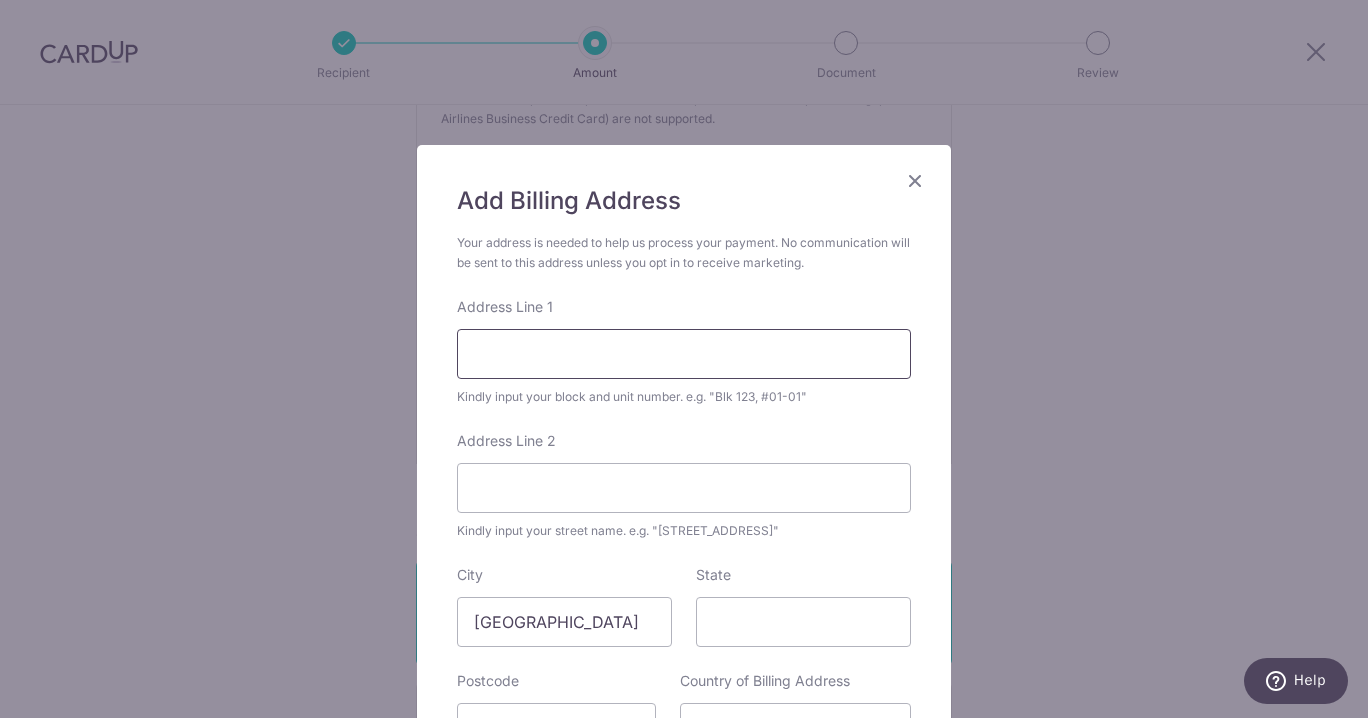 click on "Address Line 1" at bounding box center [684, 354] 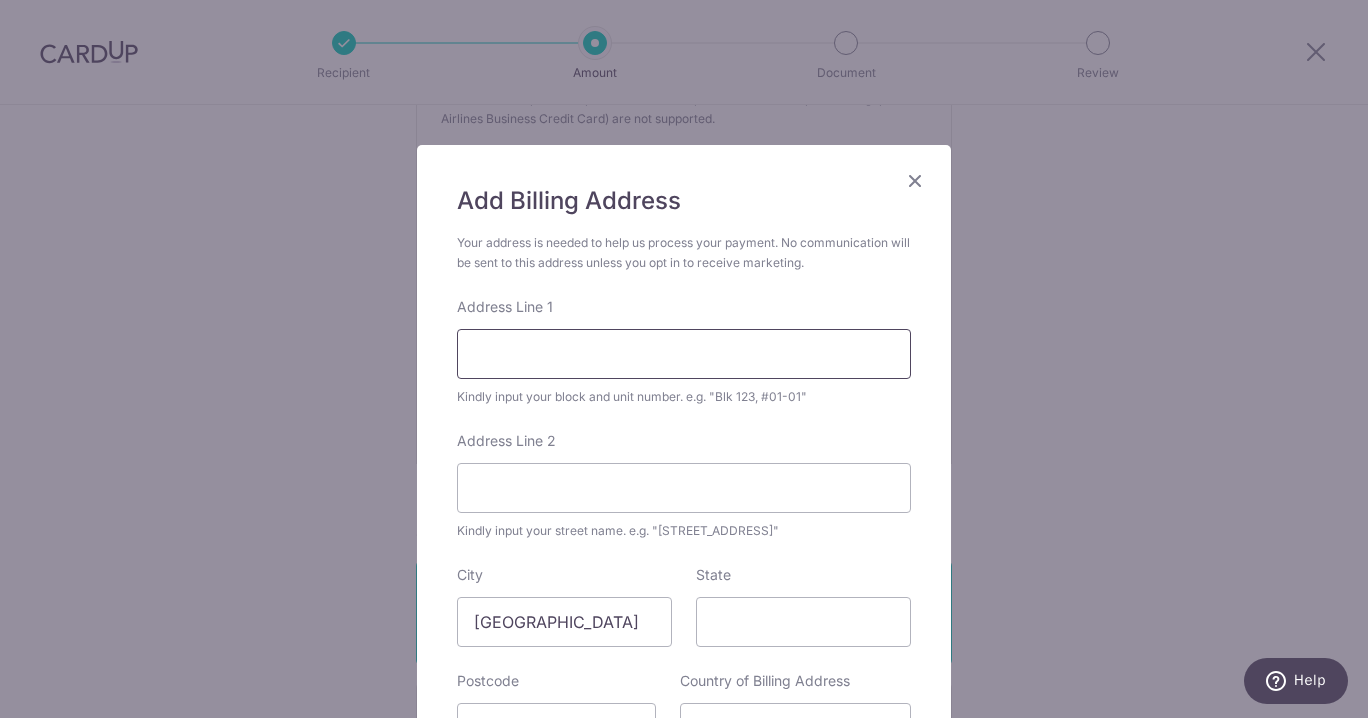 type on "38 TAGORE LANE" 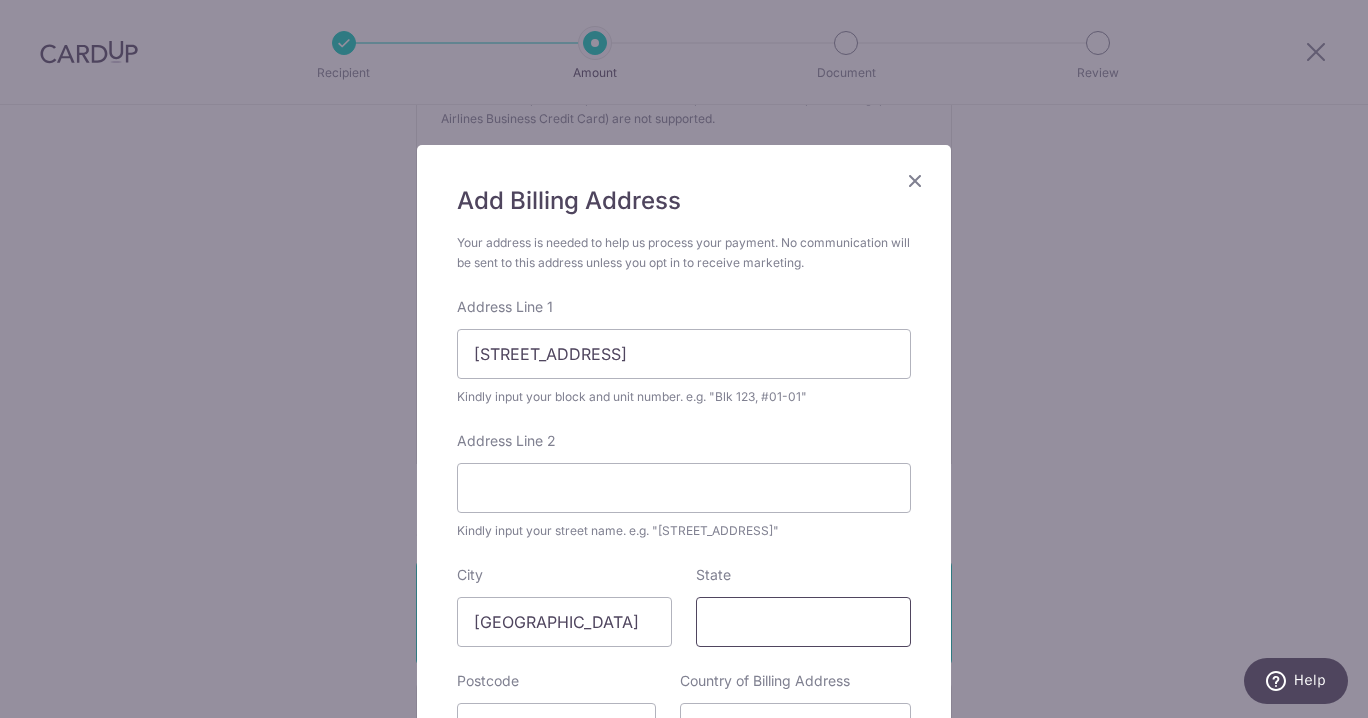 type on "Central Singapore" 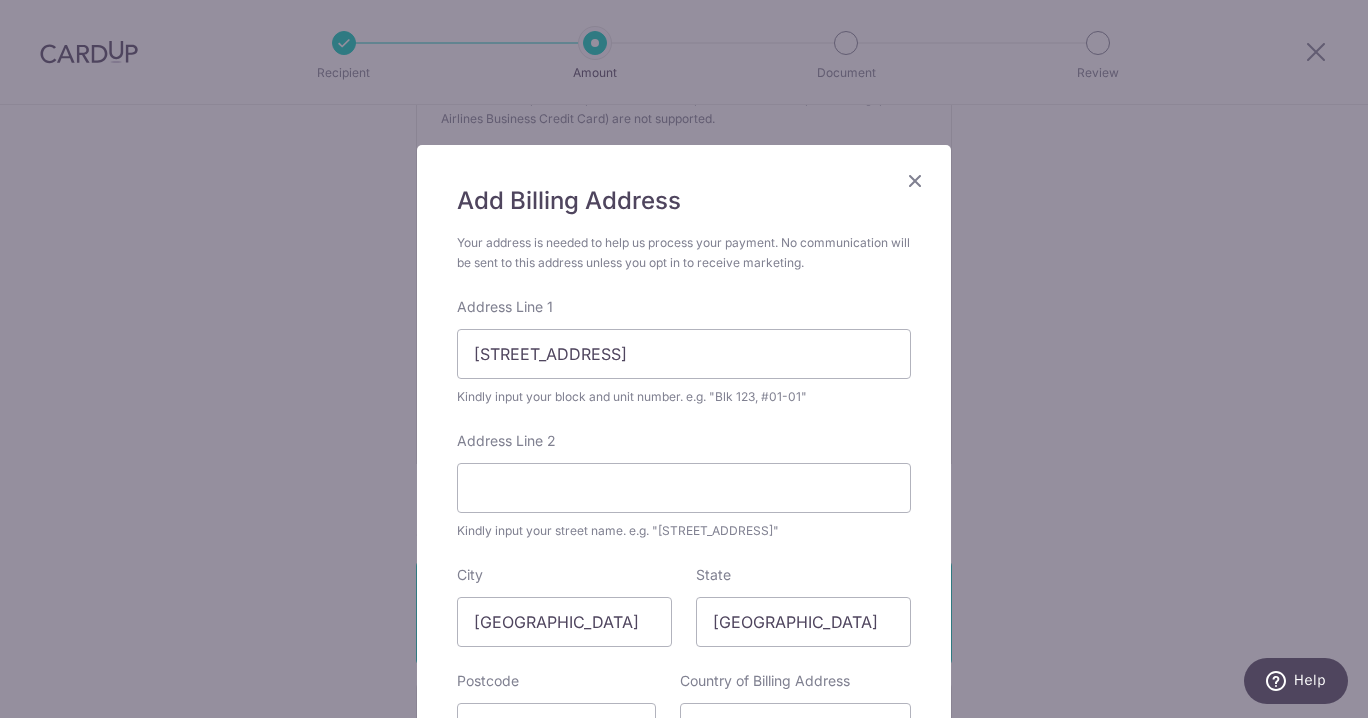 type on "787488" 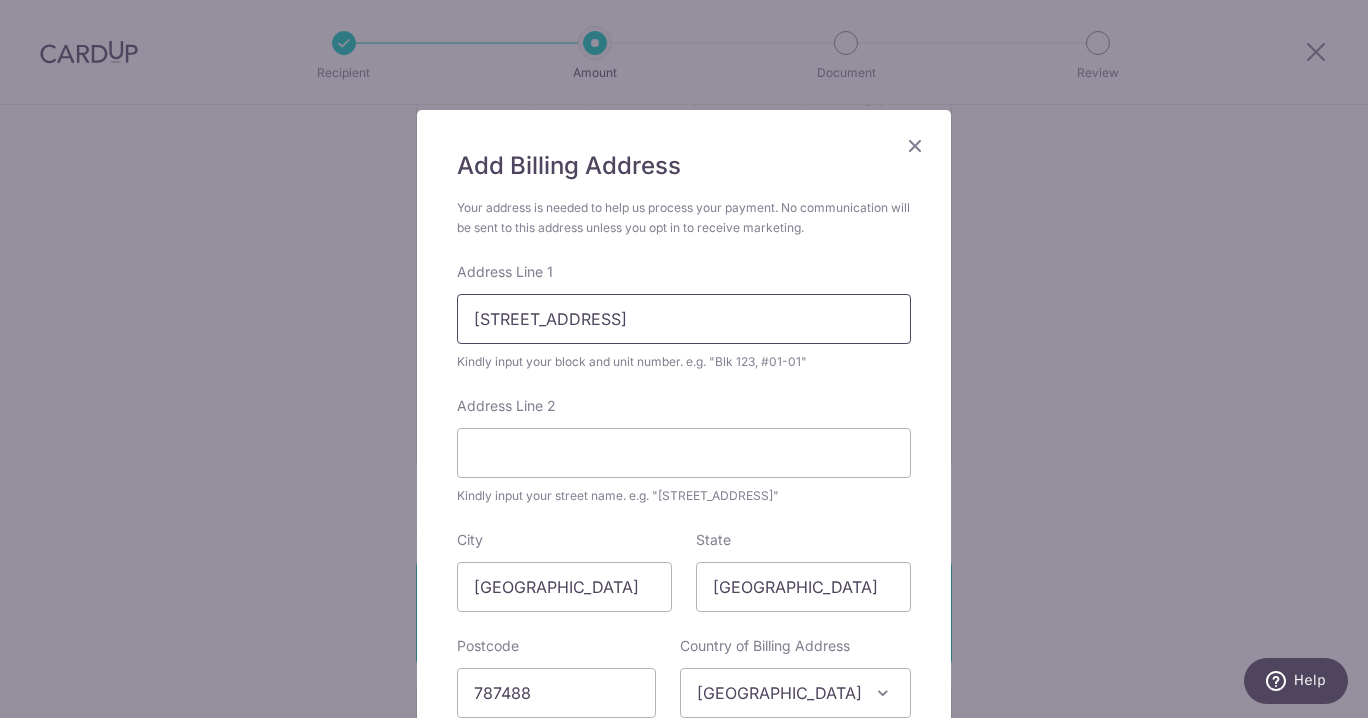 scroll, scrollTop: 294, scrollLeft: 0, axis: vertical 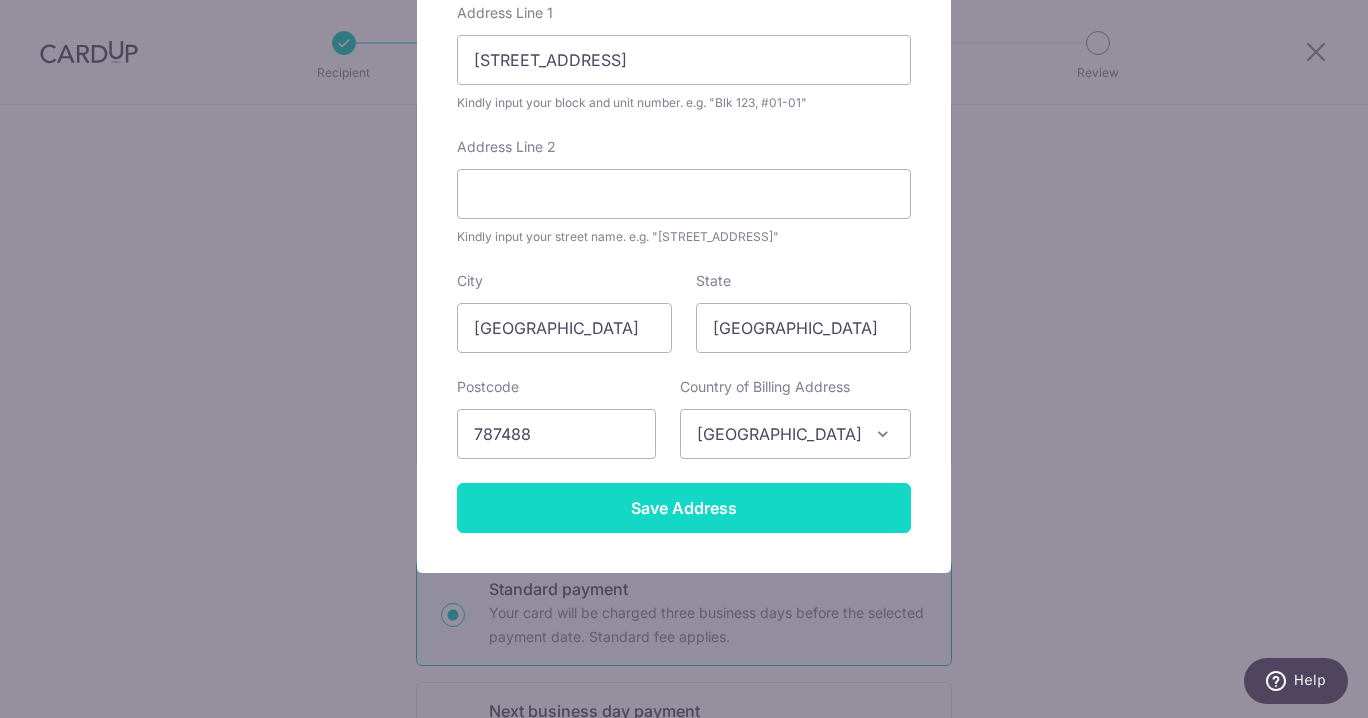 click on "Save Address" at bounding box center (684, 508) 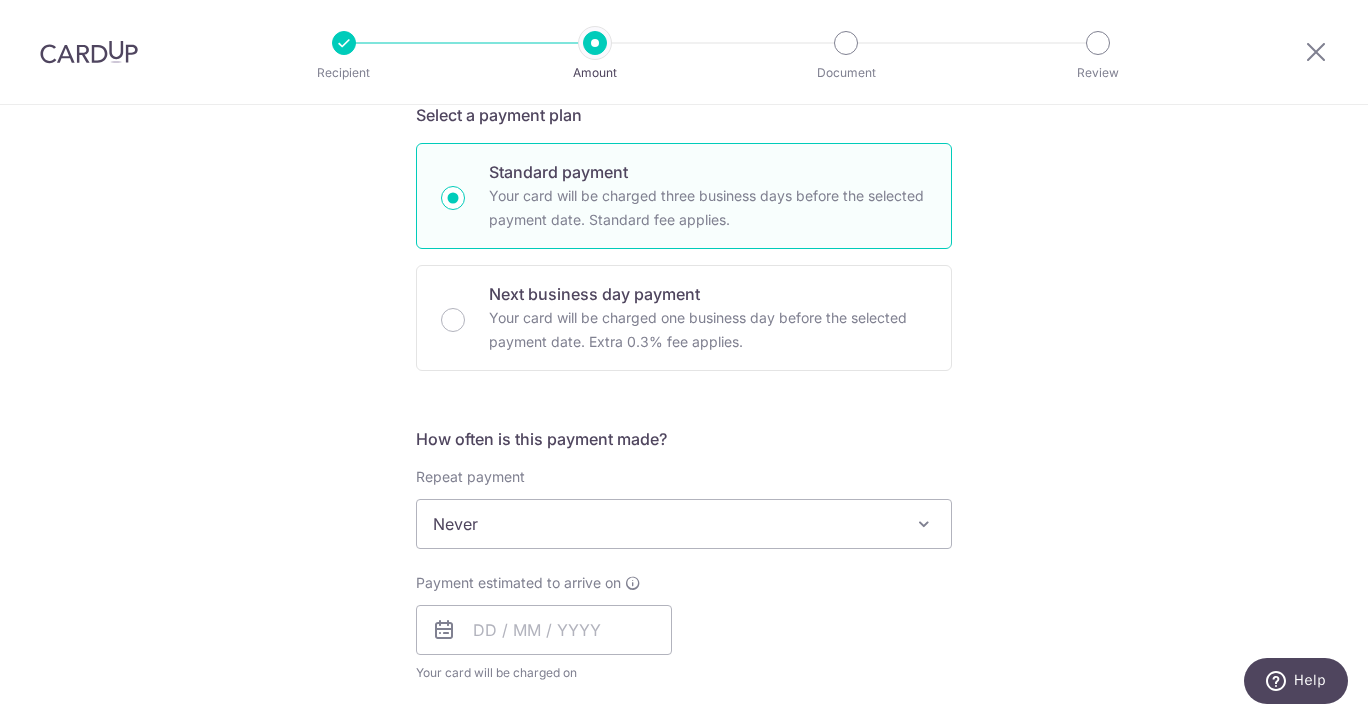 scroll, scrollTop: 728, scrollLeft: 0, axis: vertical 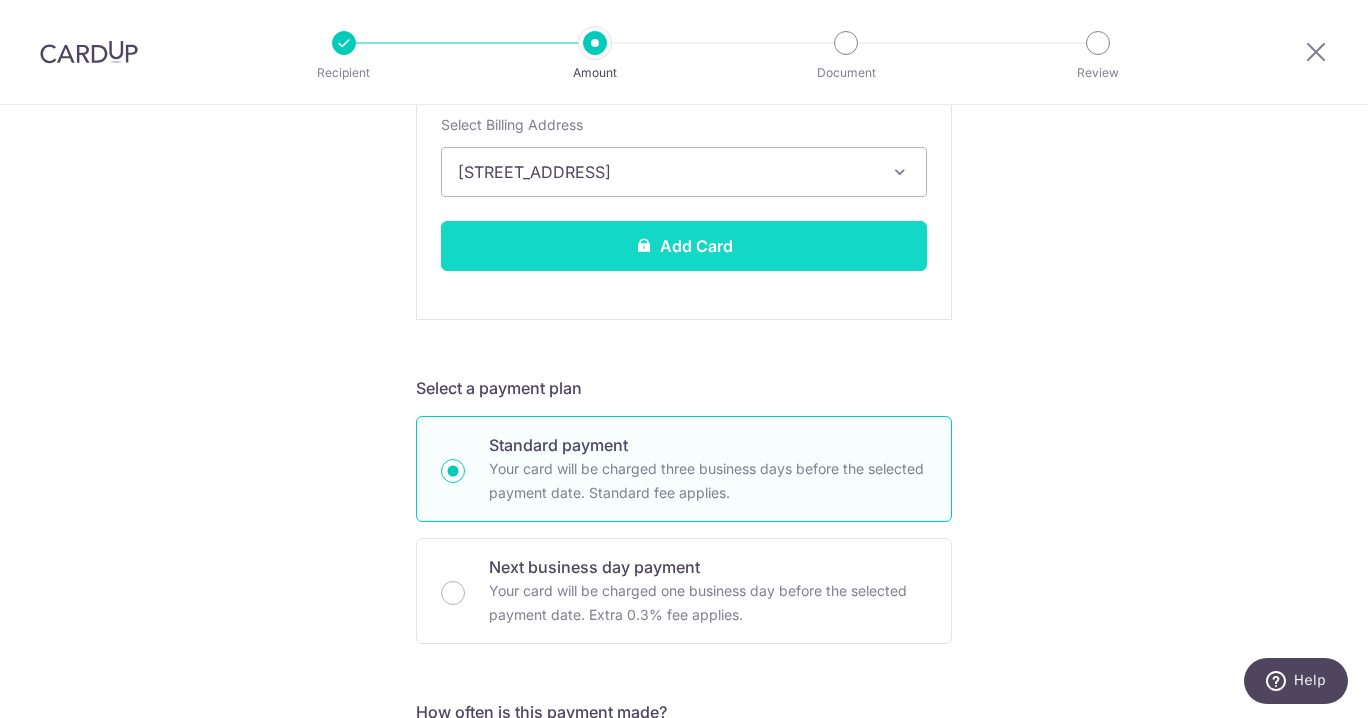 click on "Add Card" at bounding box center [684, 246] 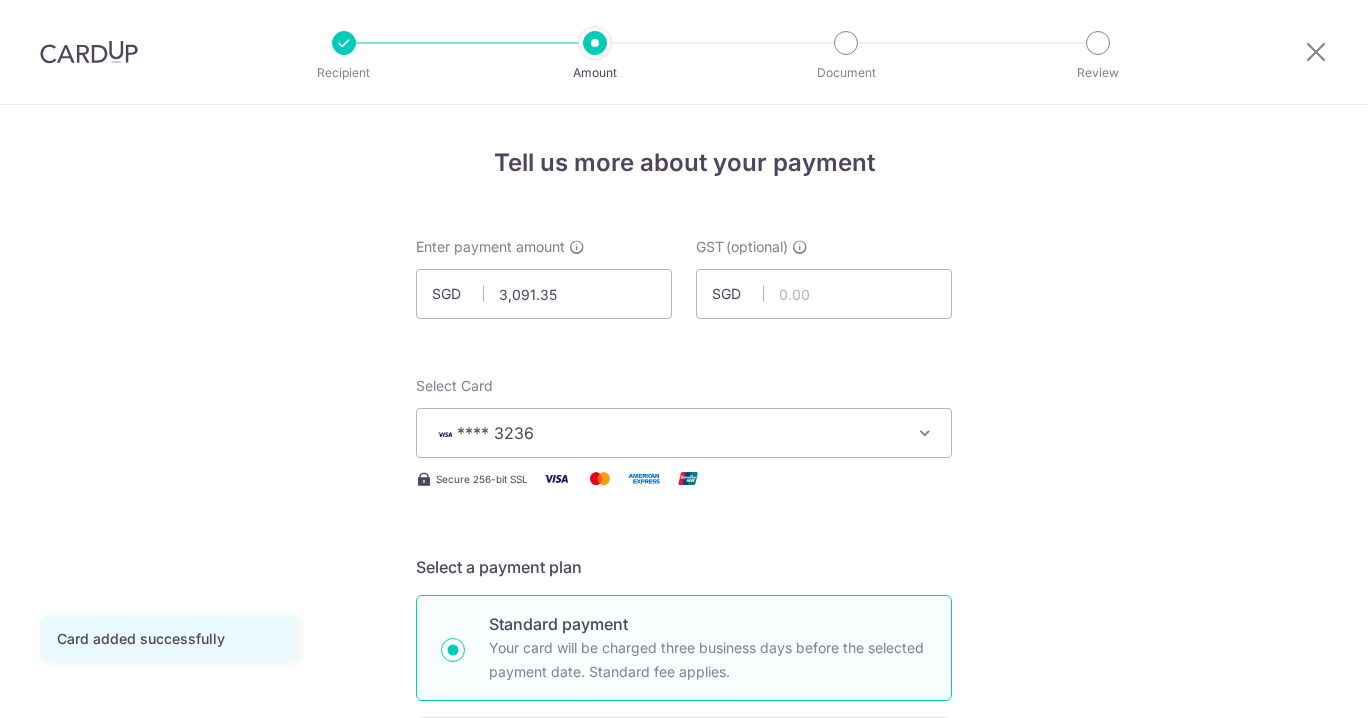 scroll, scrollTop: 0, scrollLeft: 0, axis: both 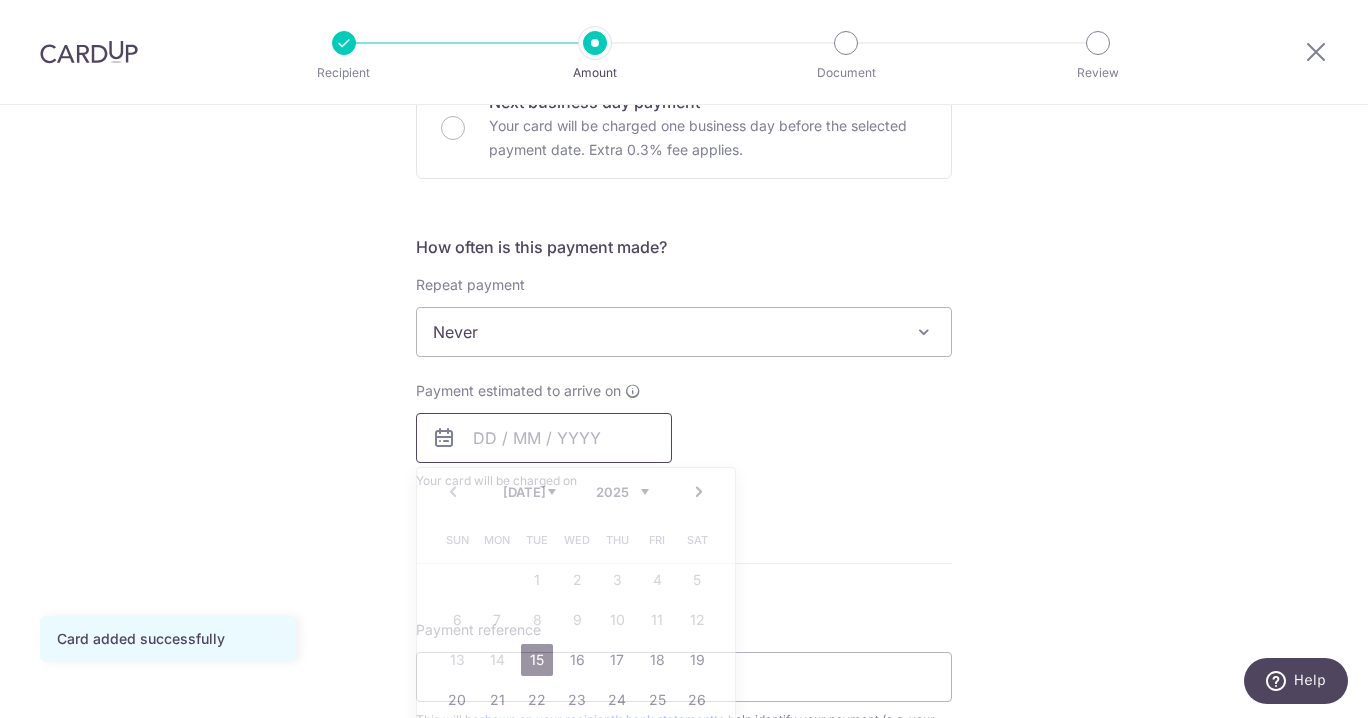 click at bounding box center [544, 438] 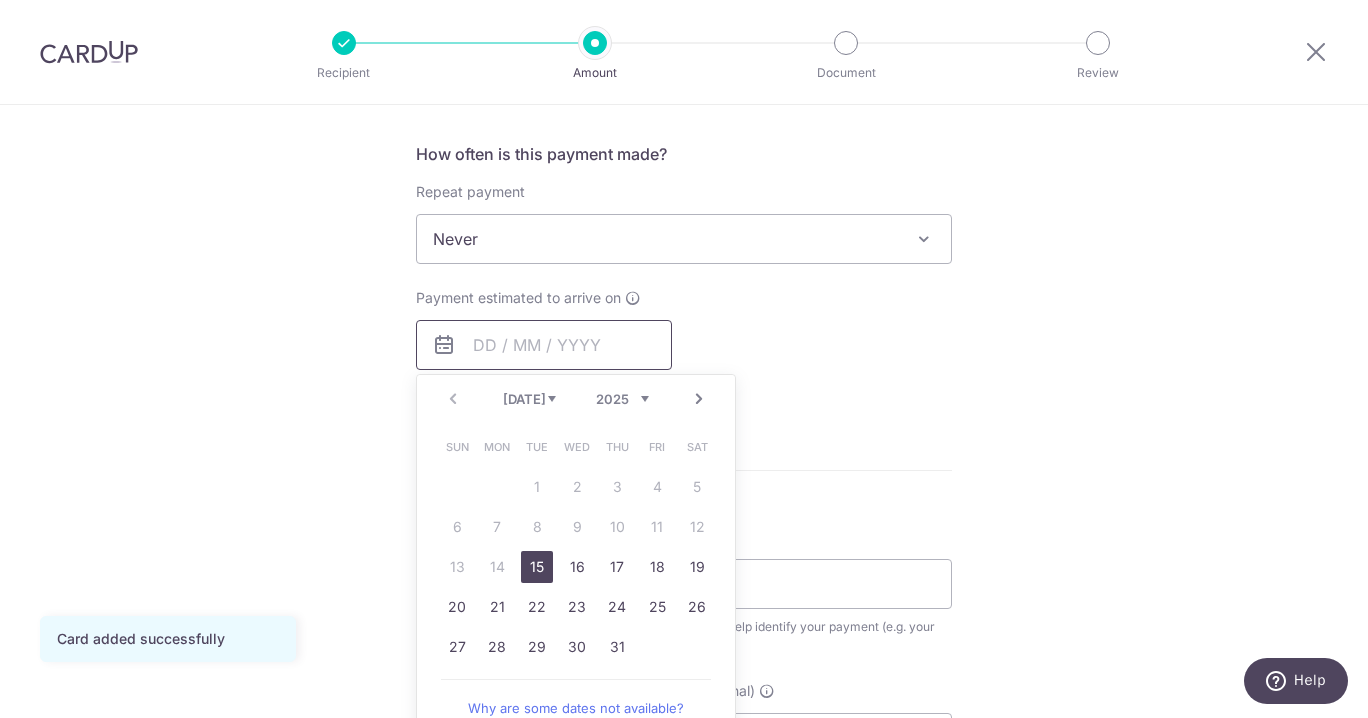 scroll, scrollTop: 742, scrollLeft: 0, axis: vertical 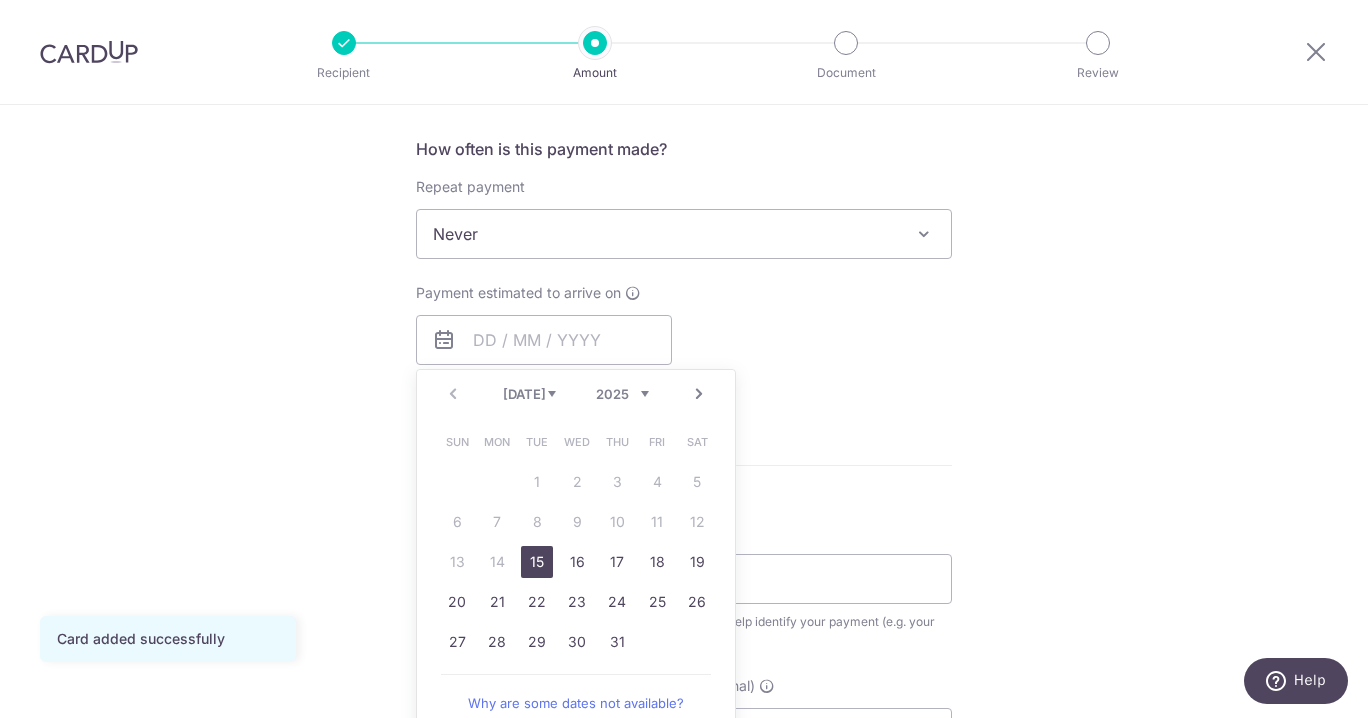 click on "15" at bounding box center [537, 562] 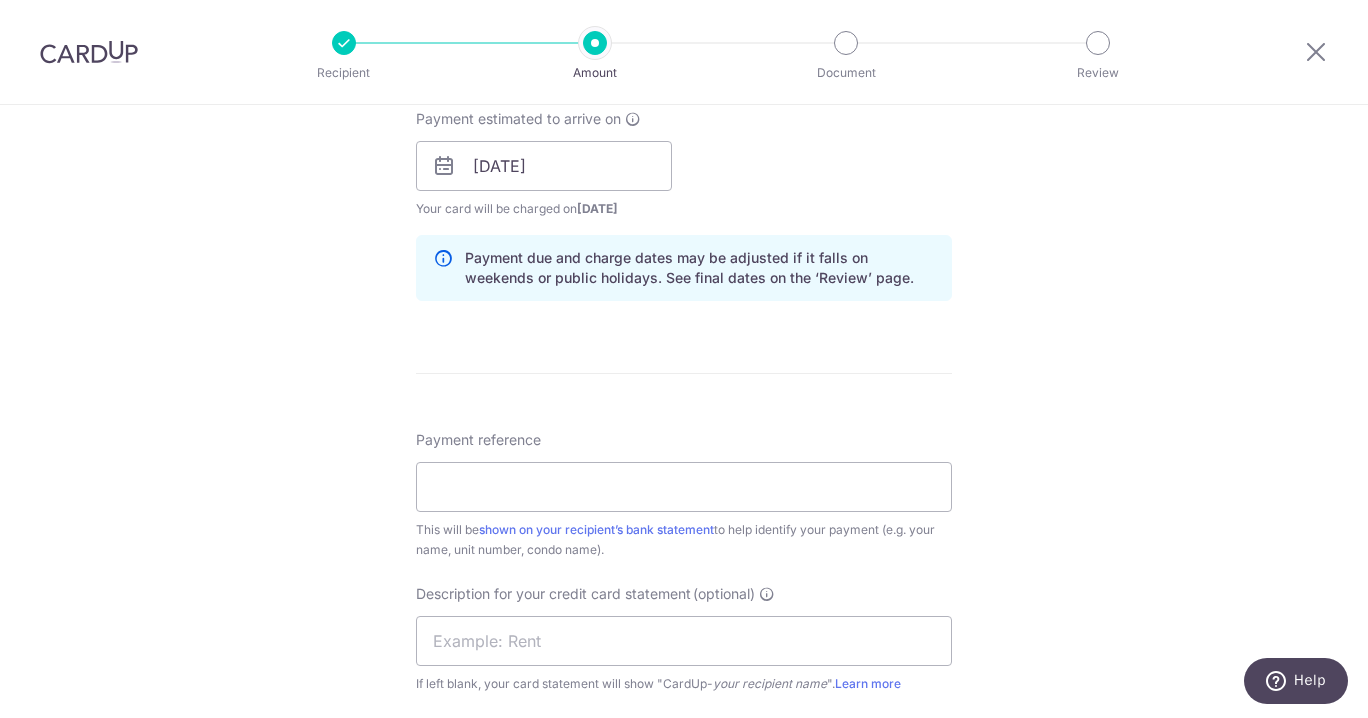 scroll, scrollTop: 967, scrollLeft: 0, axis: vertical 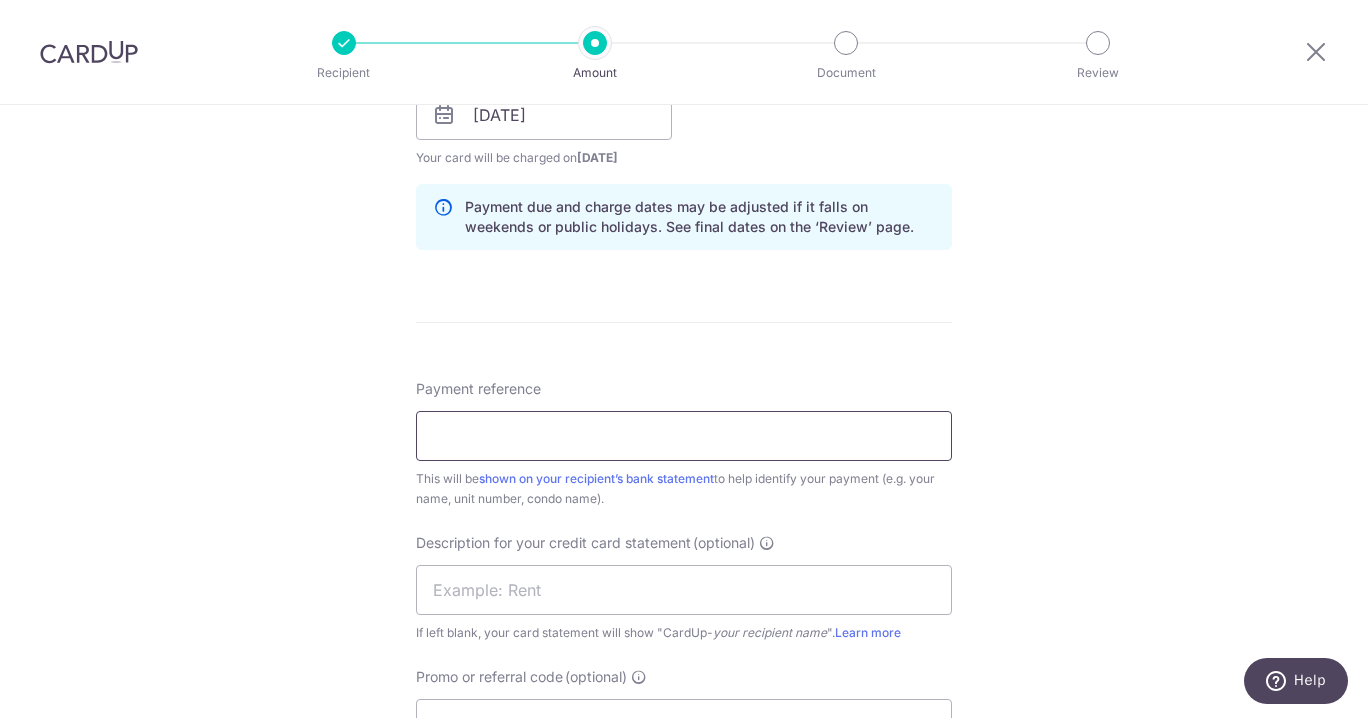 click on "Payment reference" at bounding box center [684, 436] 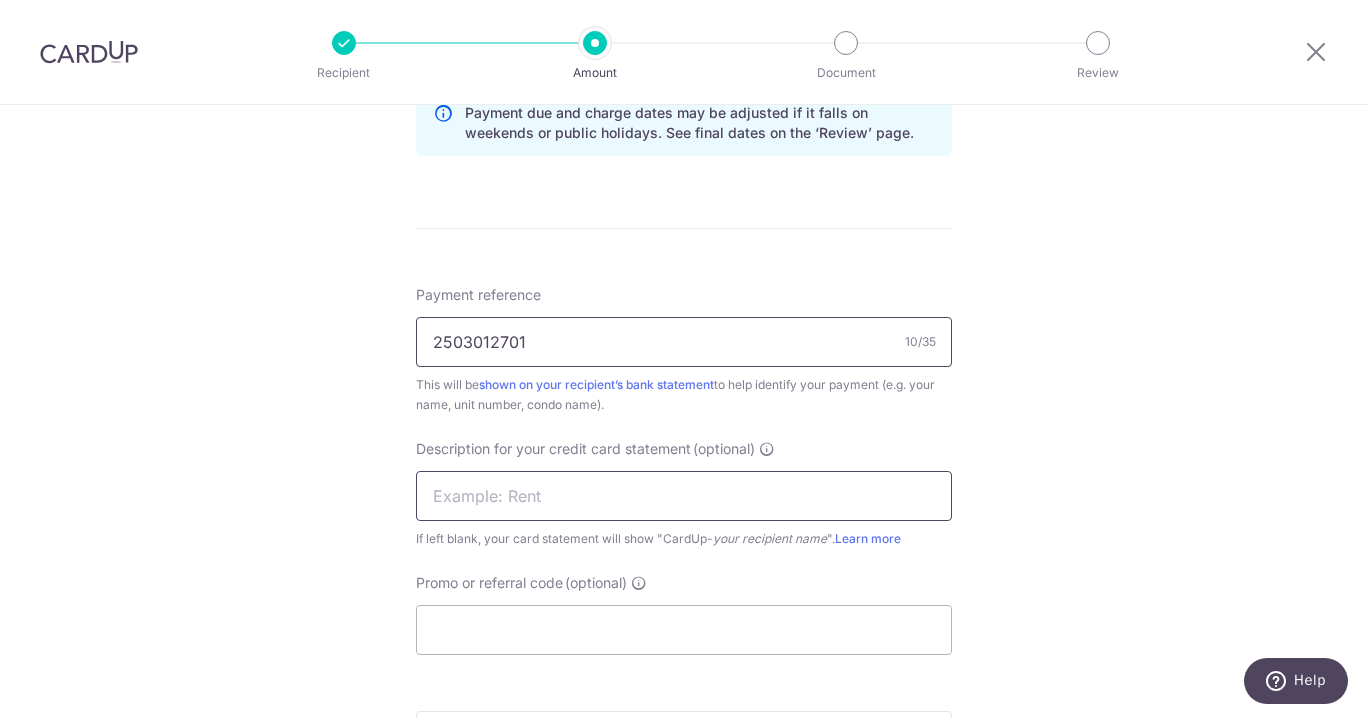 scroll, scrollTop: 1081, scrollLeft: 0, axis: vertical 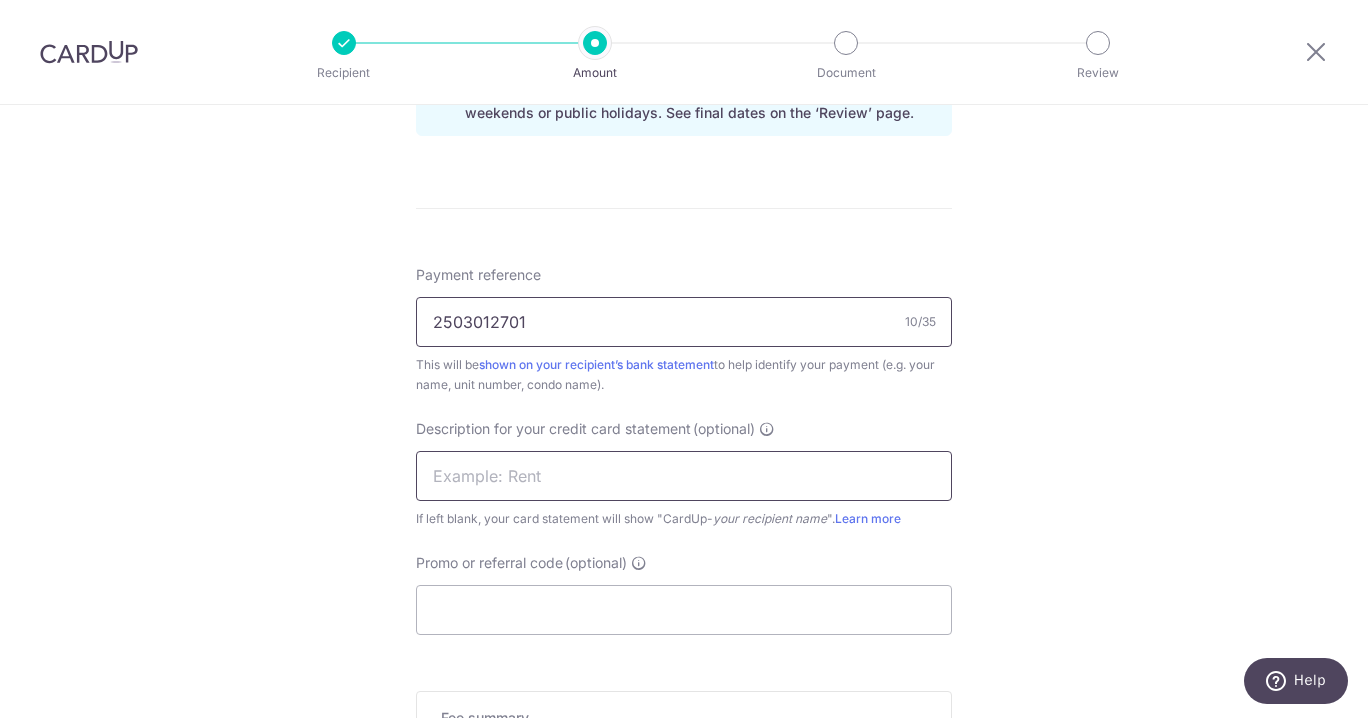 type on "2503012701" 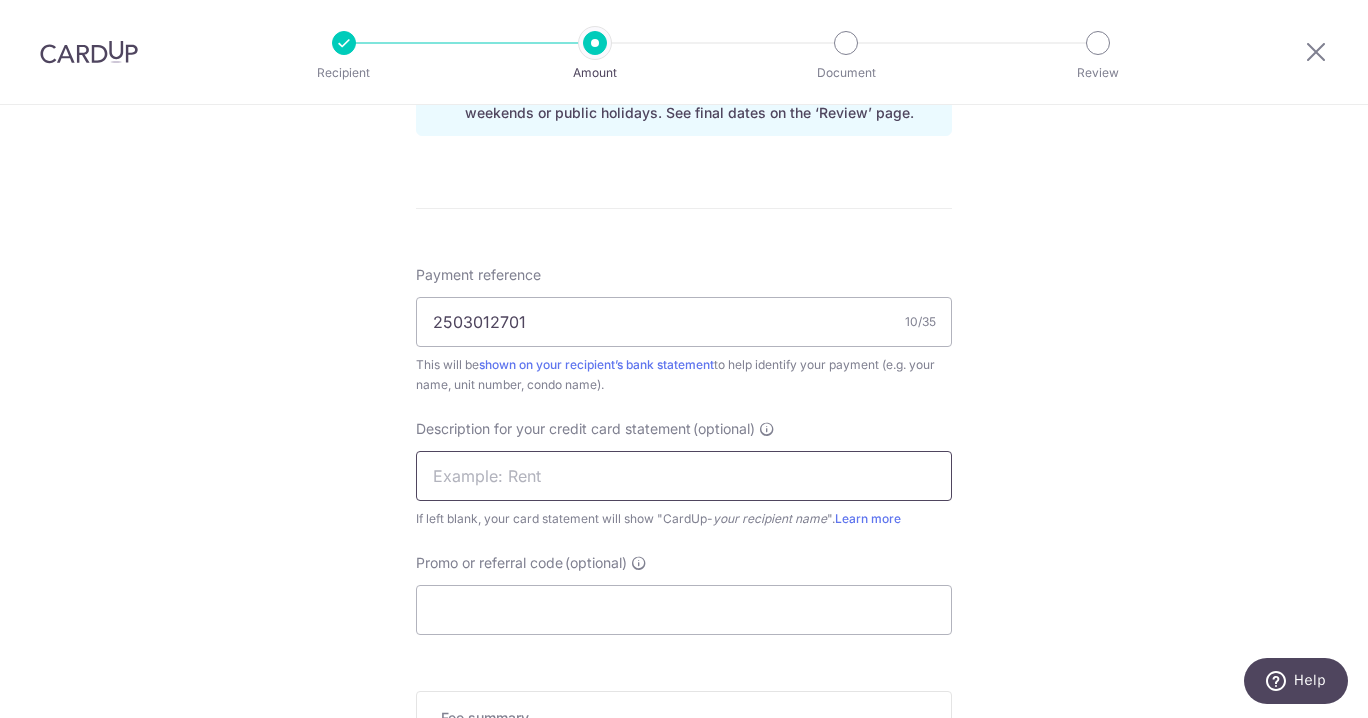 click at bounding box center (684, 476) 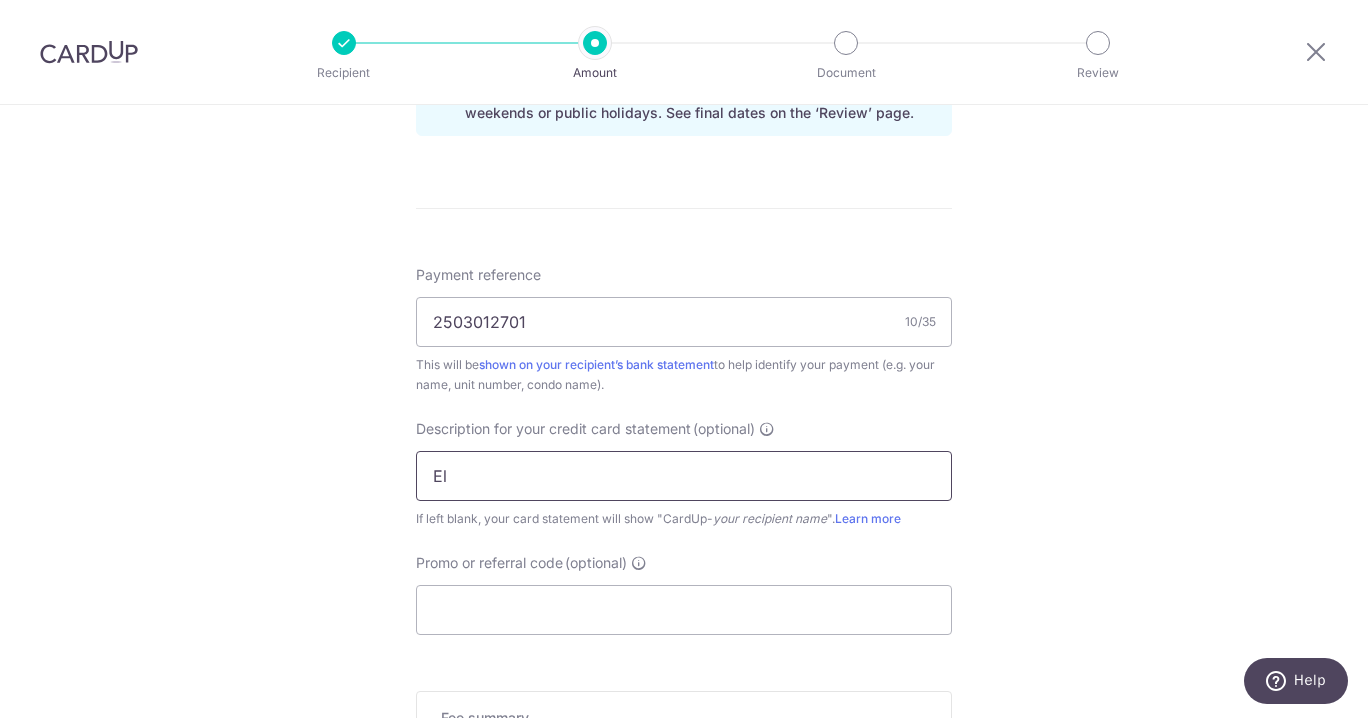 type on "E" 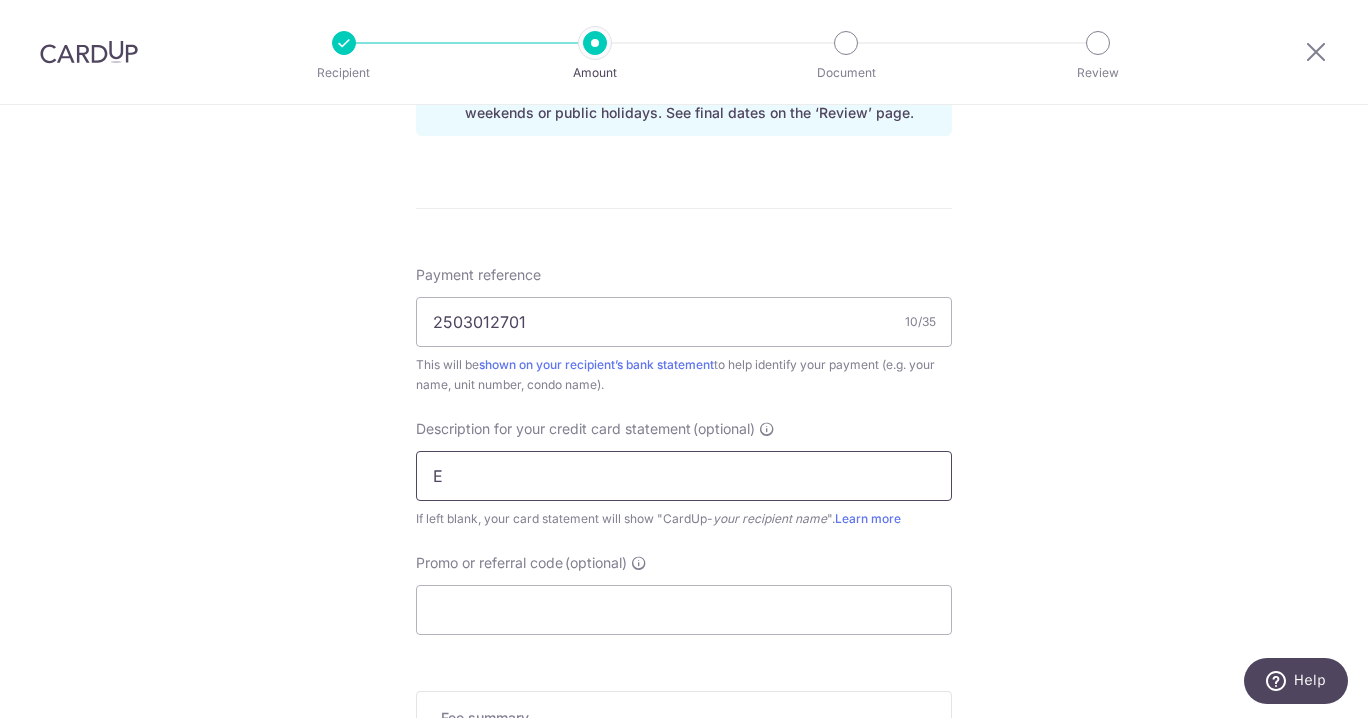 type 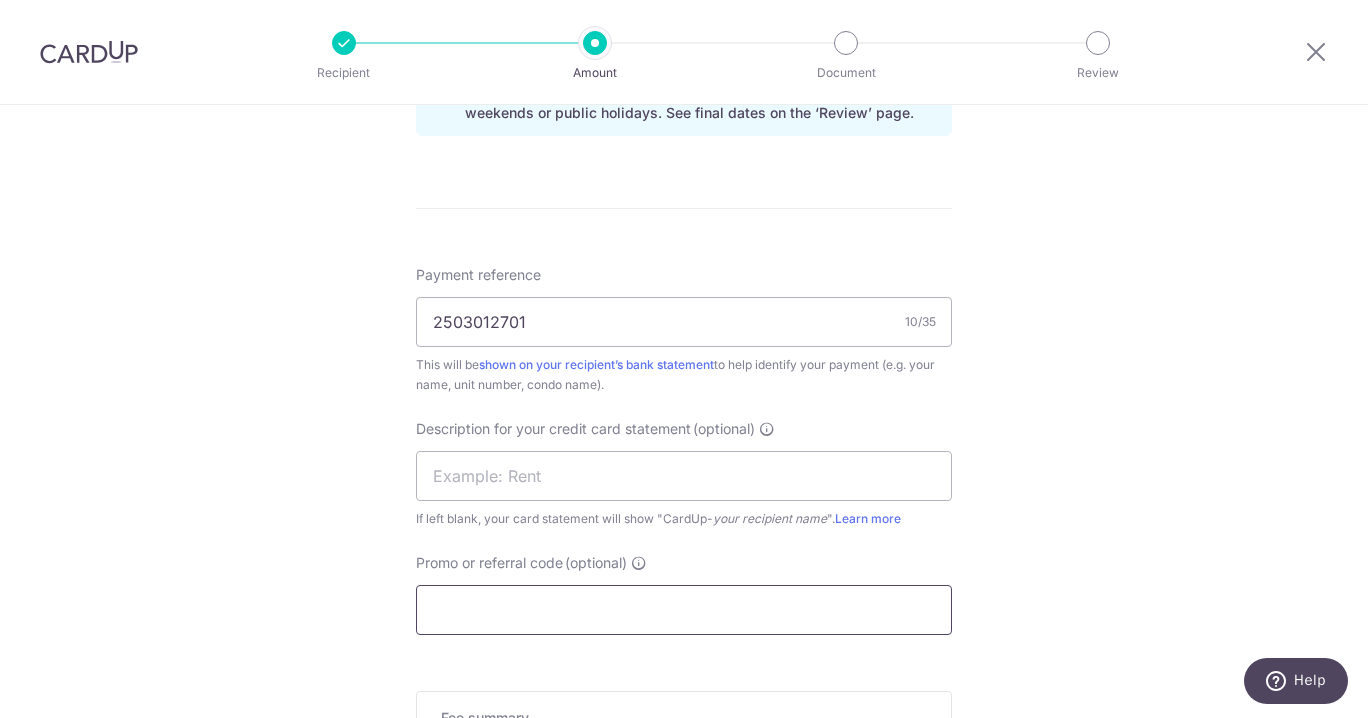 click on "Promo or referral code
(optional)" at bounding box center (684, 610) 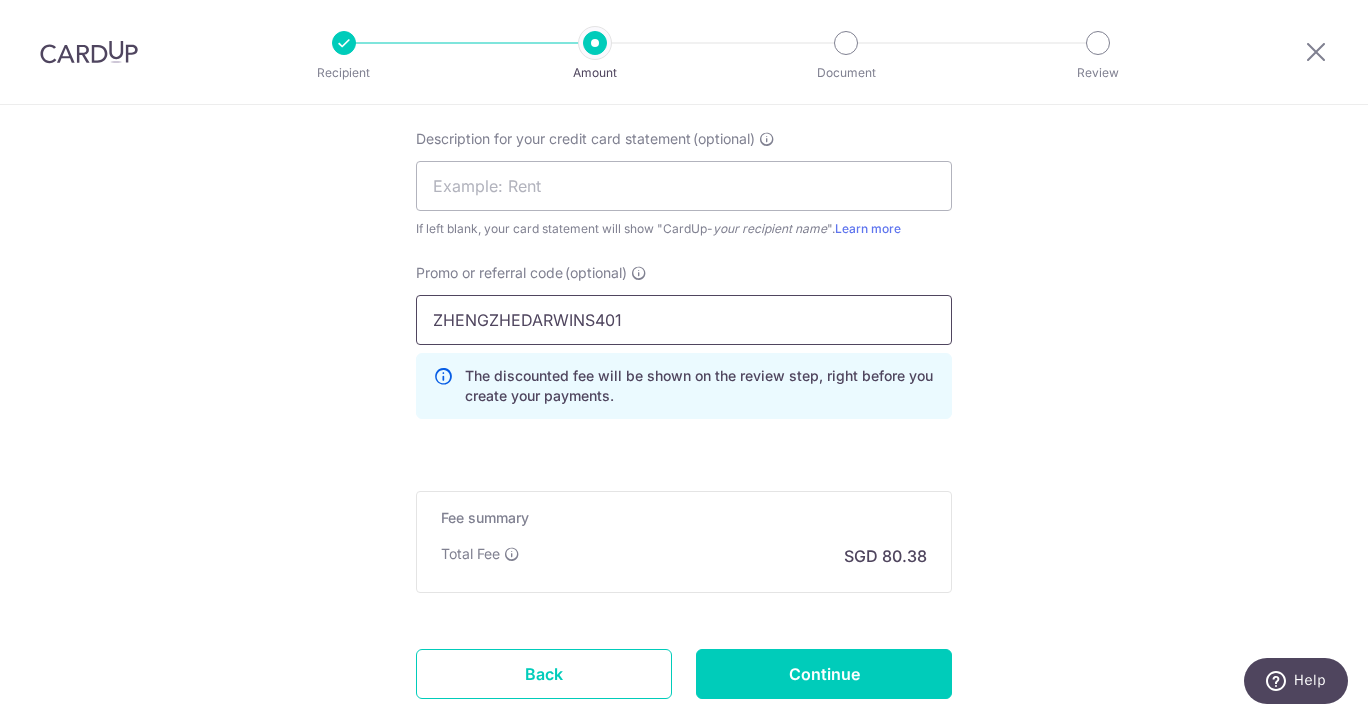 scroll, scrollTop: 1502, scrollLeft: 0, axis: vertical 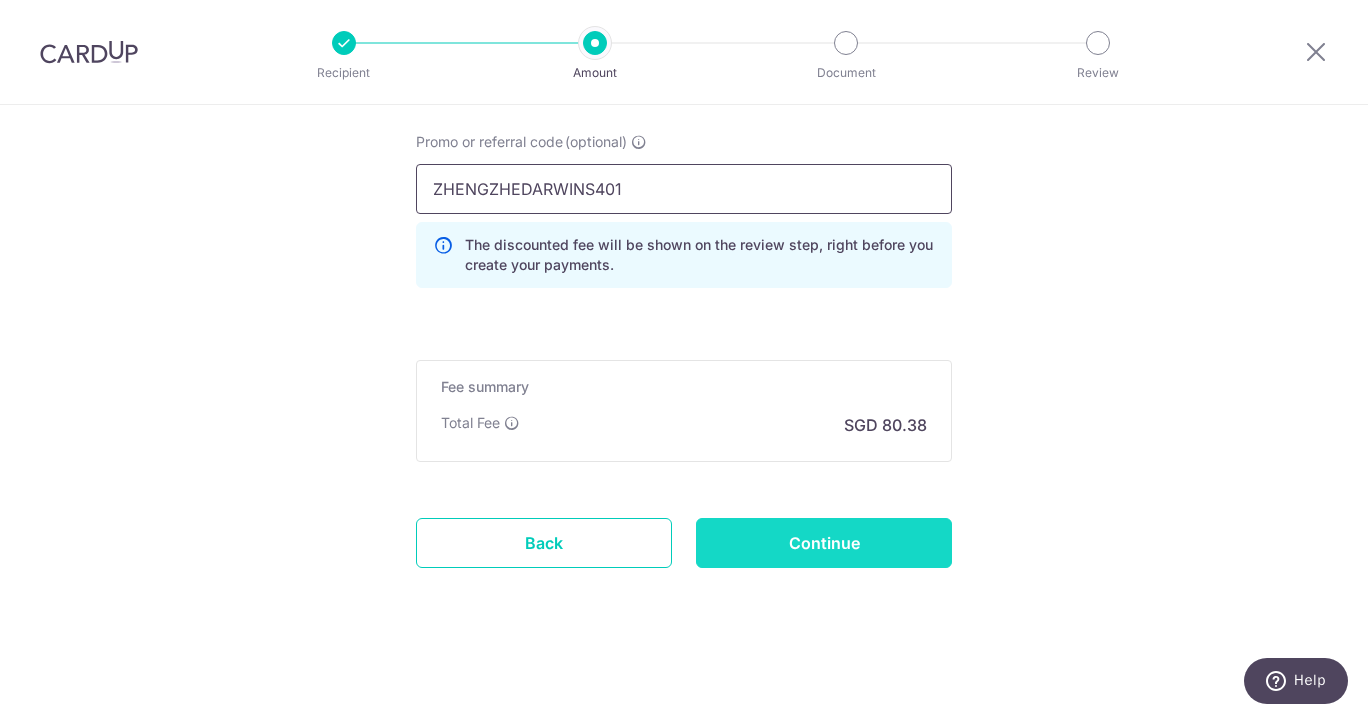type on "ZHENGZHEDARWINS401" 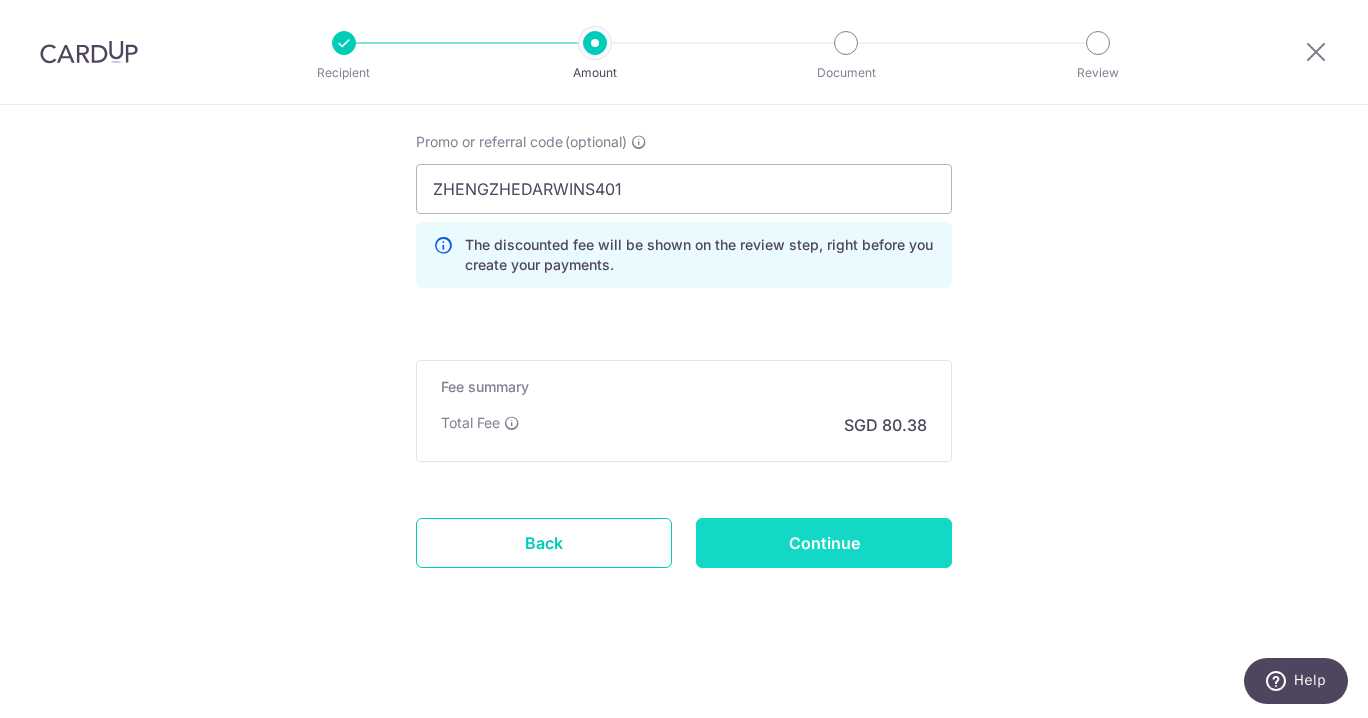 click on "Continue" at bounding box center [824, 543] 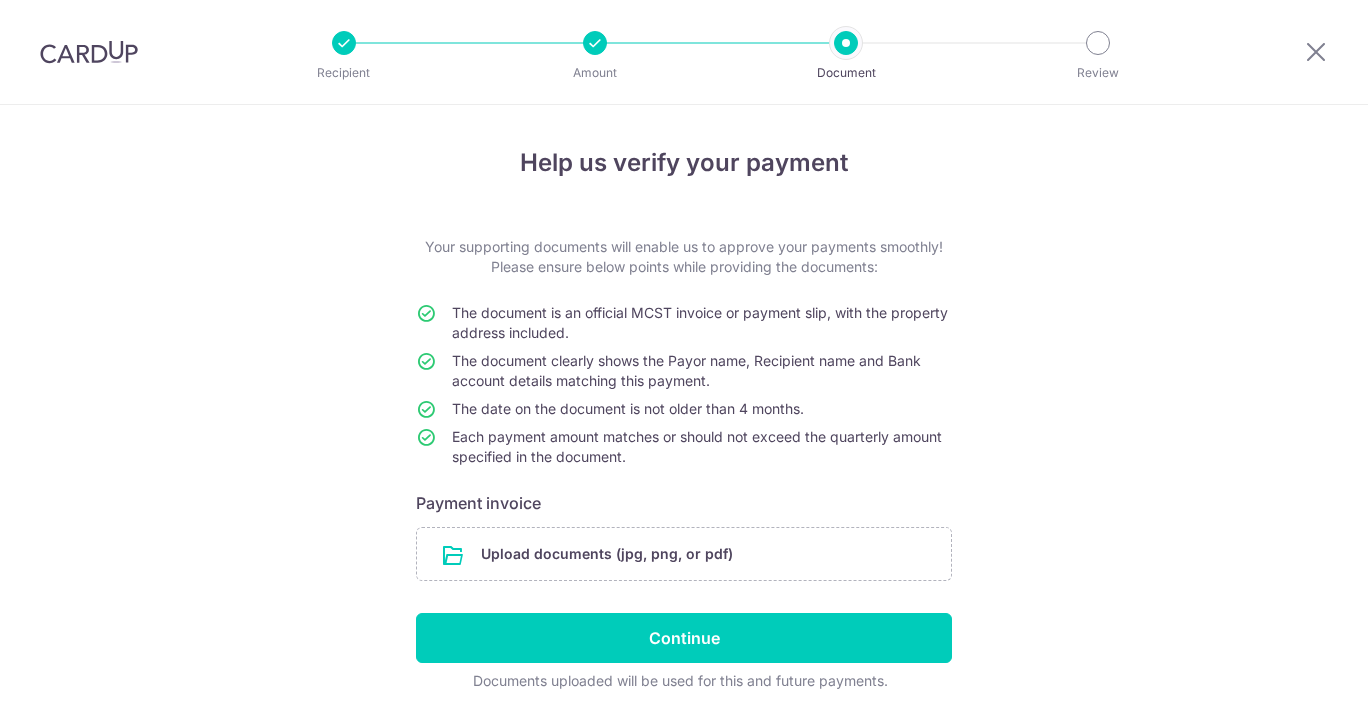scroll, scrollTop: 0, scrollLeft: 0, axis: both 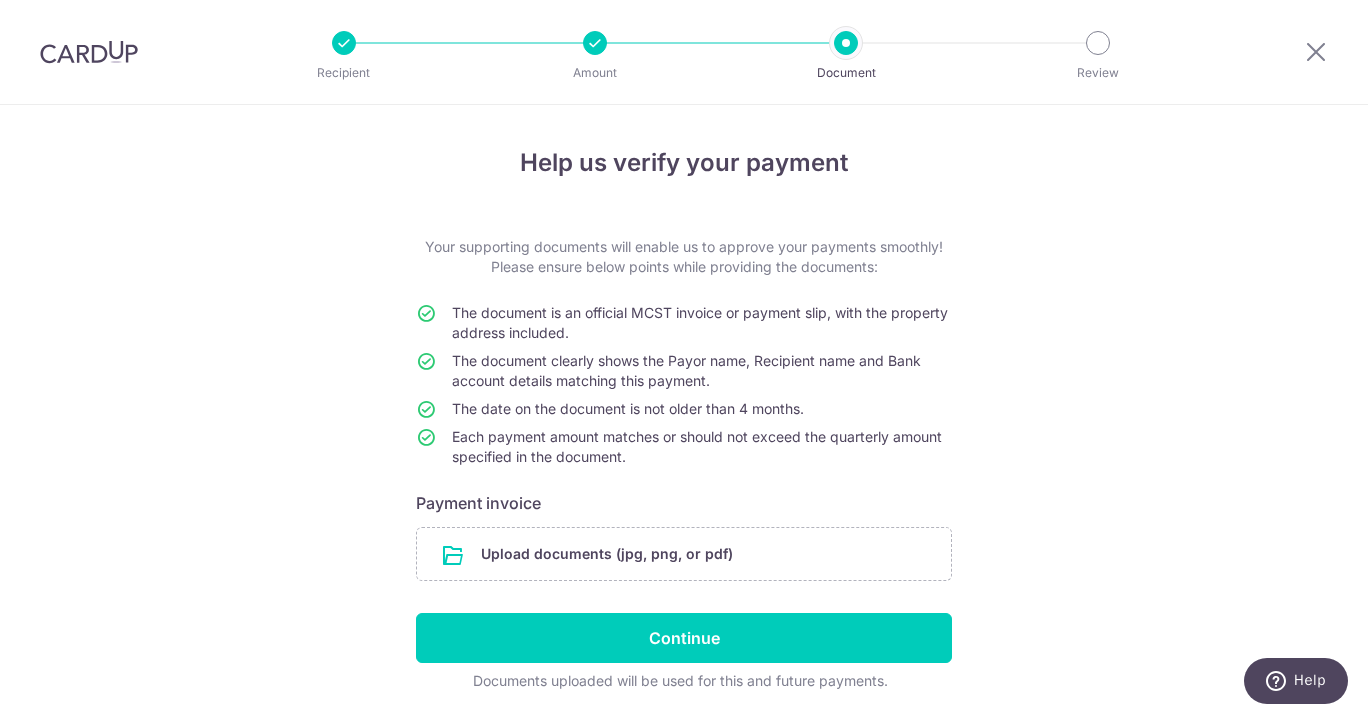 click at bounding box center (684, 554) 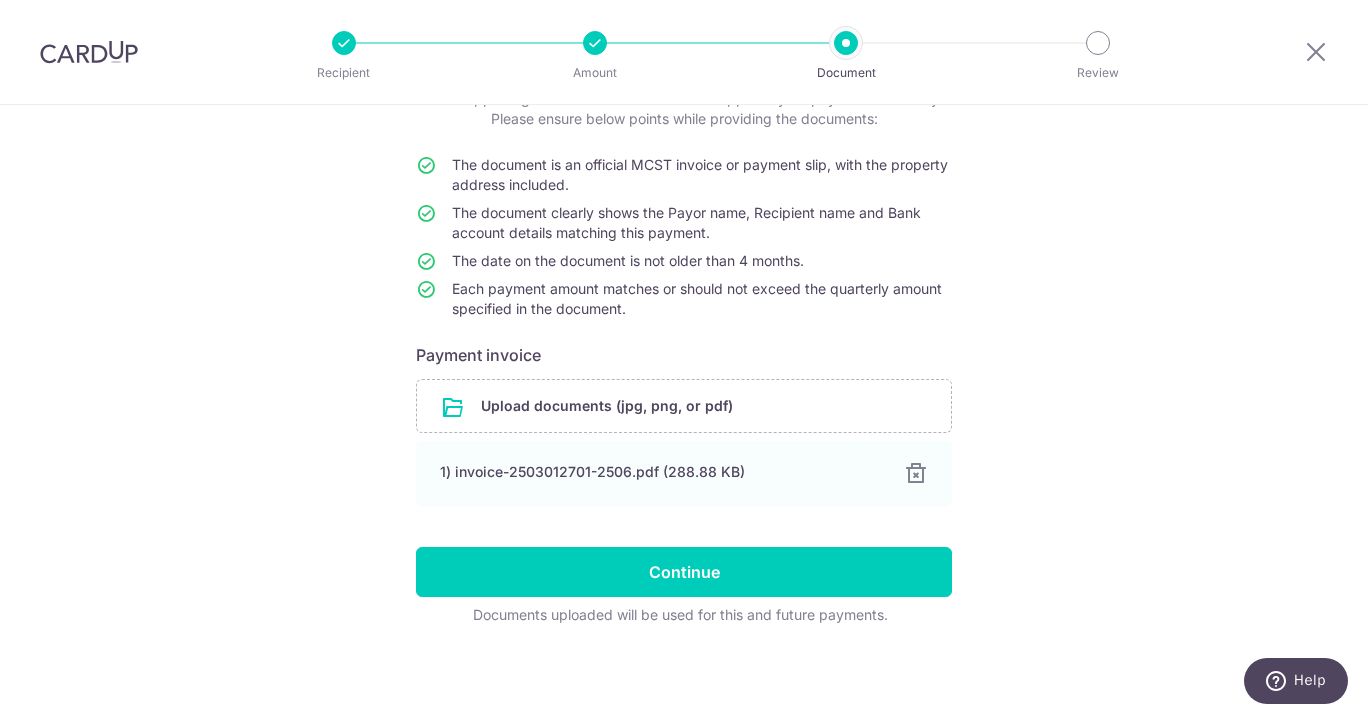 scroll, scrollTop: 149, scrollLeft: 0, axis: vertical 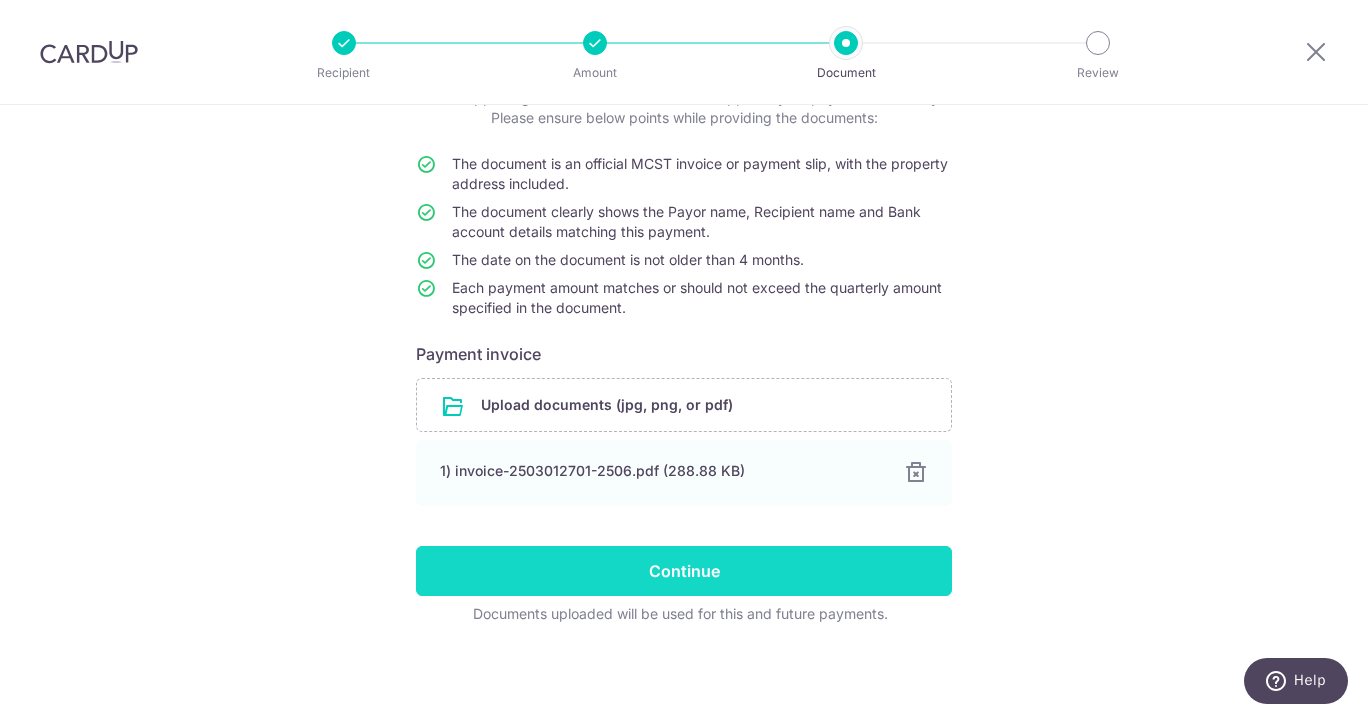 click on "Continue" at bounding box center (684, 571) 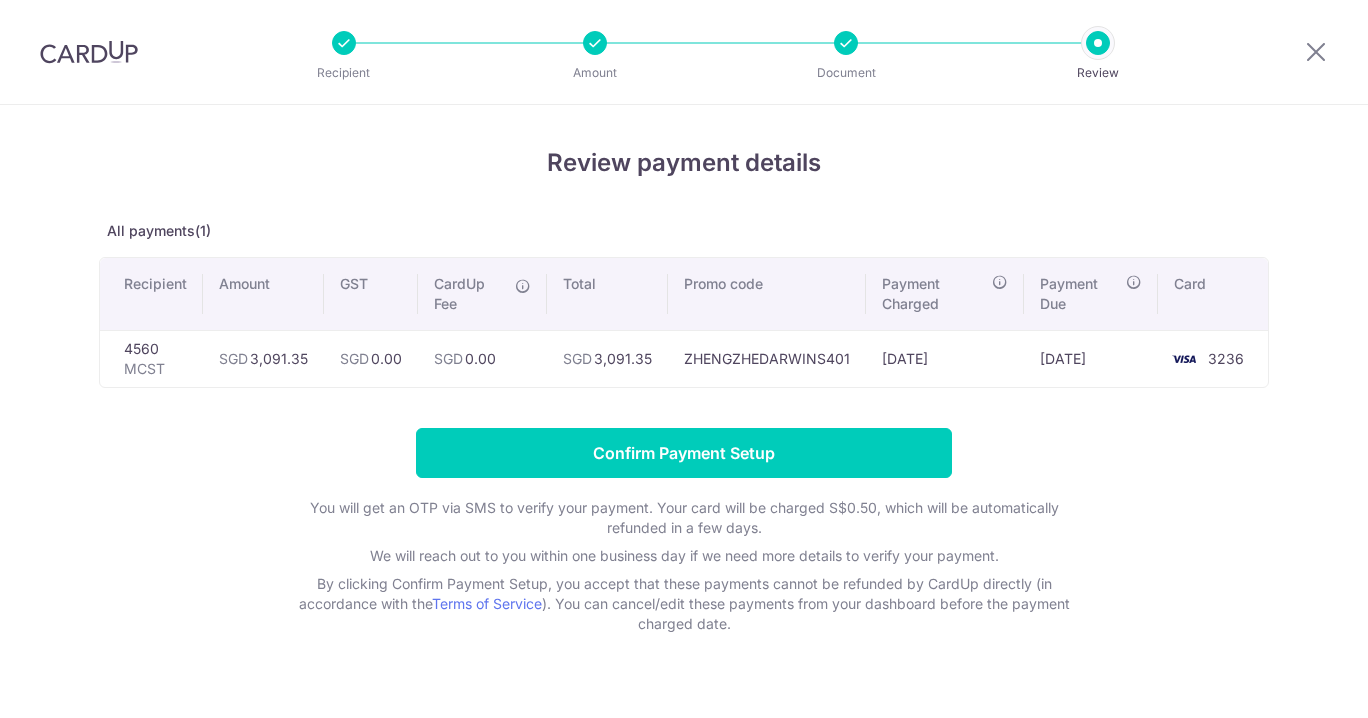 scroll, scrollTop: 0, scrollLeft: 0, axis: both 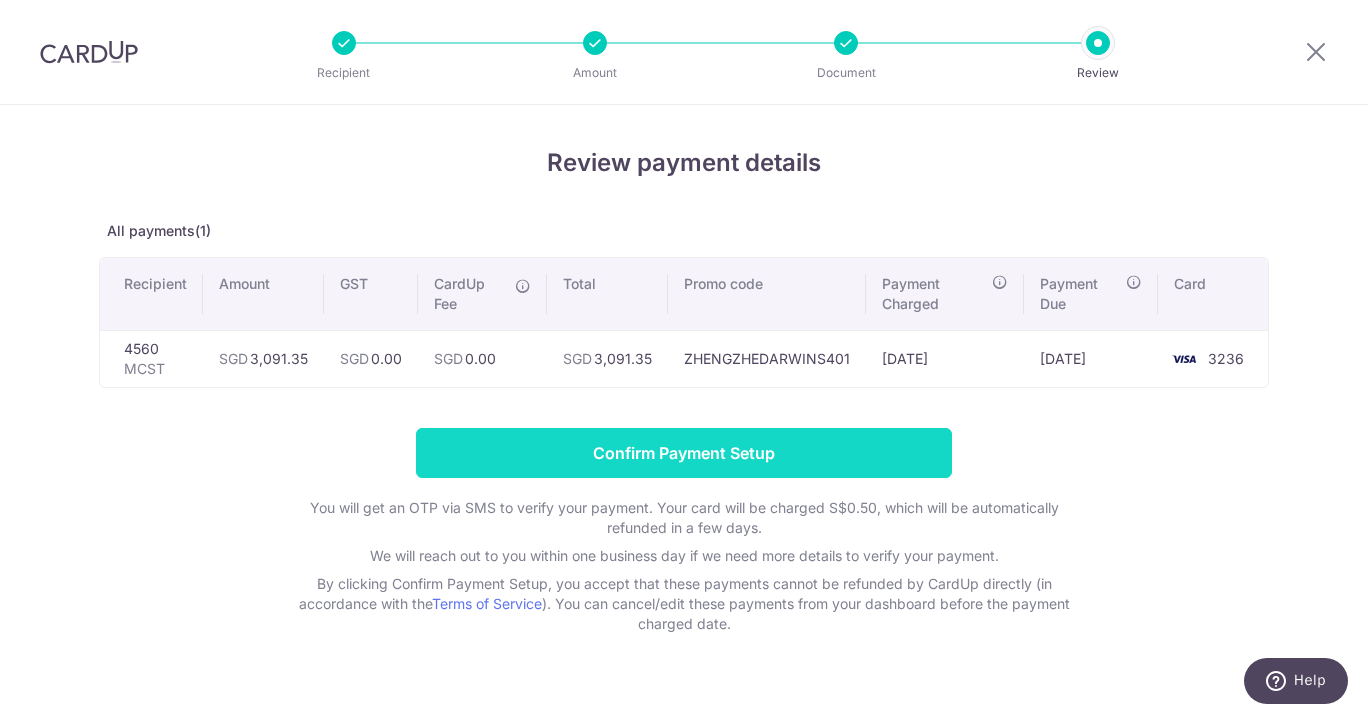 click on "Confirm Payment Setup" at bounding box center [684, 453] 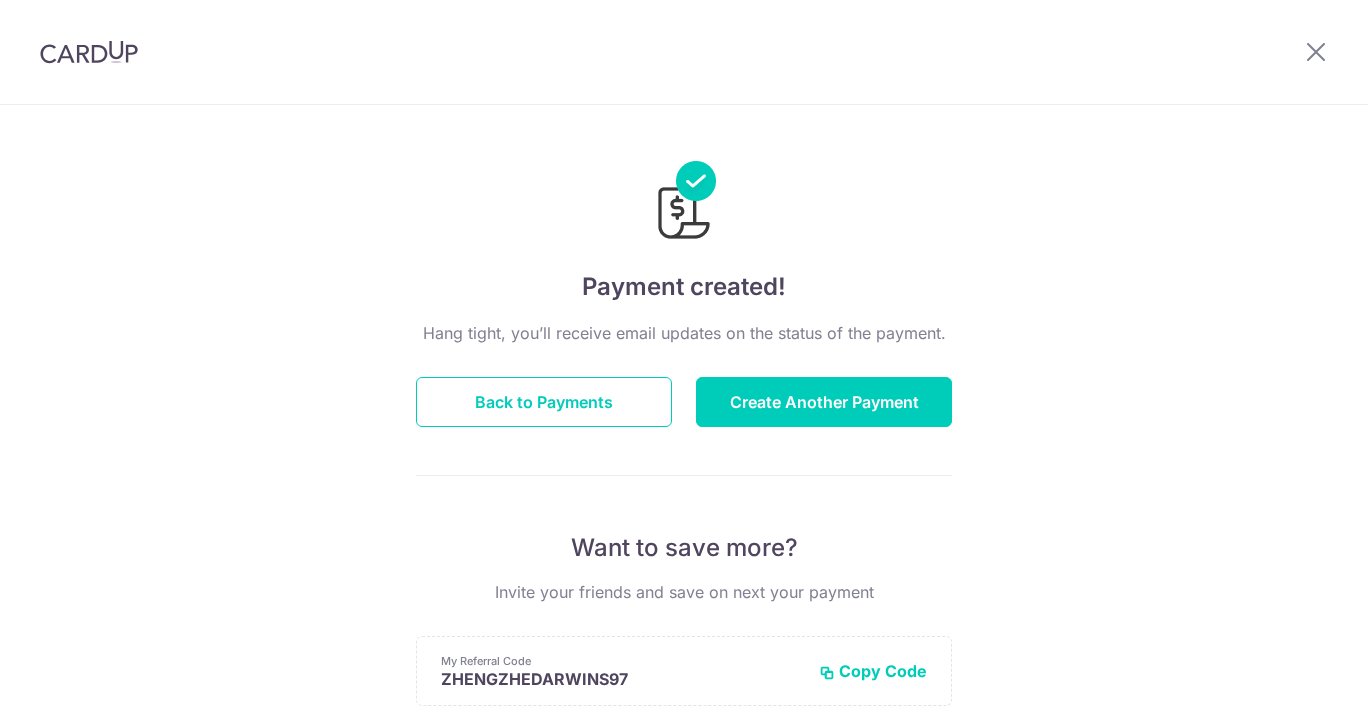 scroll, scrollTop: 0, scrollLeft: 0, axis: both 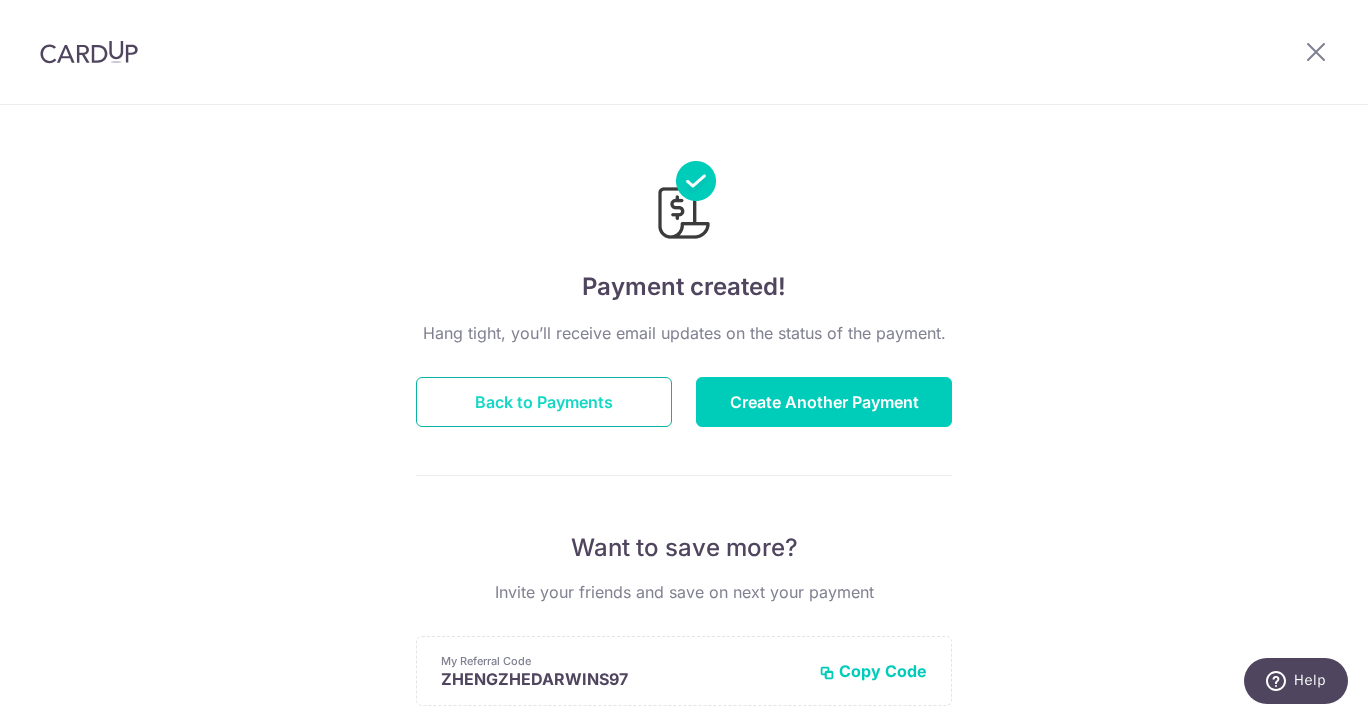 click on "Back to Payments" at bounding box center [544, 402] 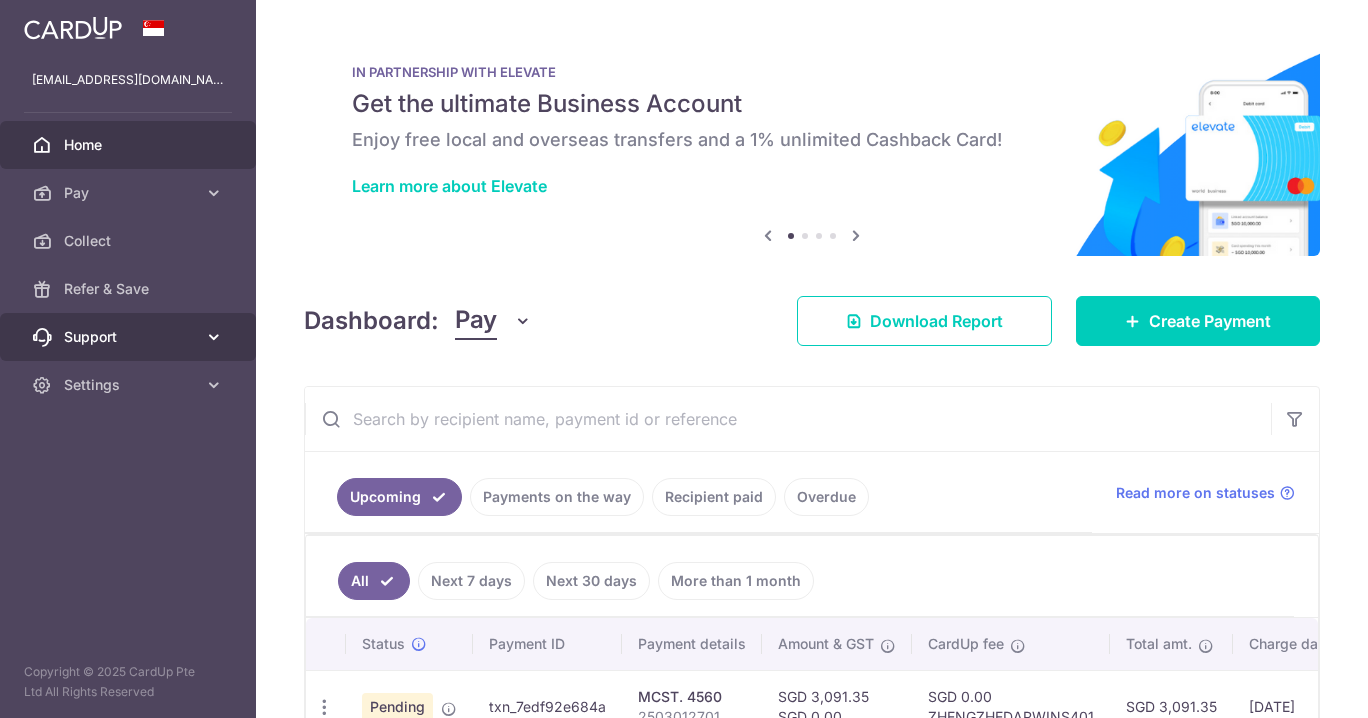scroll, scrollTop: 0, scrollLeft: 0, axis: both 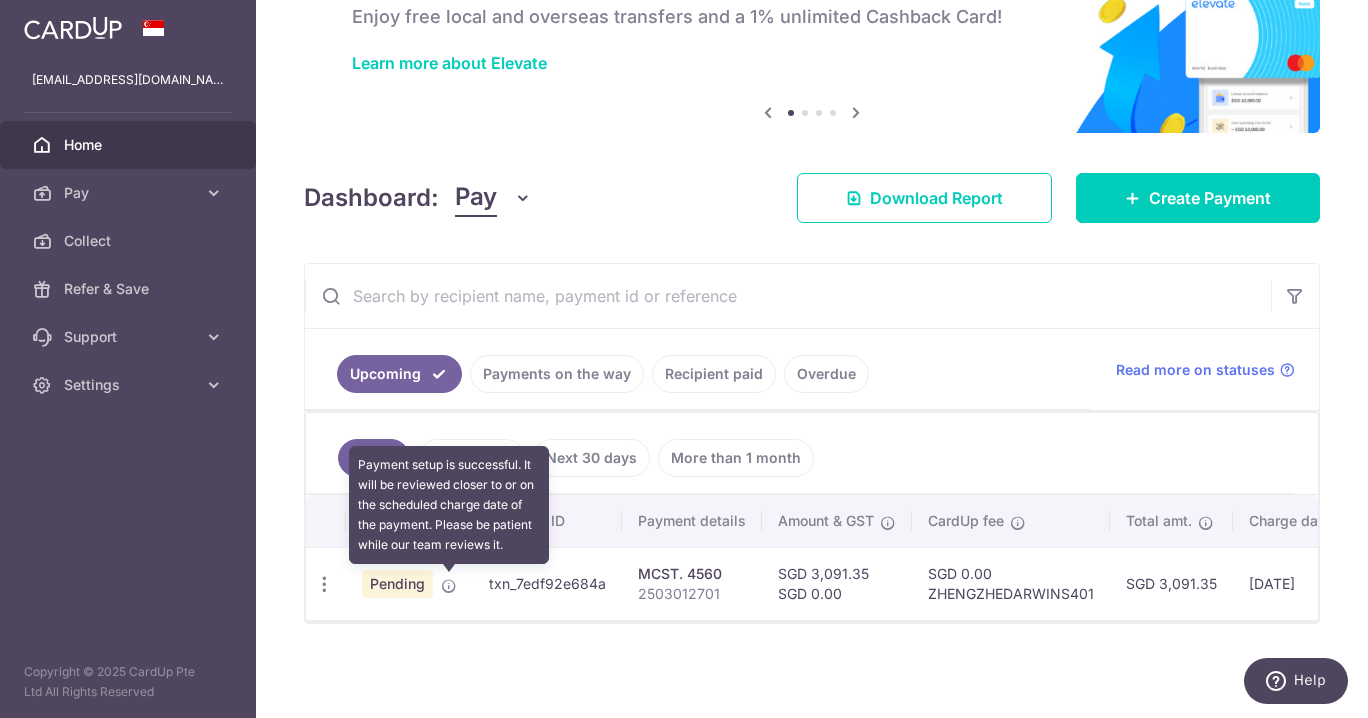 click at bounding box center [449, 586] 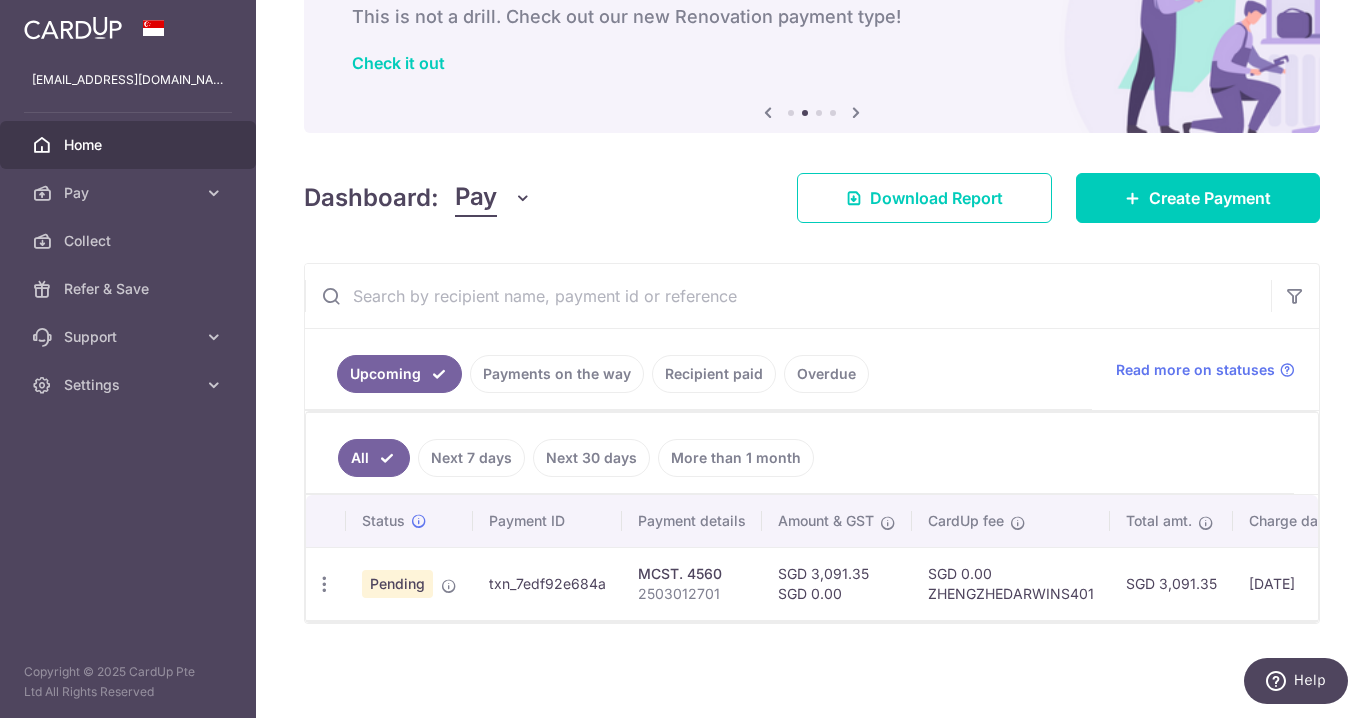 scroll, scrollTop: 0, scrollLeft: 312, axis: horizontal 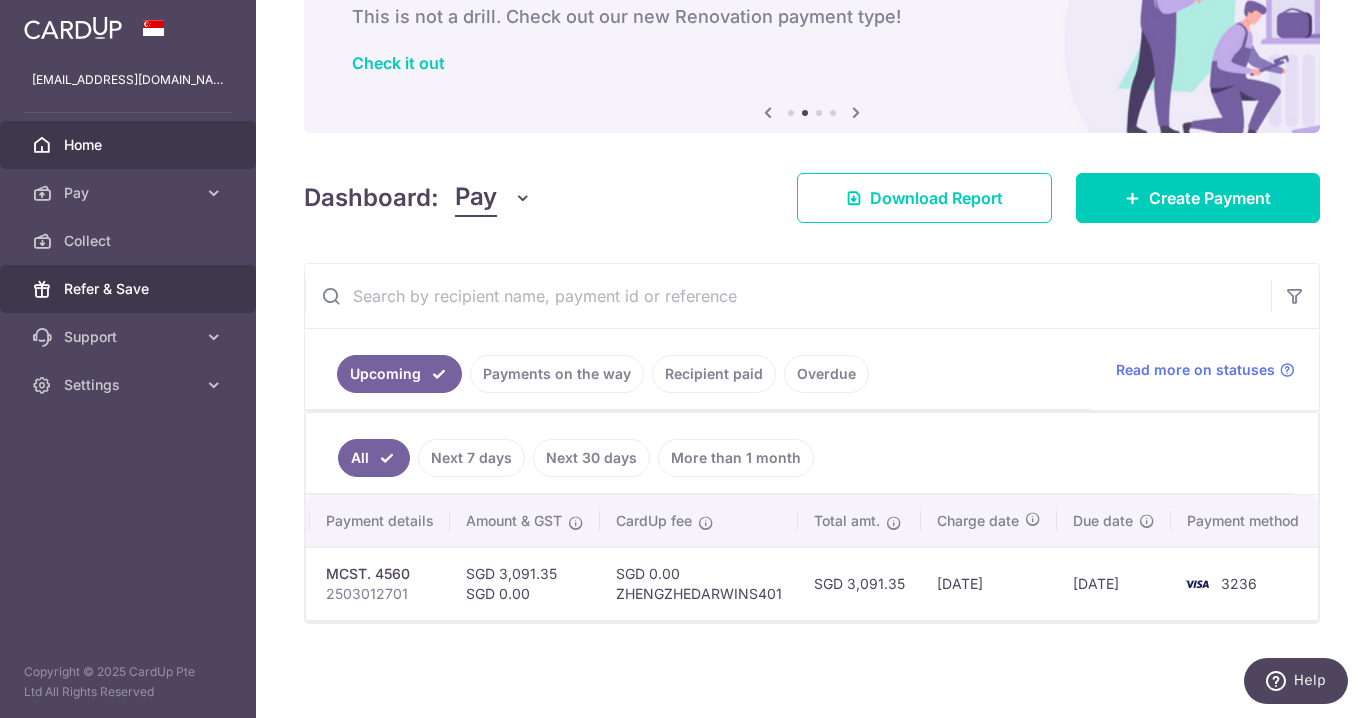 click on "Refer & Save" at bounding box center [128, 289] 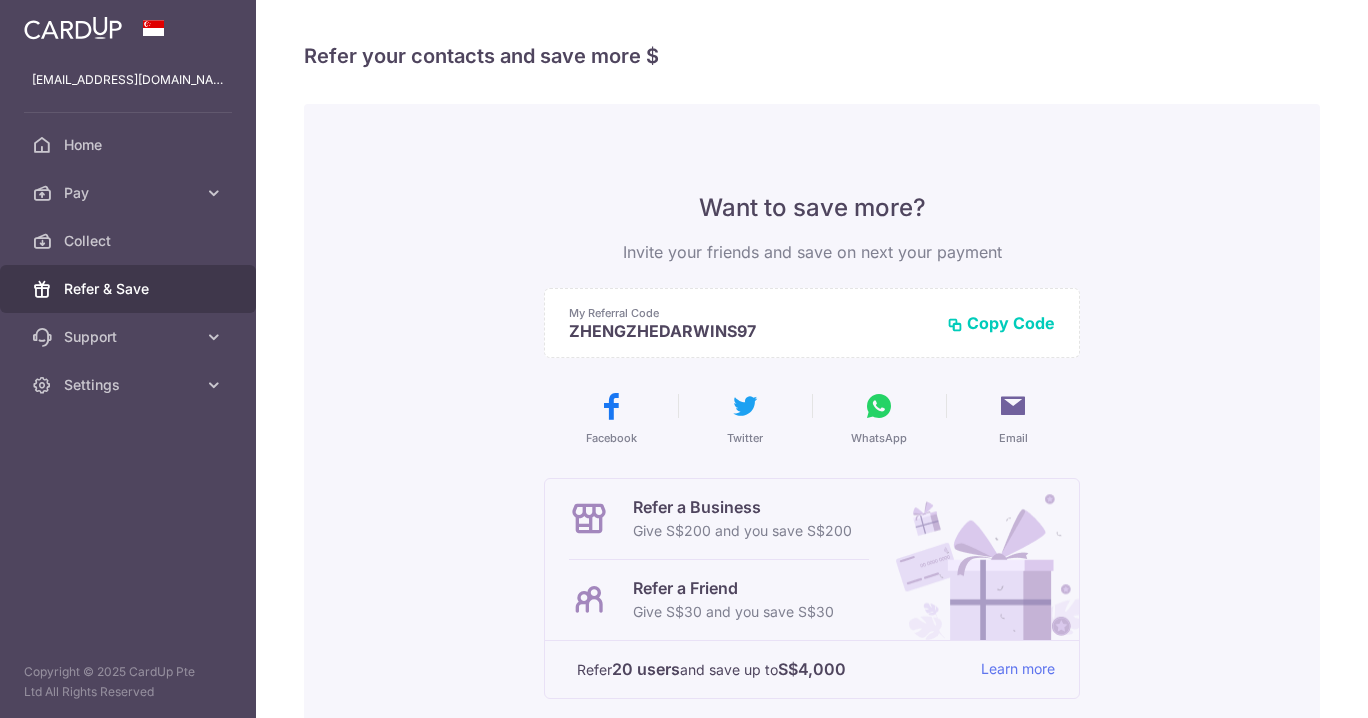 scroll, scrollTop: 0, scrollLeft: 0, axis: both 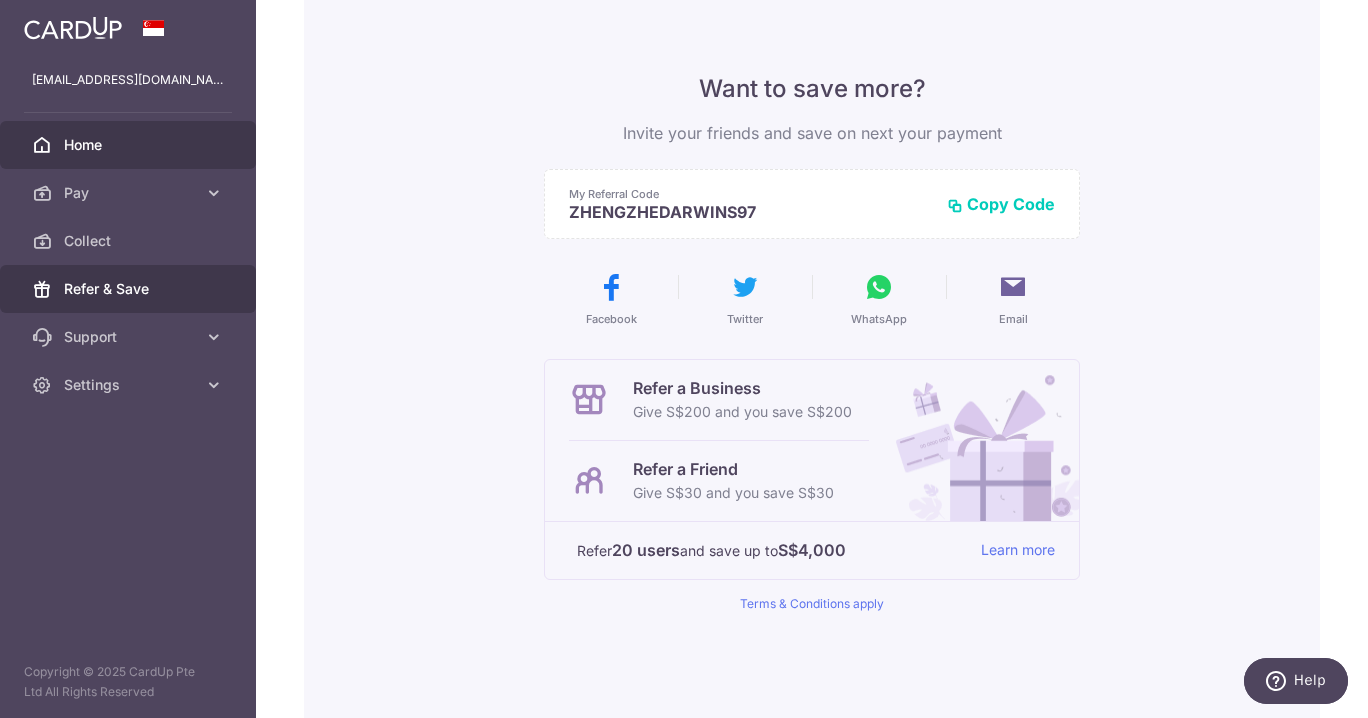 click on "Home" at bounding box center [130, 145] 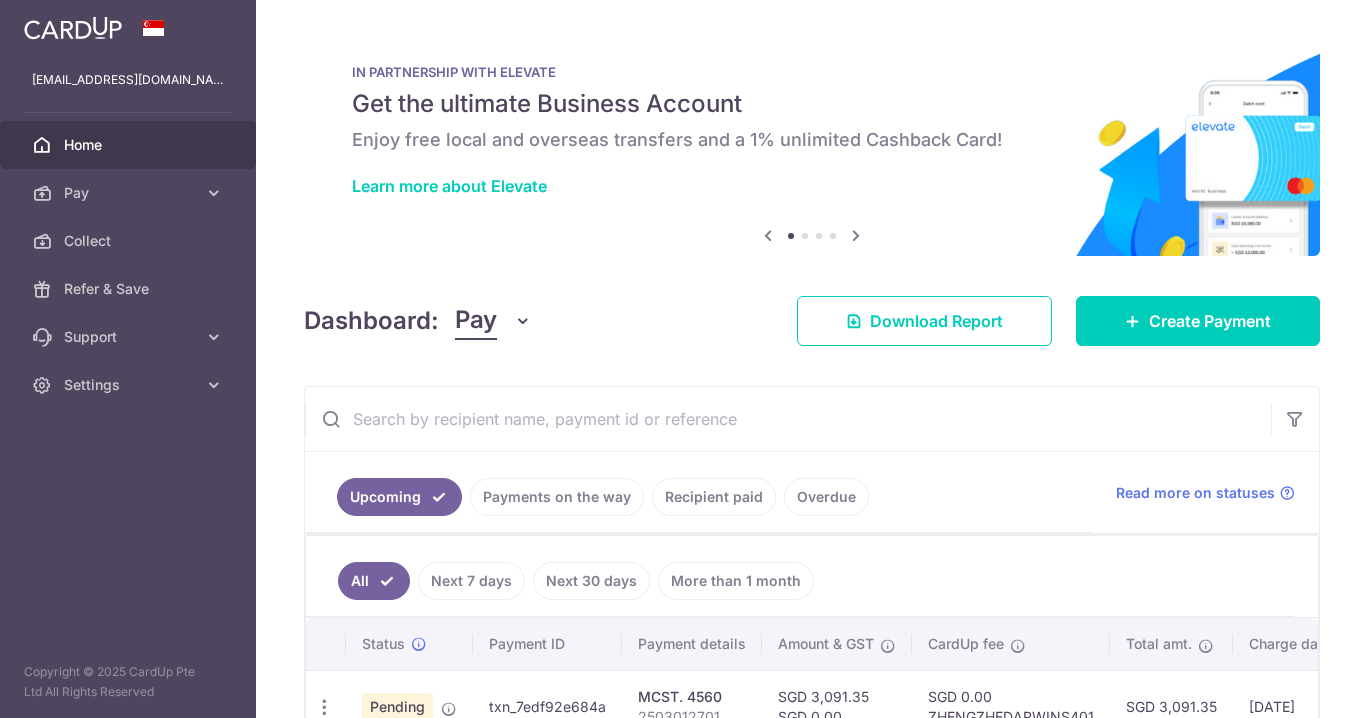 scroll, scrollTop: 0, scrollLeft: 0, axis: both 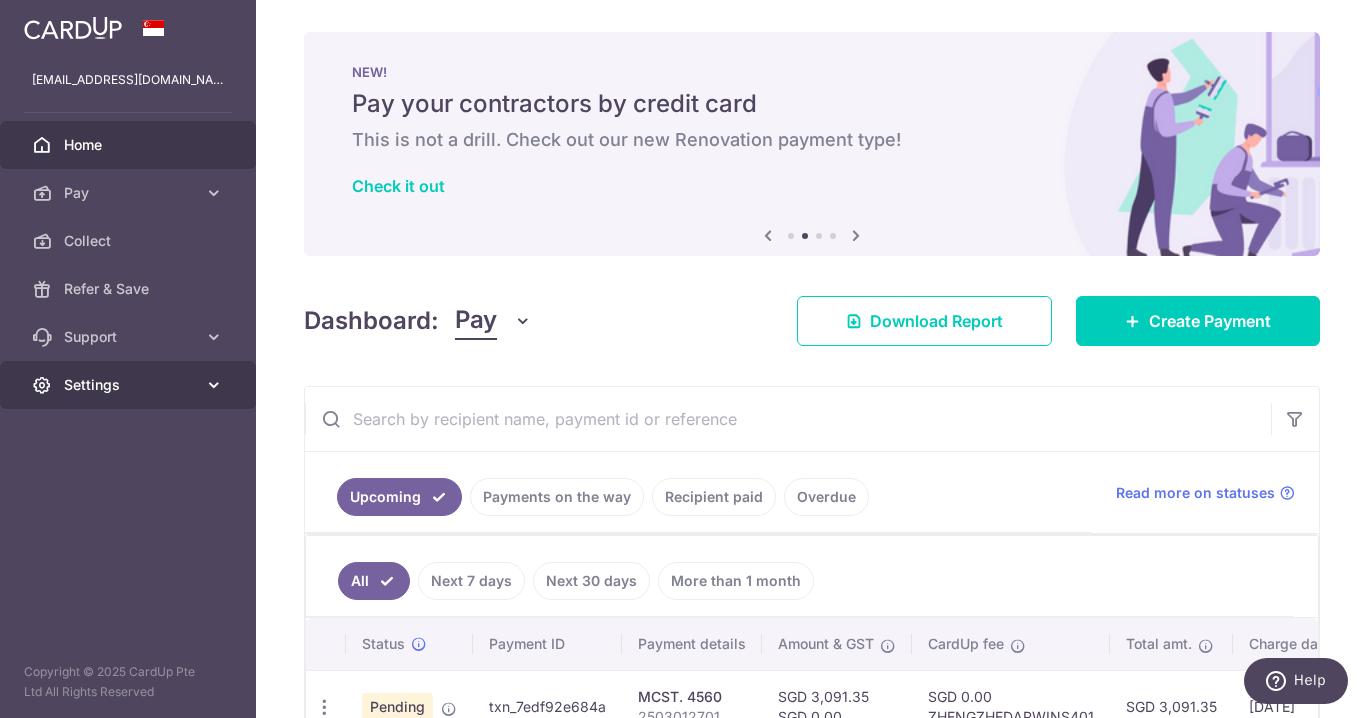 click on "Settings" at bounding box center [128, 385] 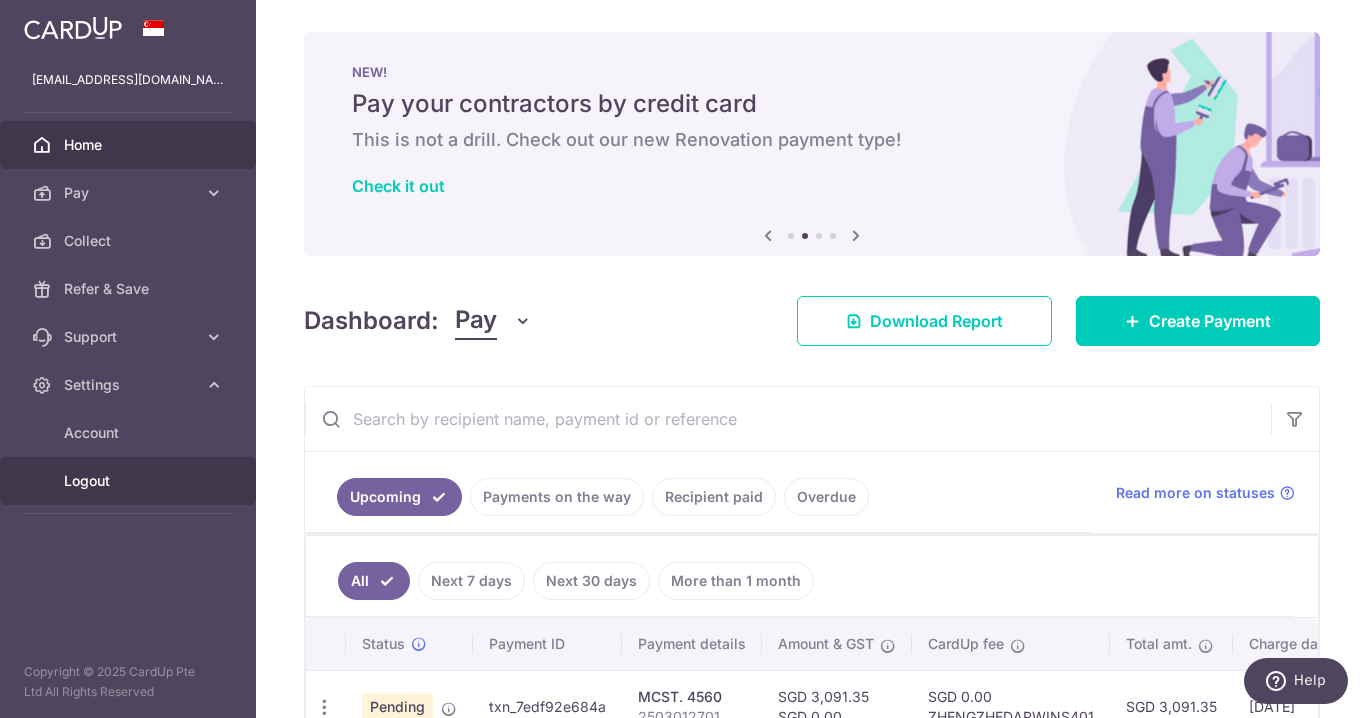 click on "Logout" at bounding box center (130, 481) 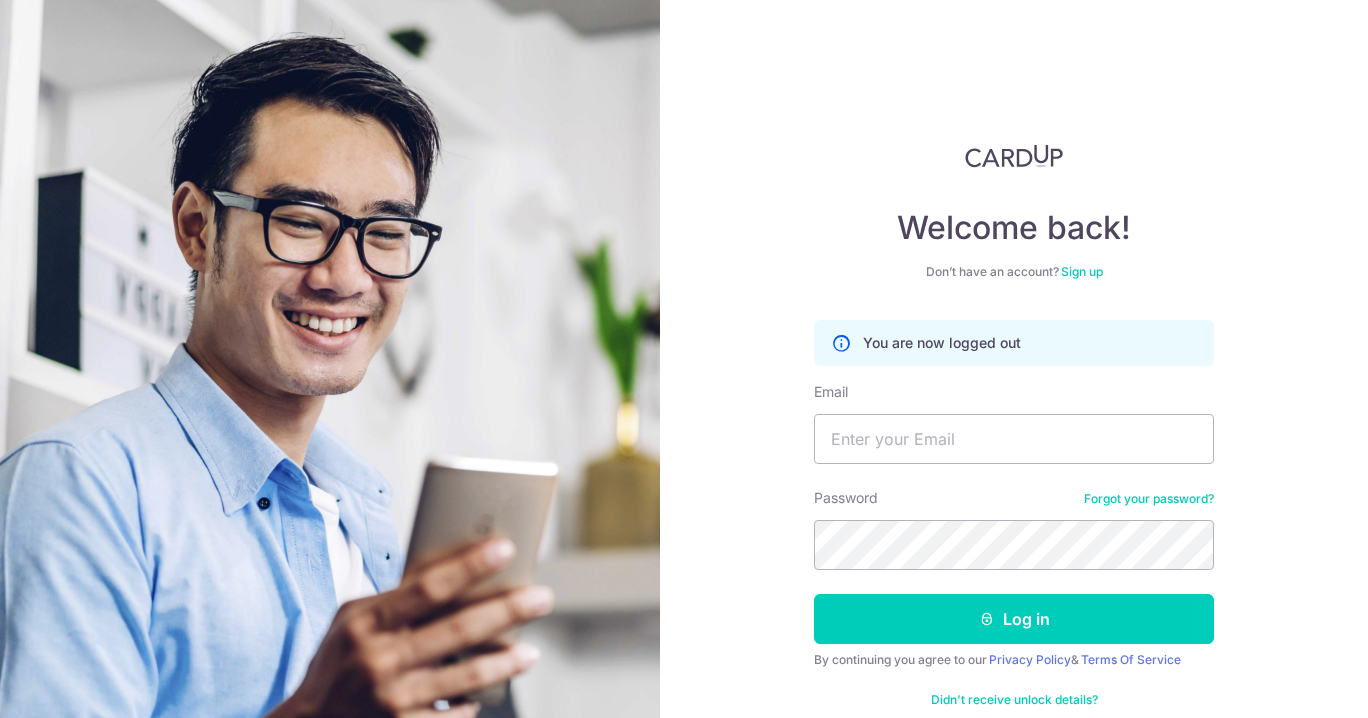 scroll, scrollTop: 0, scrollLeft: 0, axis: both 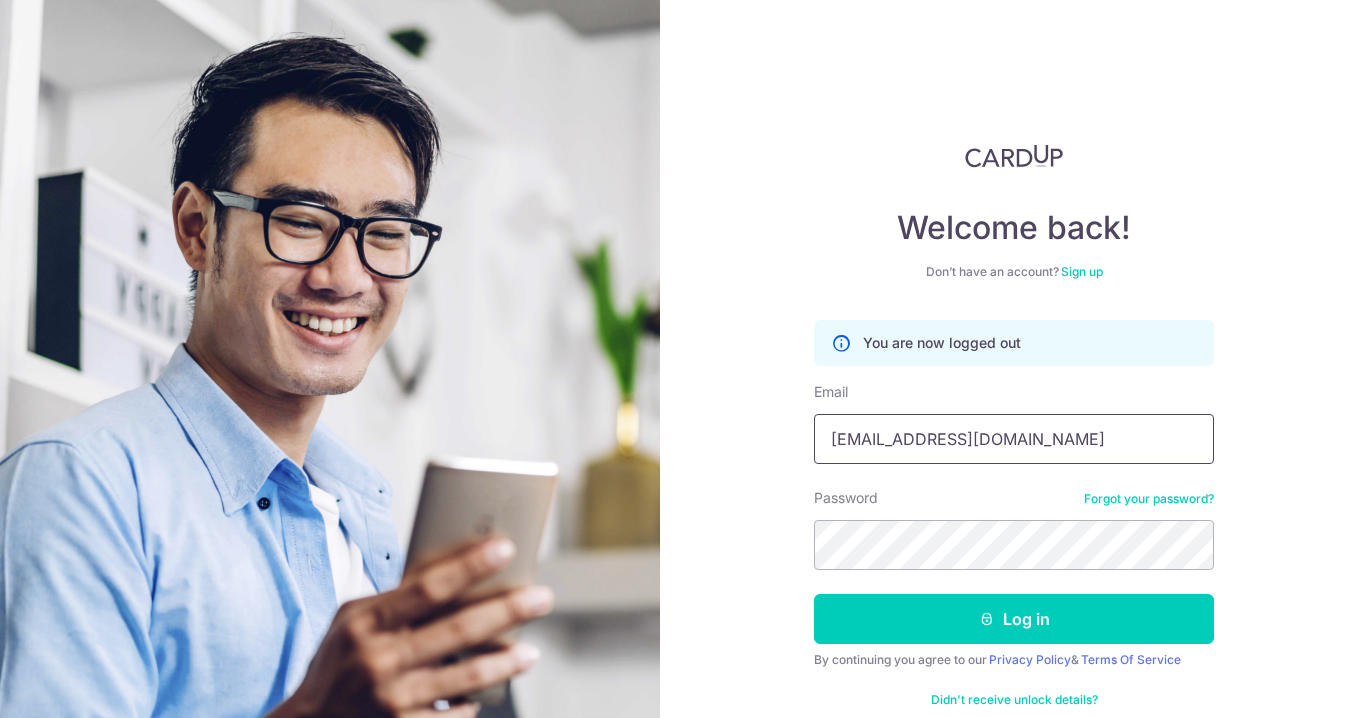 click on "[EMAIL_ADDRESS][DOMAIN_NAME]" at bounding box center [1014, 439] 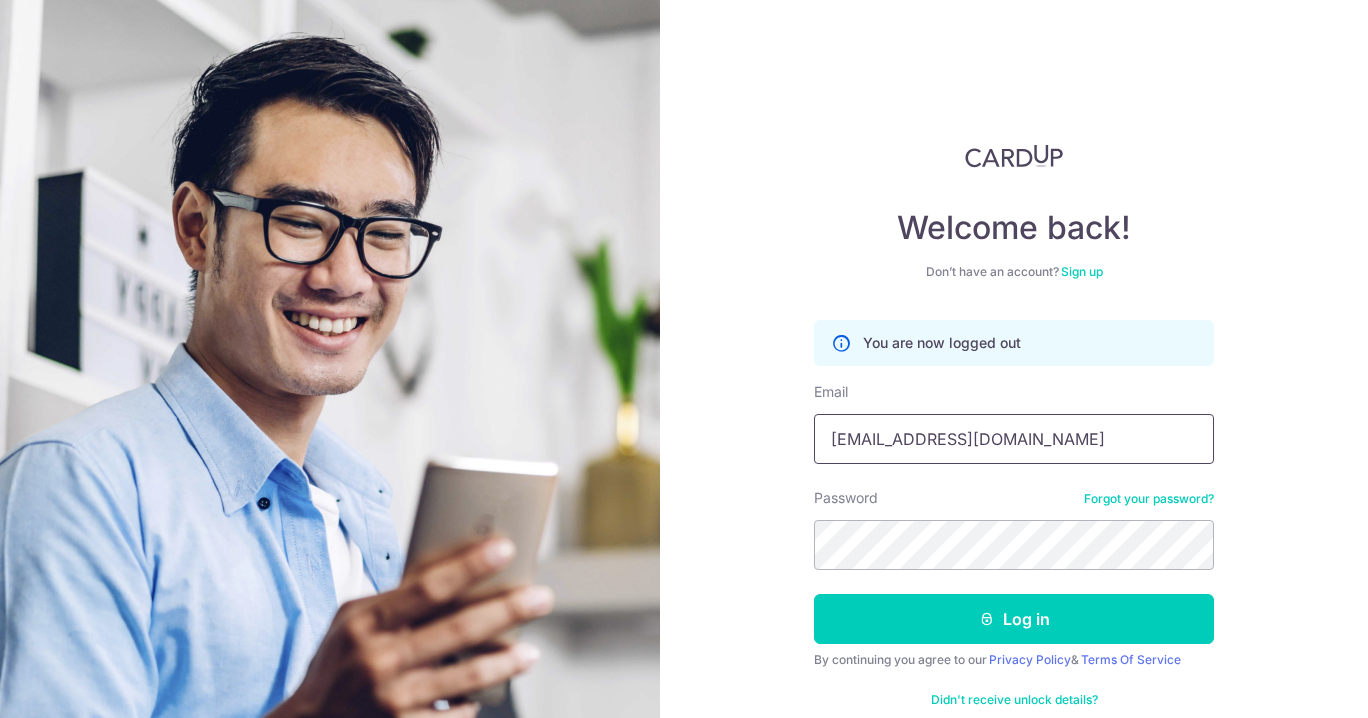 type on "[EMAIL_ADDRESS][DOMAIN_NAME]" 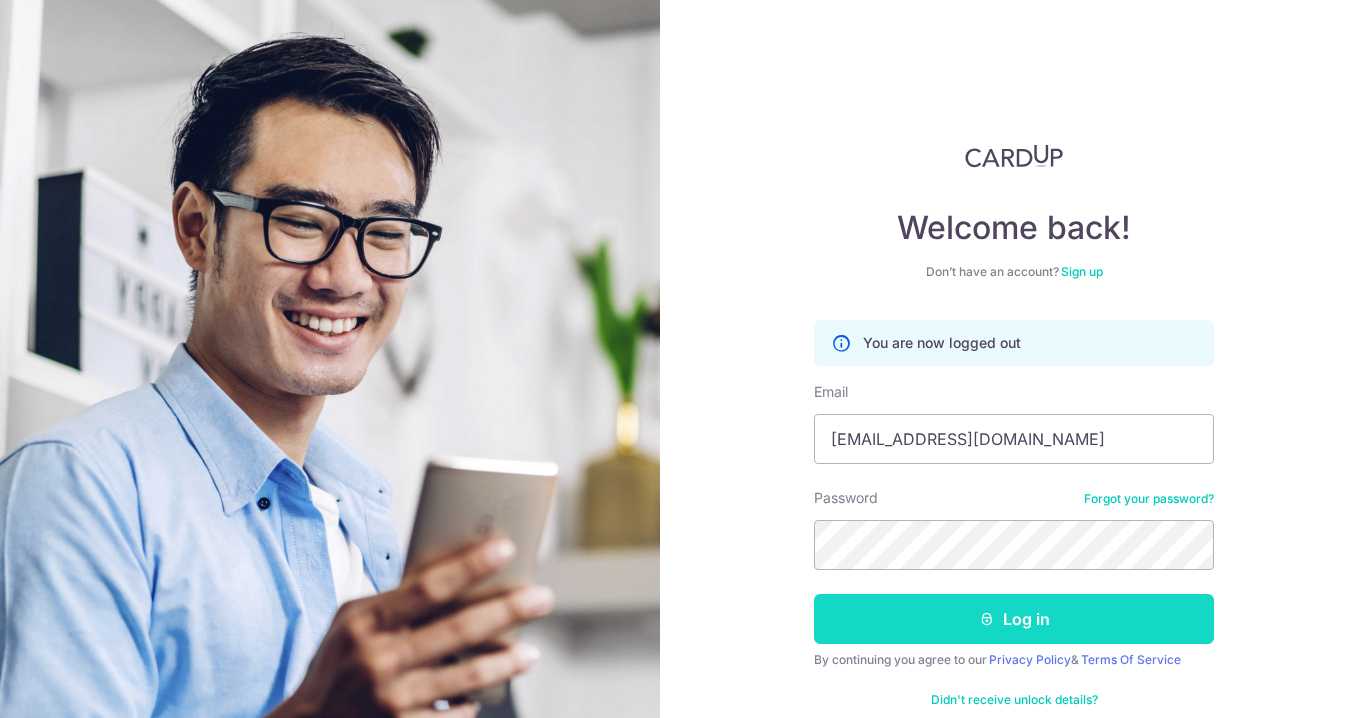 click on "Log in" at bounding box center [1014, 619] 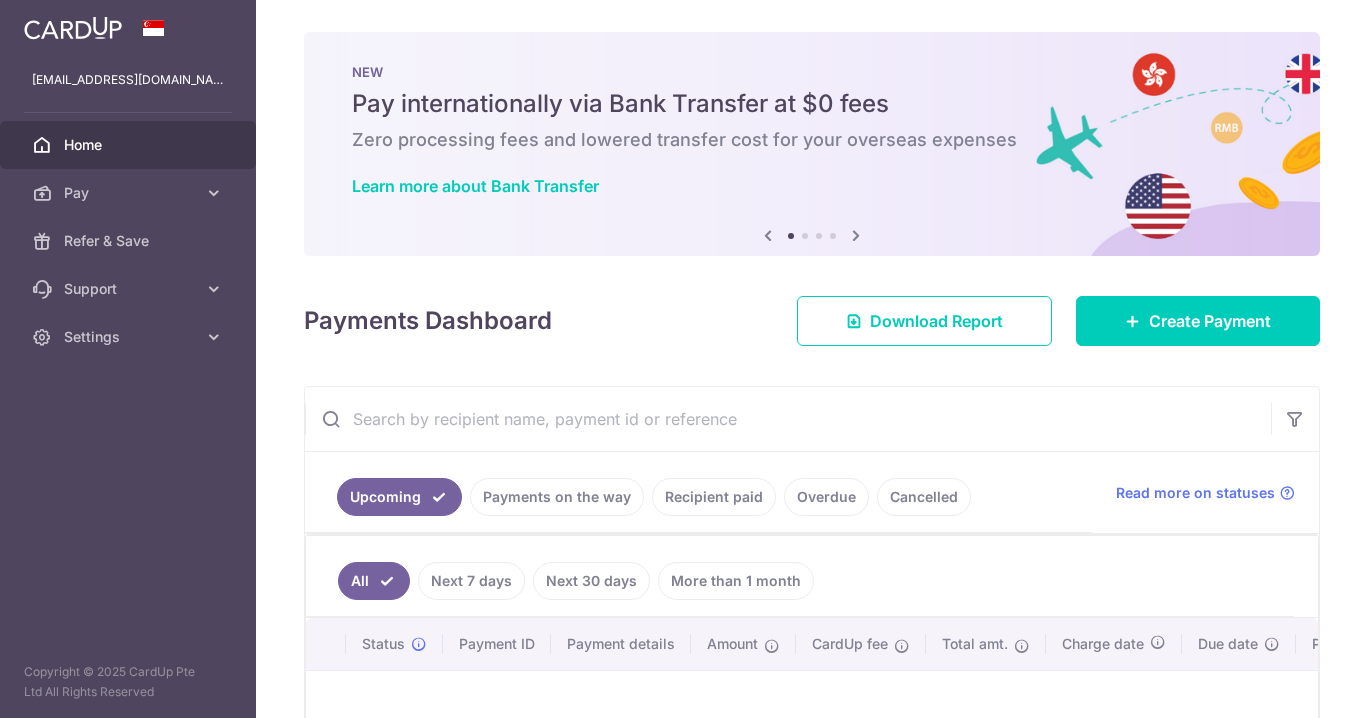 scroll, scrollTop: 0, scrollLeft: 0, axis: both 